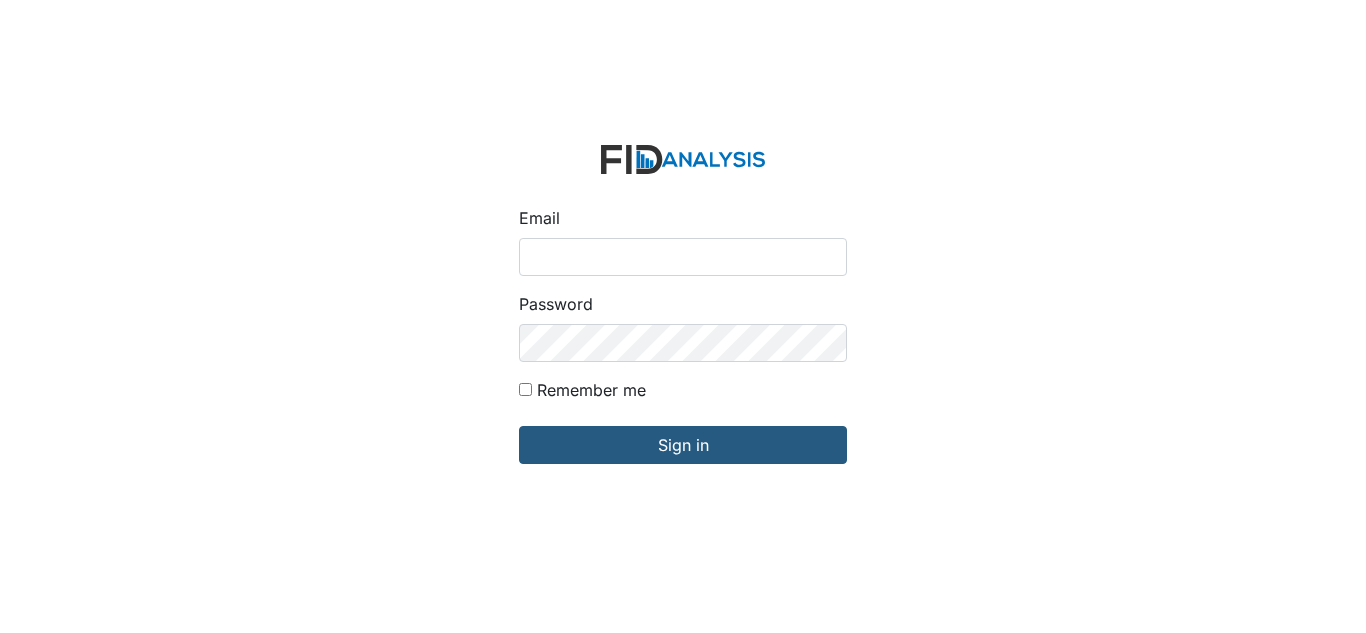 scroll, scrollTop: 0, scrollLeft: 0, axis: both 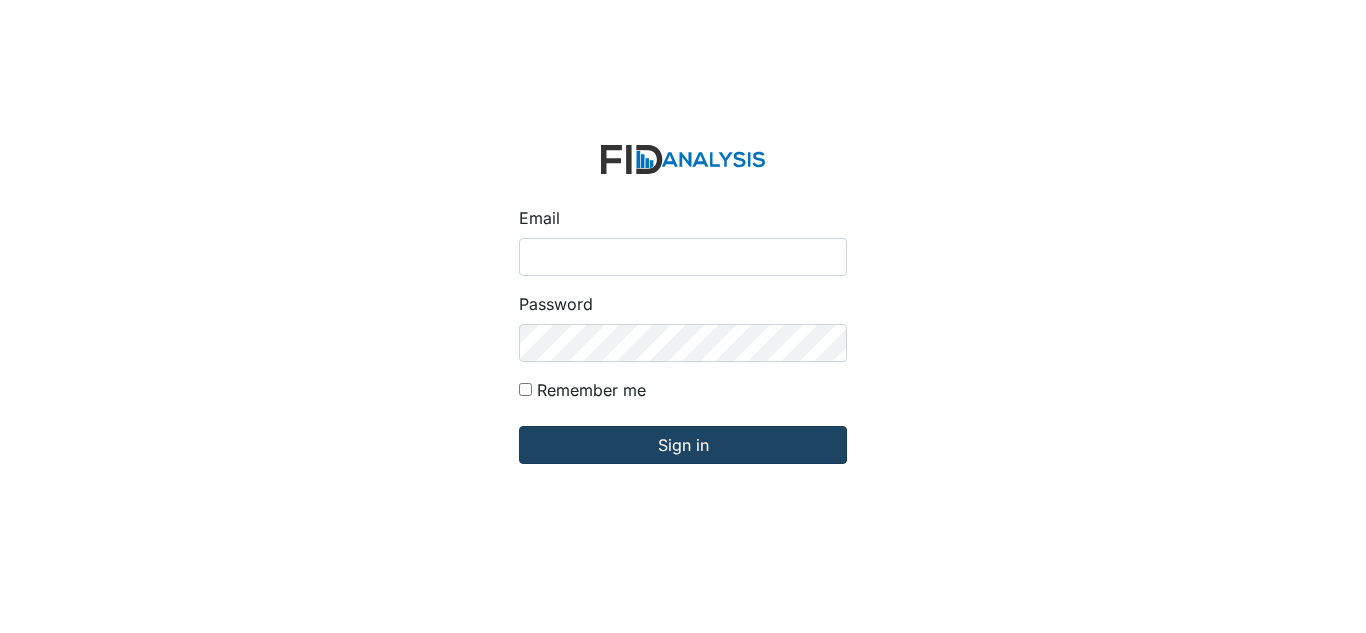 type on "[USERNAME]@example.com" 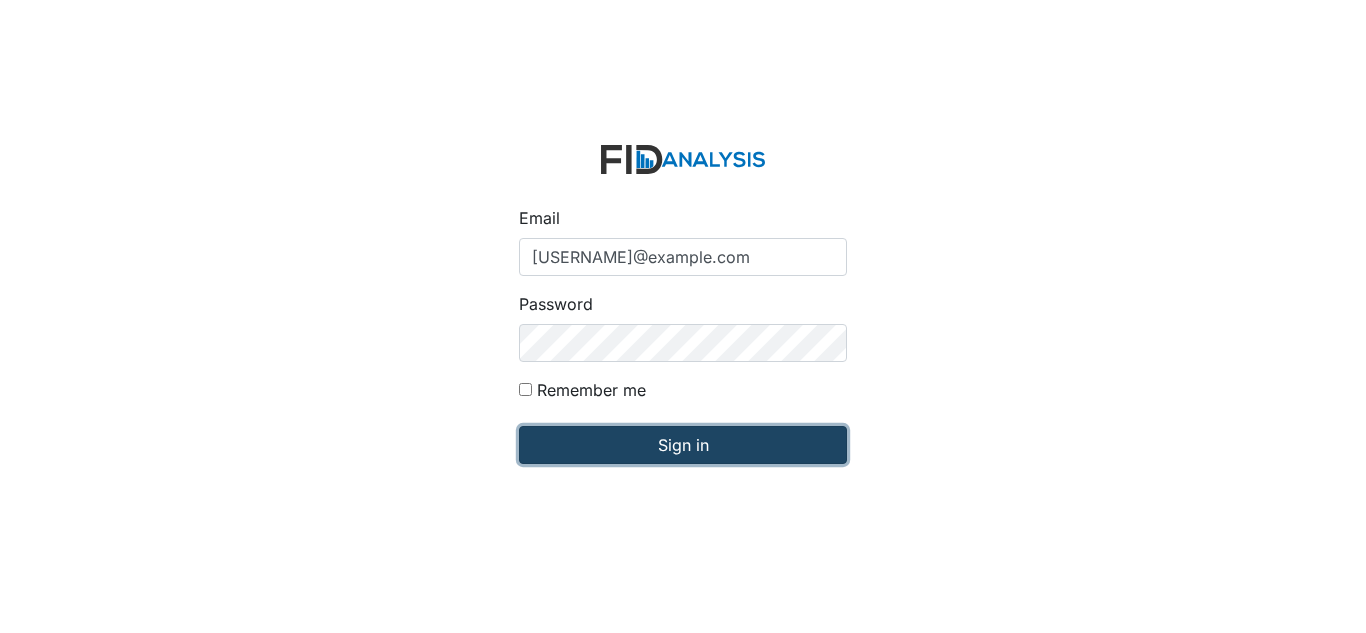 click on "Sign in" at bounding box center (683, 445) 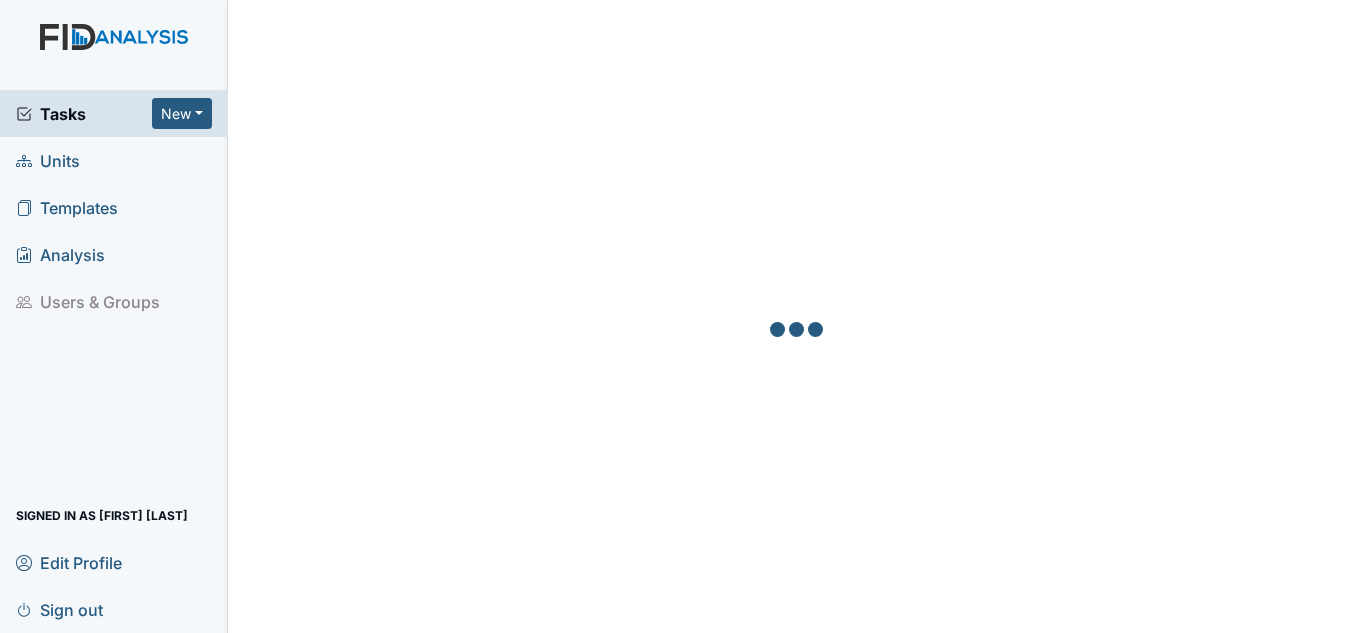 scroll, scrollTop: 0, scrollLeft: 0, axis: both 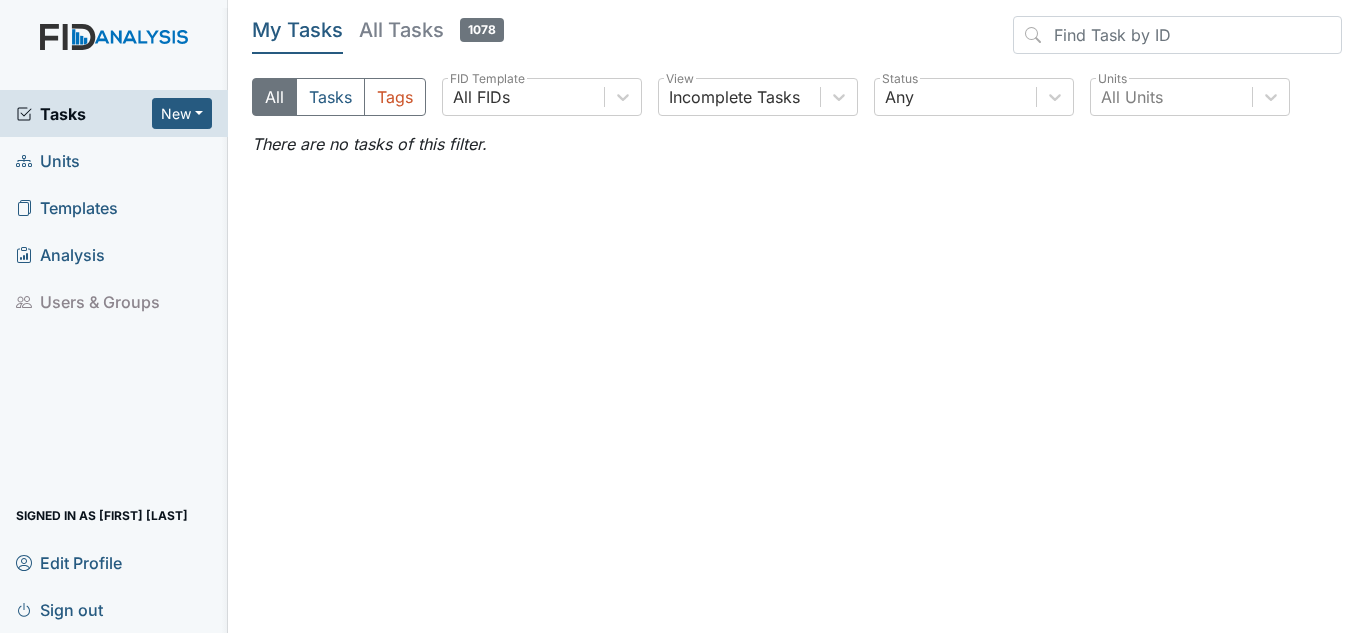 click on "Units" at bounding box center [48, 160] 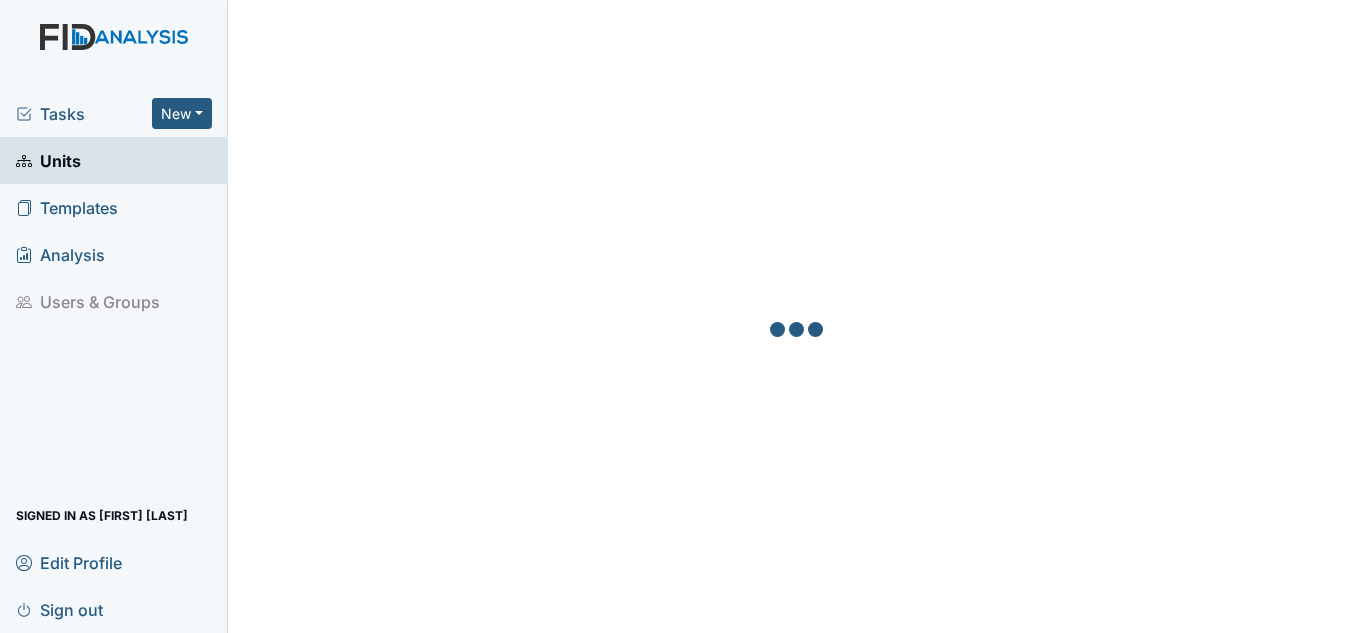 scroll, scrollTop: 0, scrollLeft: 0, axis: both 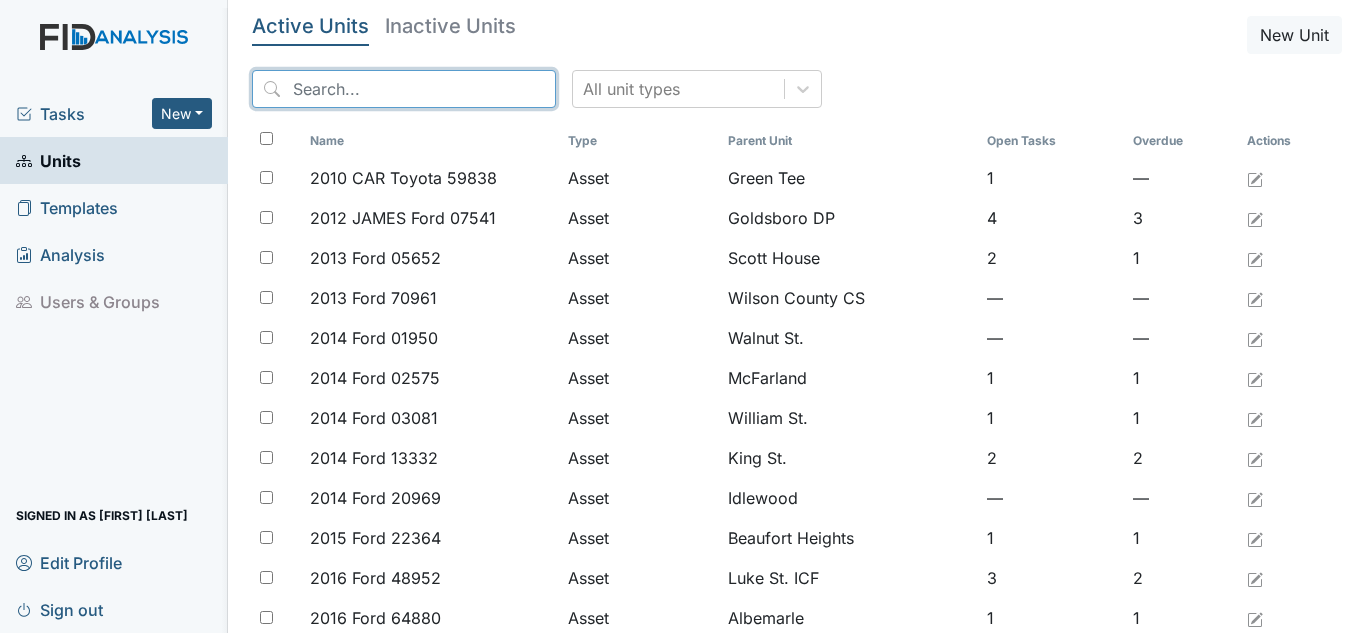click at bounding box center [404, 89] 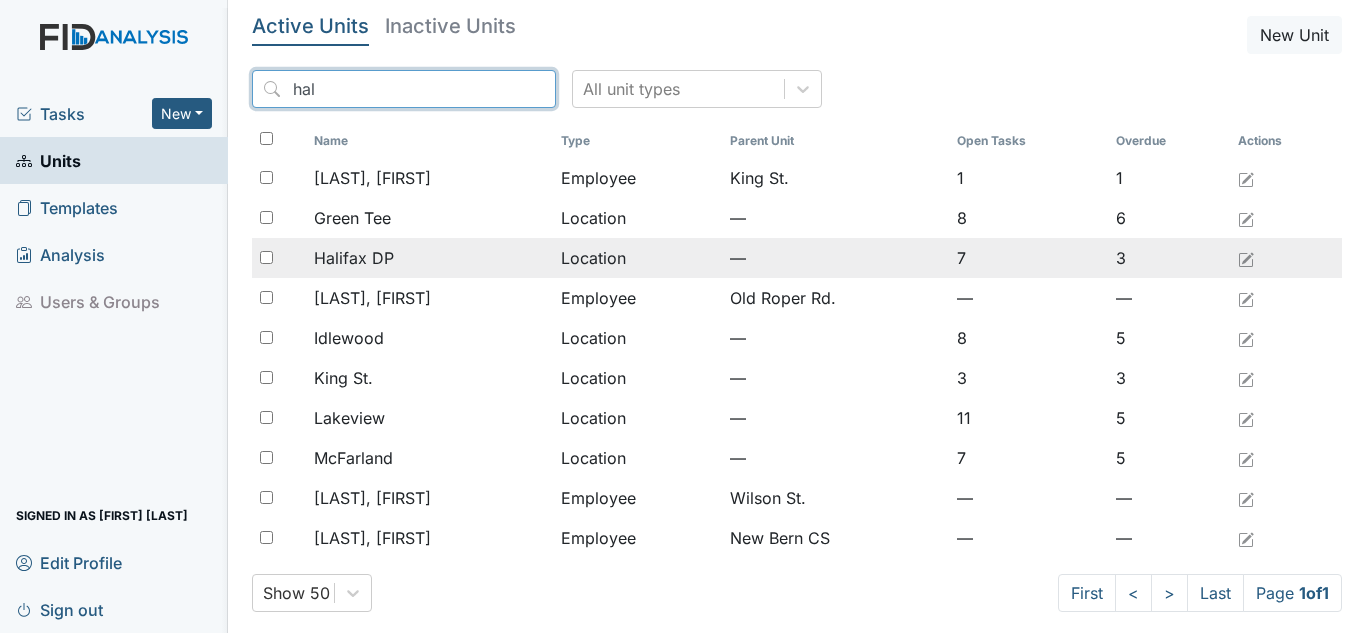 type on "hal" 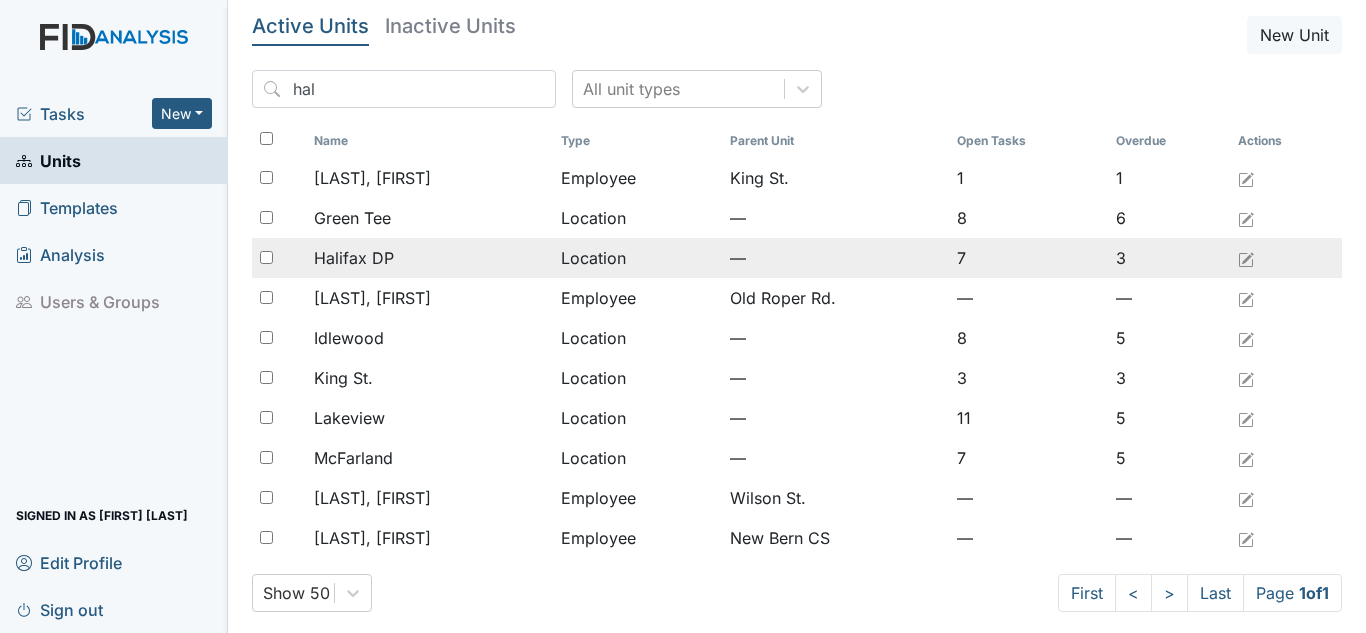 click on "Halifax DP" at bounding box center (429, 258) 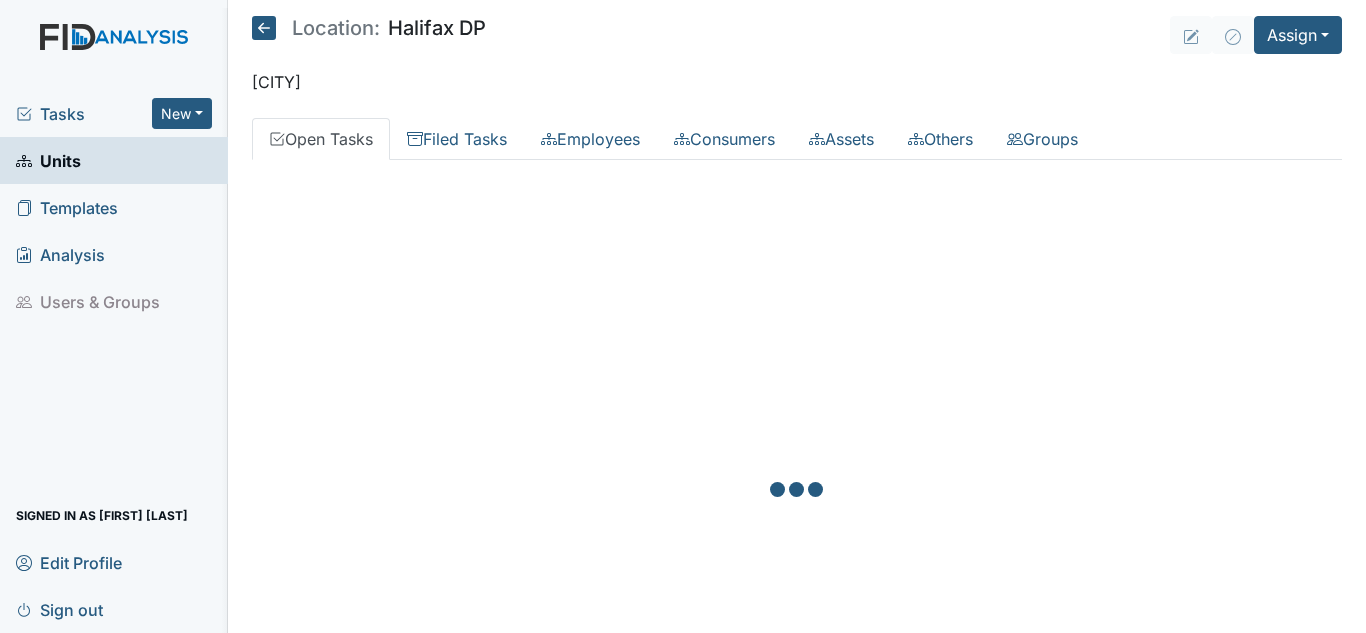scroll, scrollTop: 0, scrollLeft: 0, axis: both 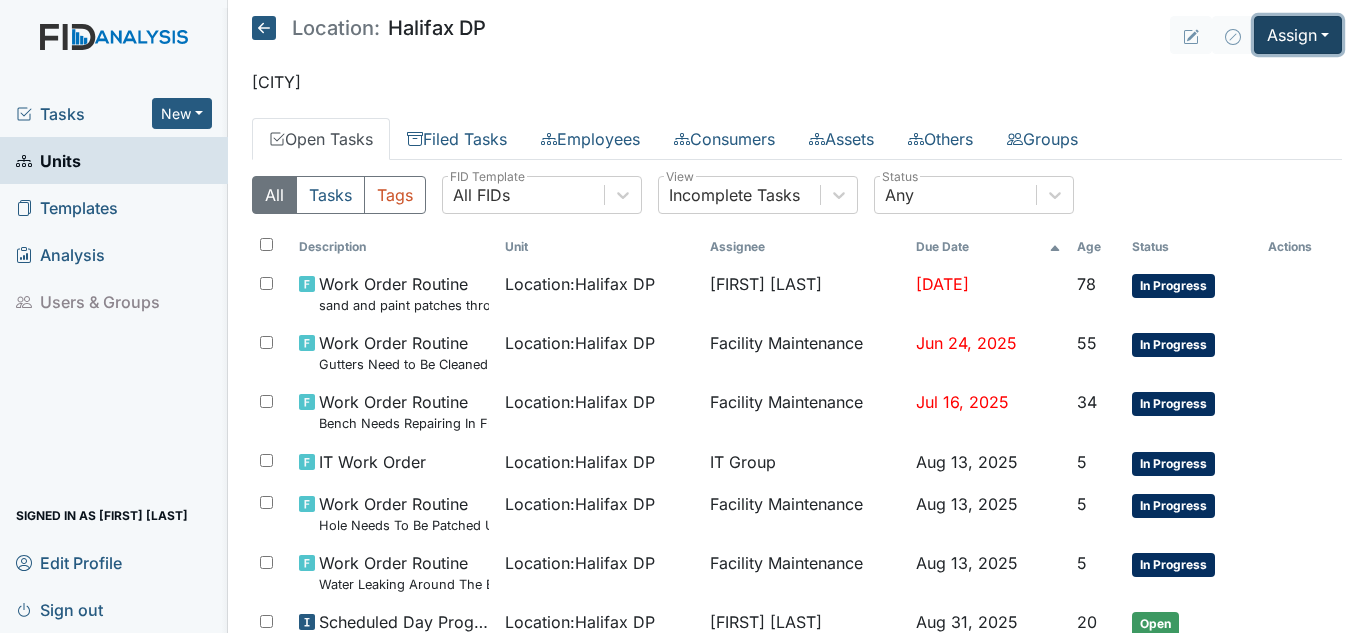 click on "Assign" at bounding box center (1298, 35) 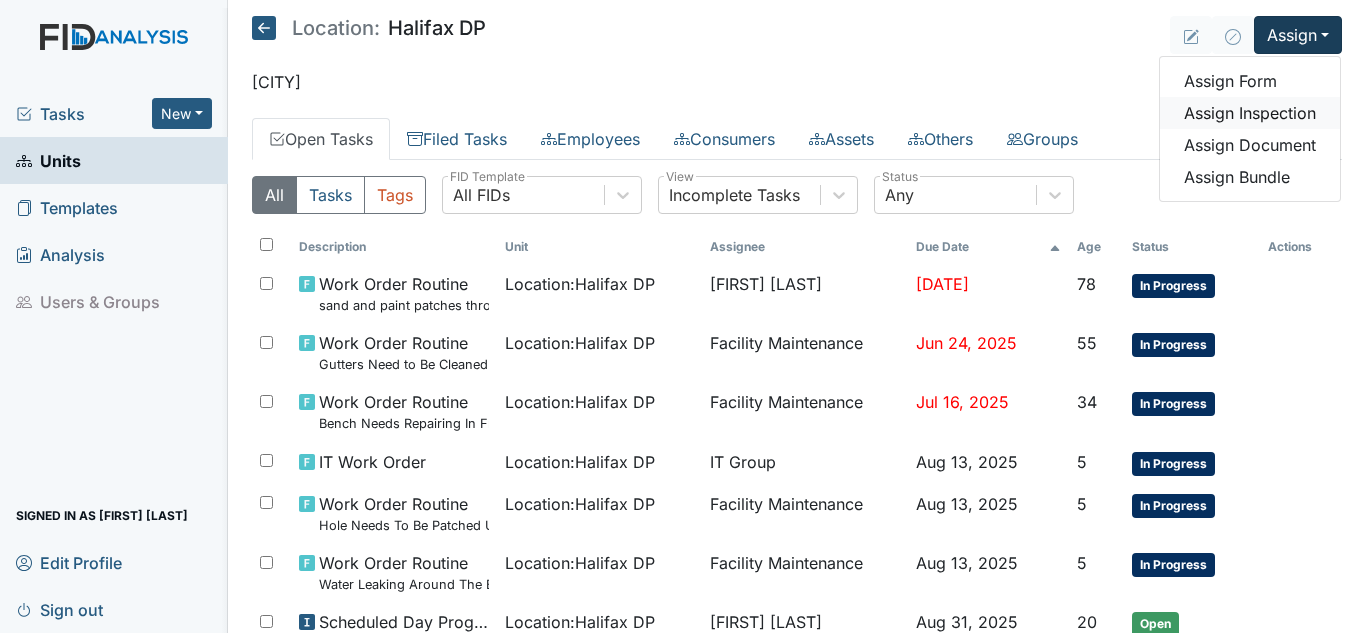 click on "Assign Inspection" at bounding box center [1250, 113] 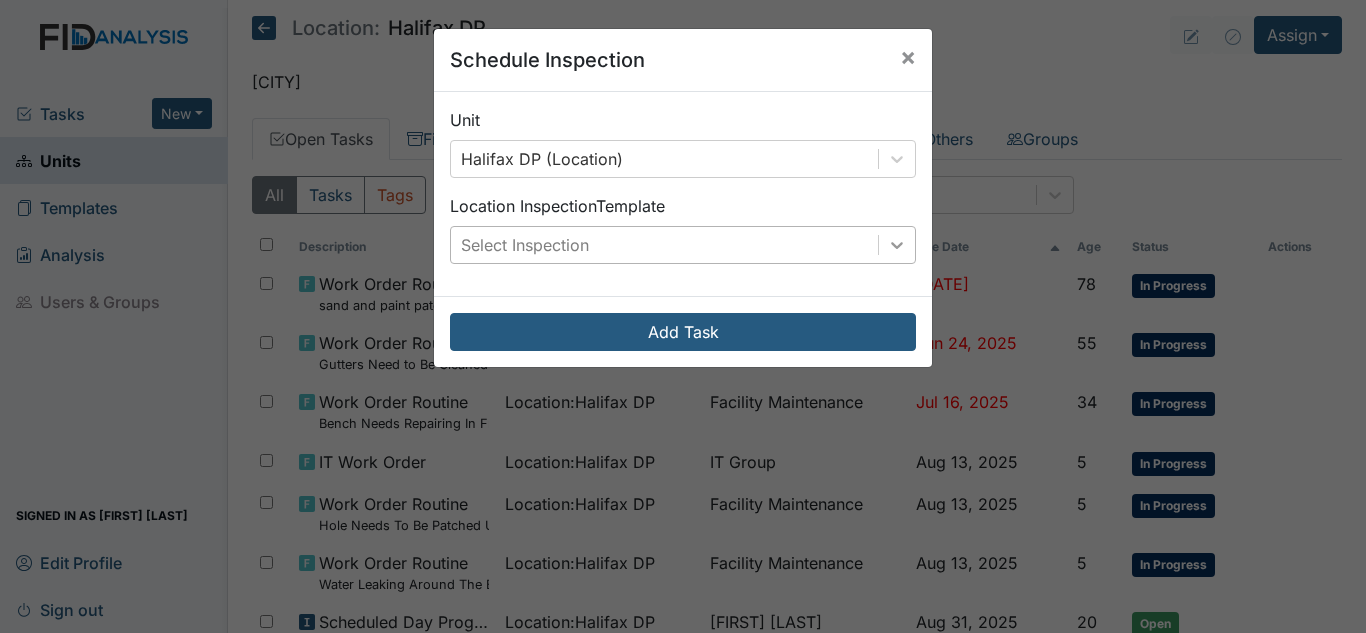 click 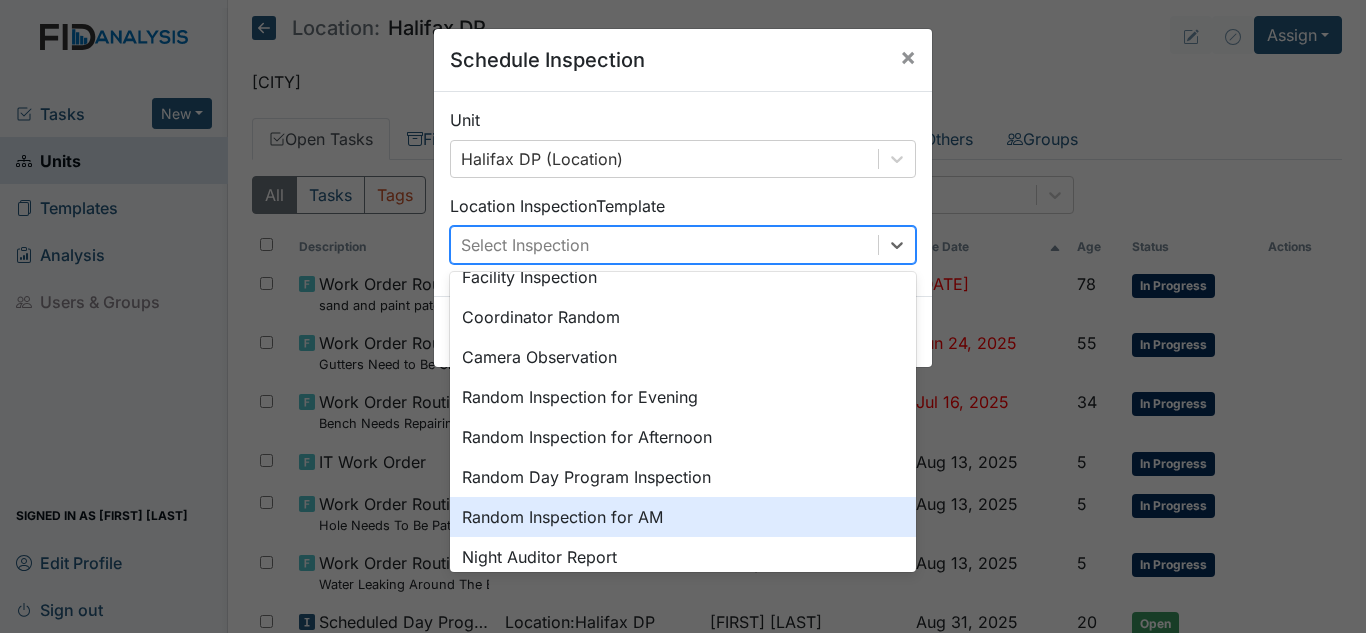 scroll, scrollTop: 200, scrollLeft: 0, axis: vertical 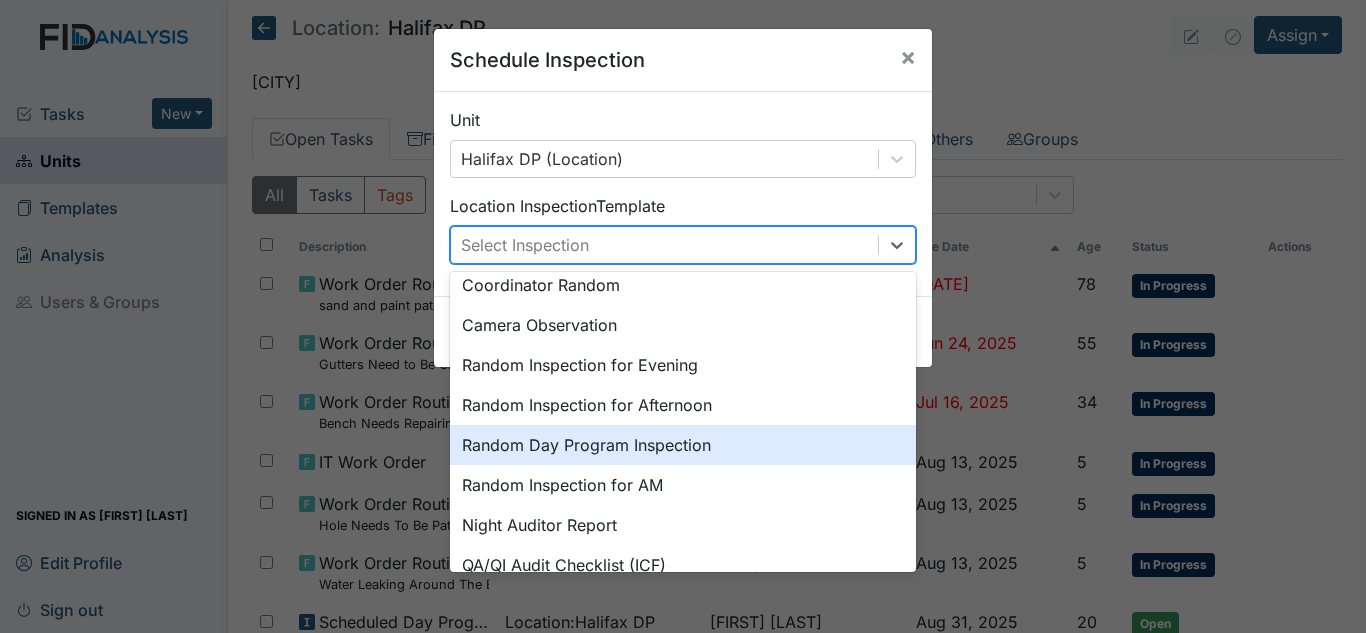 click on "Random Day Program Inspection" at bounding box center (683, 445) 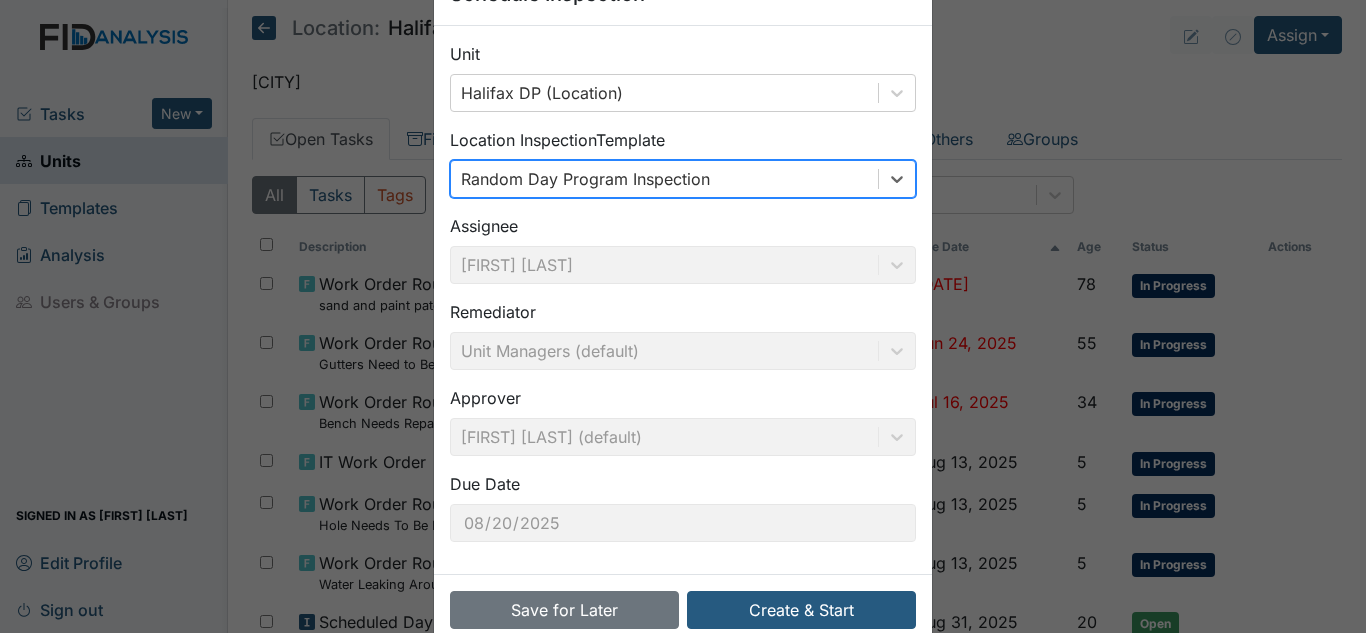 scroll, scrollTop: 107, scrollLeft: 0, axis: vertical 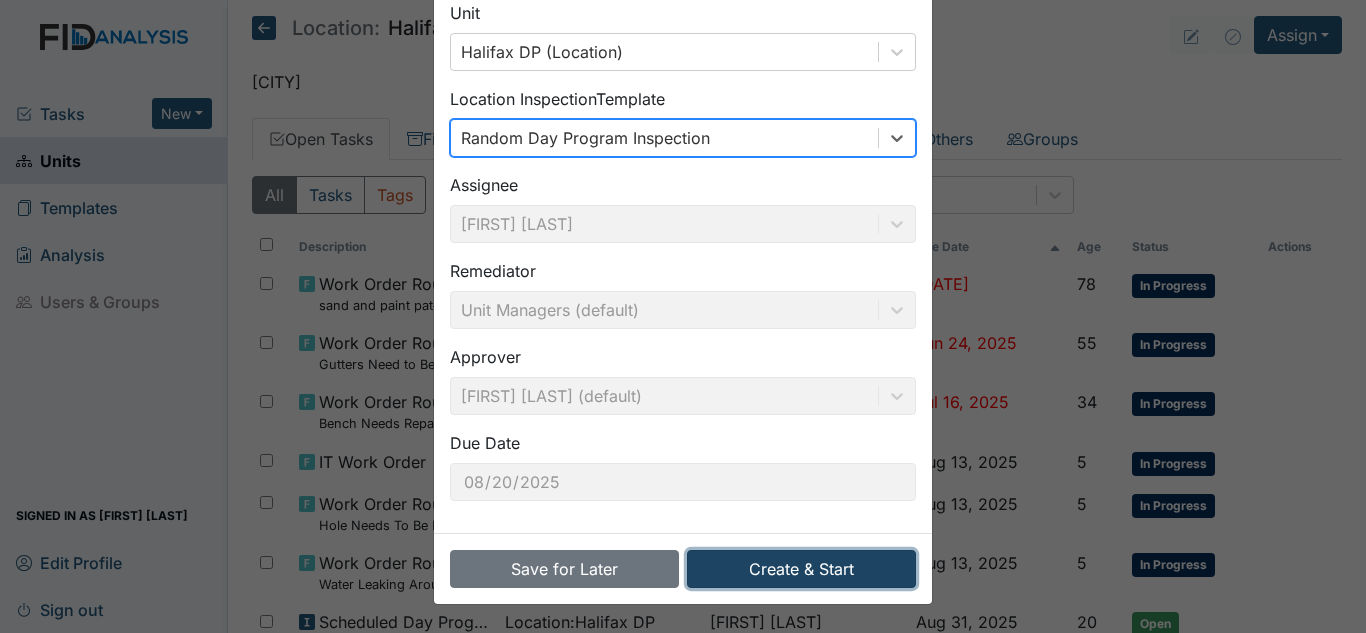 drag, startPoint x: 815, startPoint y: 582, endPoint x: 812, endPoint y: 634, distance: 52.086468 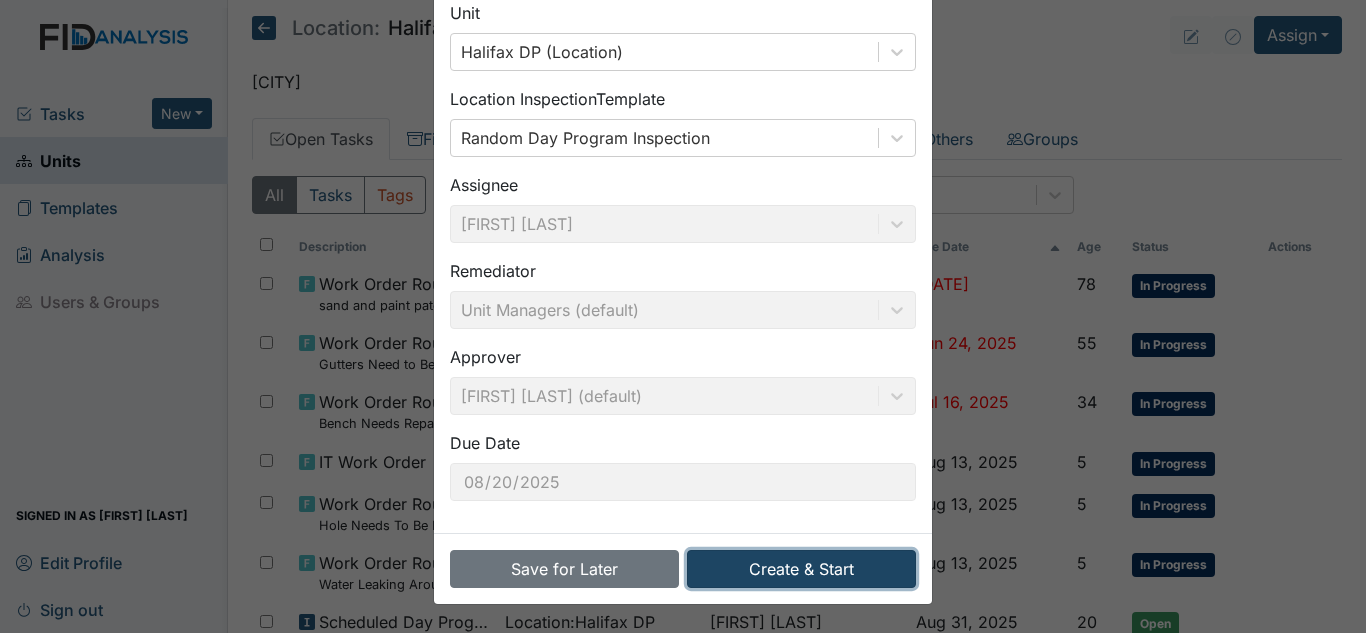 click on "Create & Start" at bounding box center (801, 569) 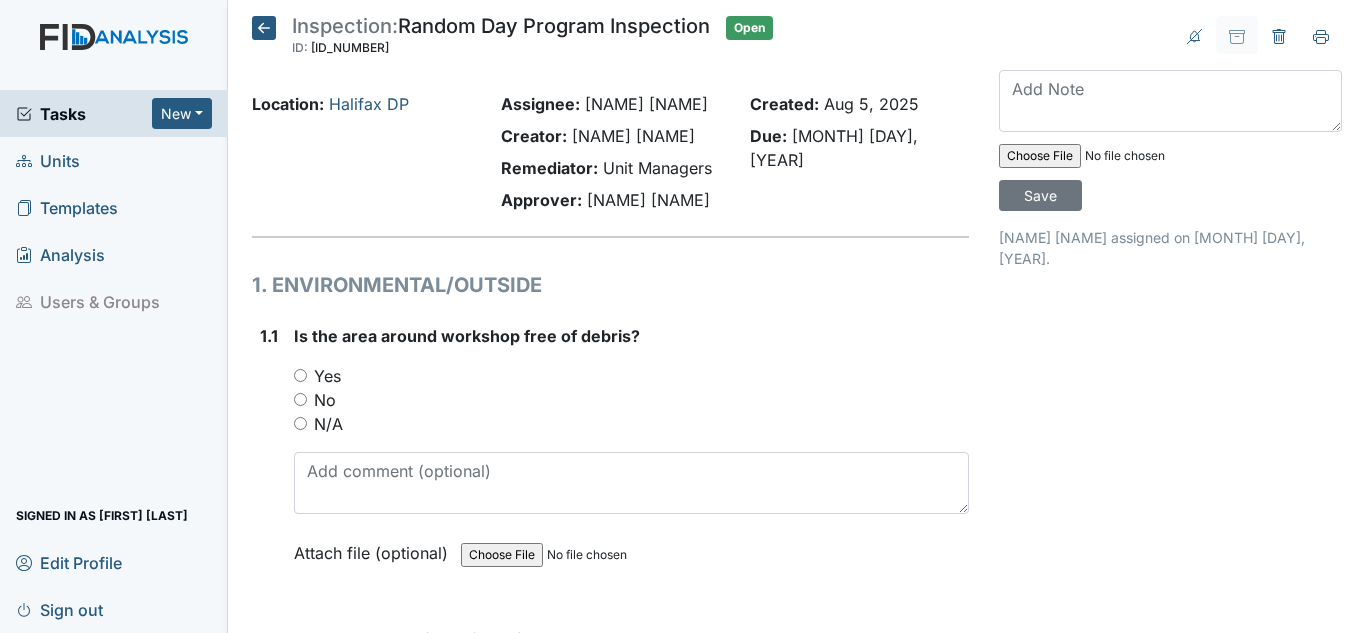 scroll, scrollTop: 0, scrollLeft: 0, axis: both 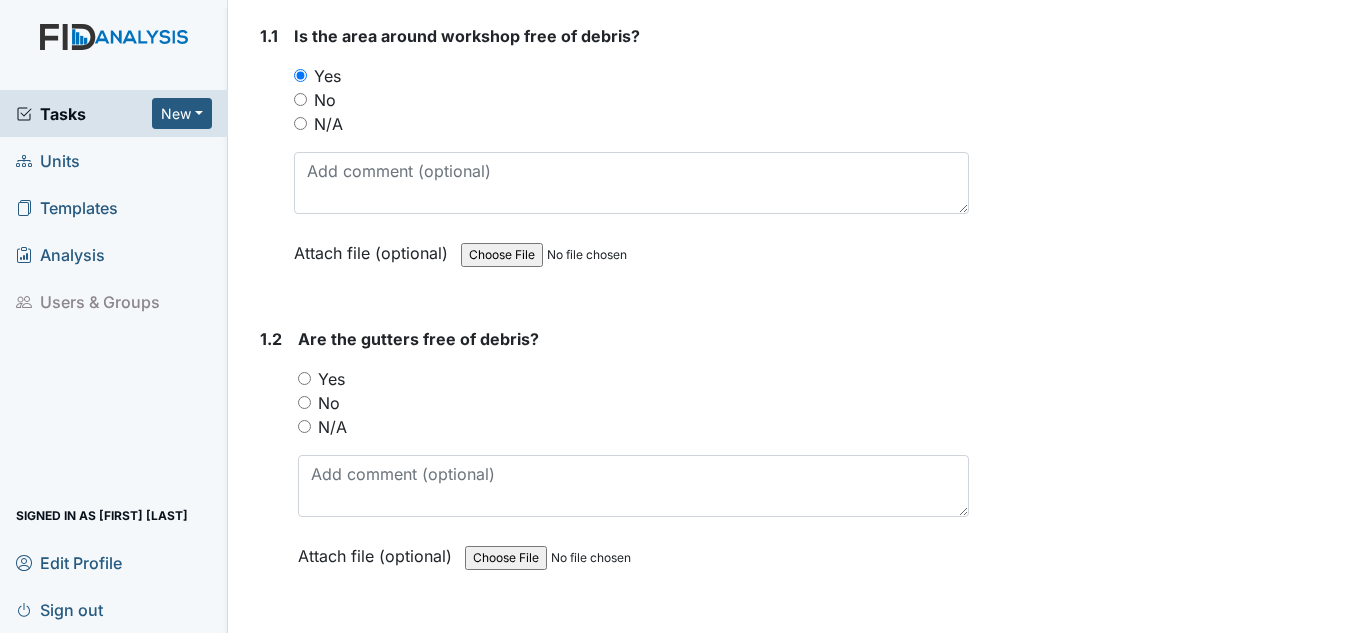 click on "No" at bounding box center (329, 403) 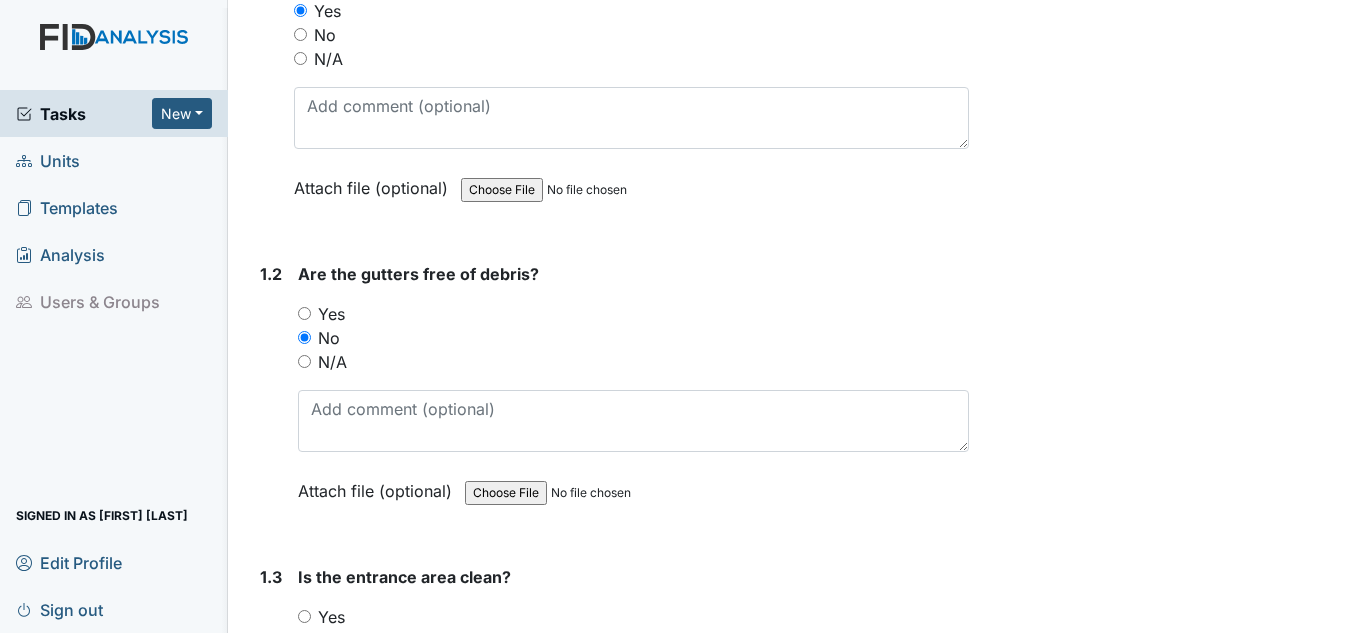 scroll, scrollTop: 400, scrollLeft: 0, axis: vertical 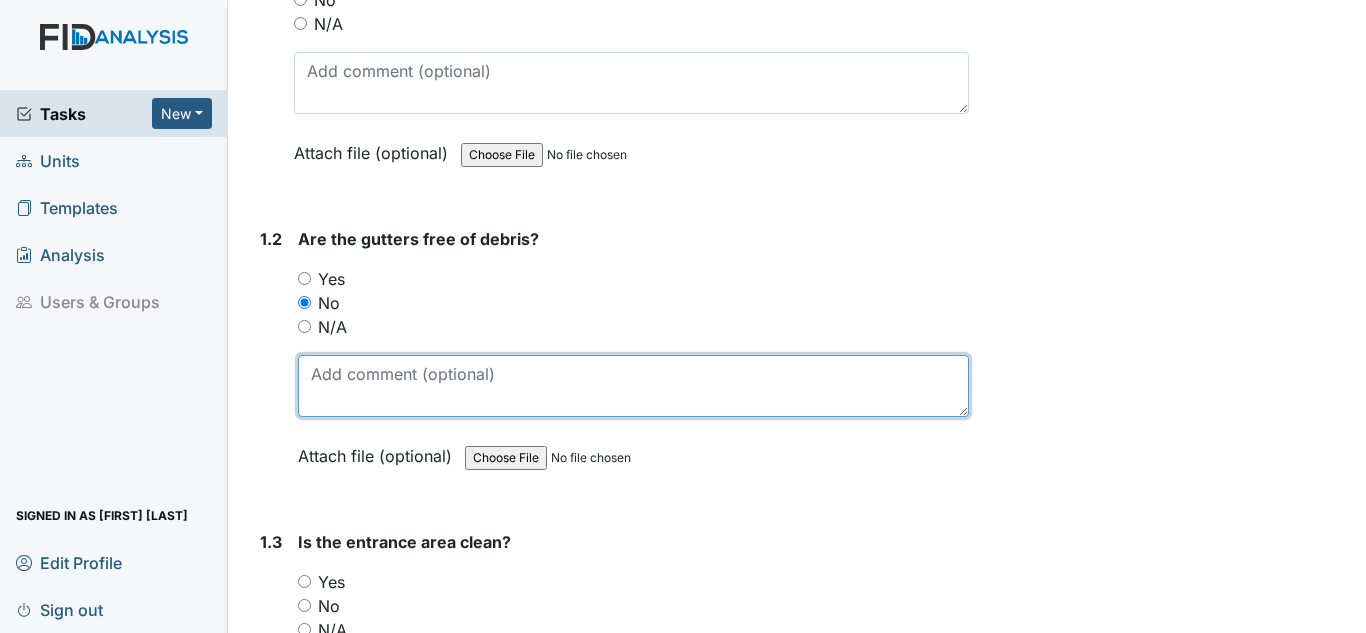 drag, startPoint x: 376, startPoint y: 382, endPoint x: 668, endPoint y: 264, distance: 314.94125 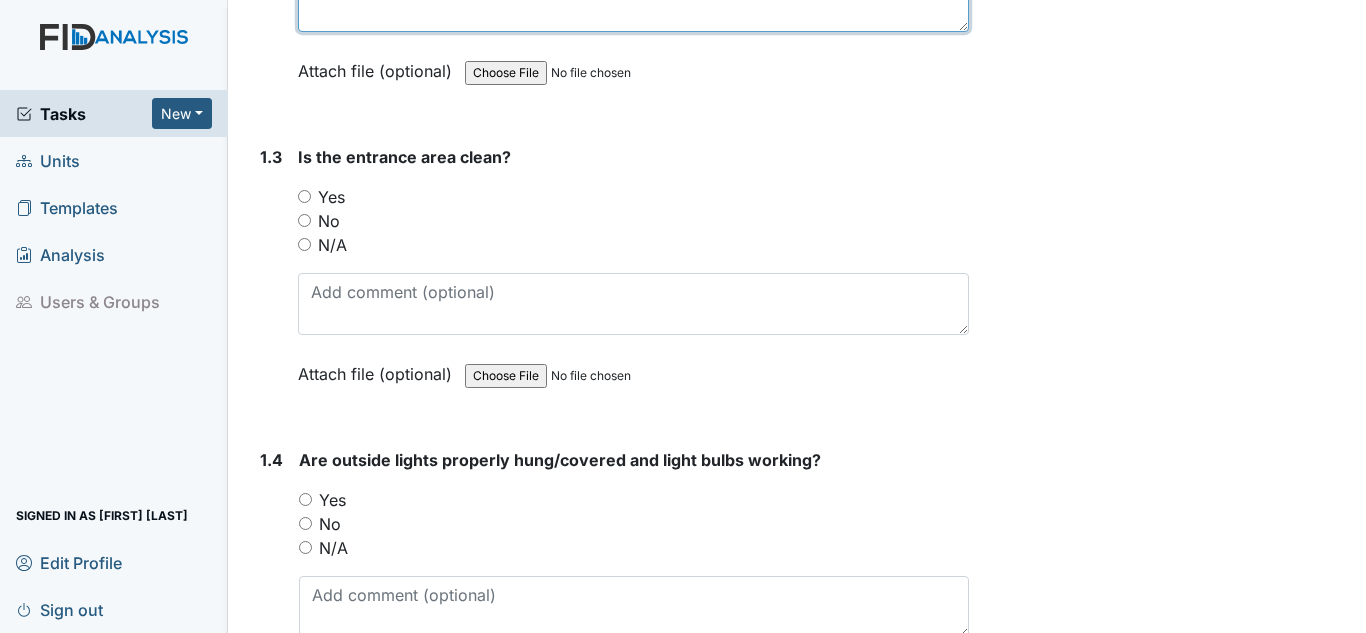 scroll, scrollTop: 800, scrollLeft: 0, axis: vertical 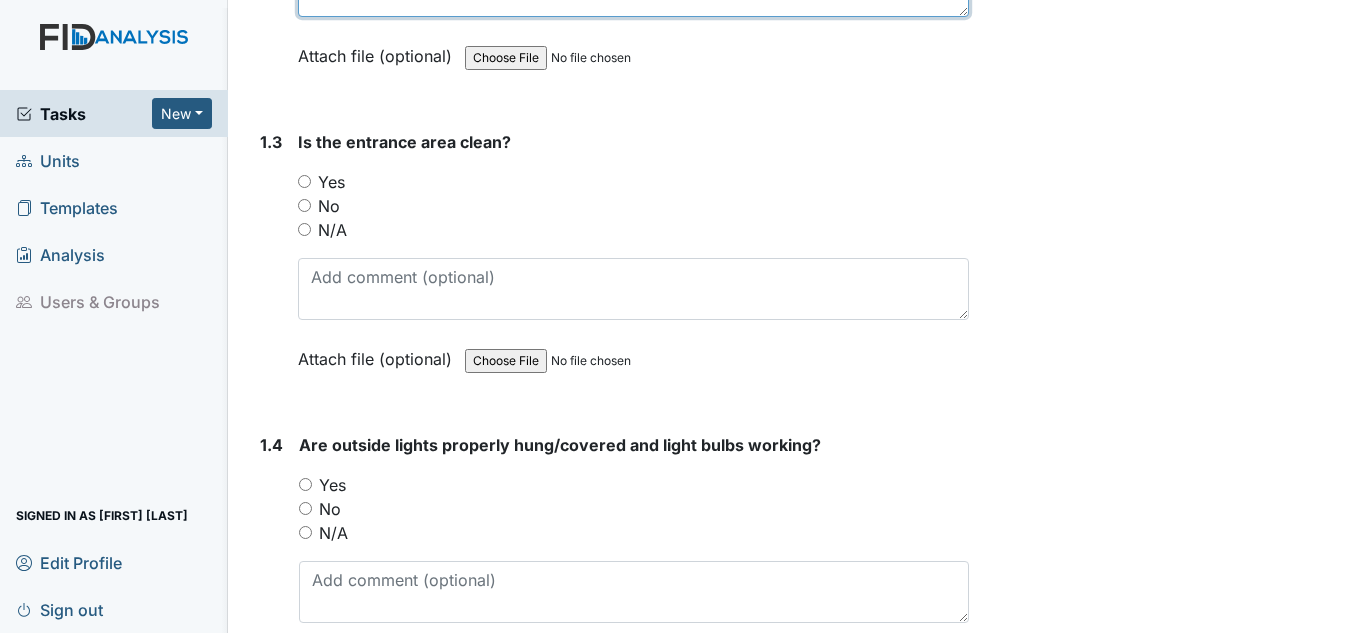 type on "Work order has been submitted" 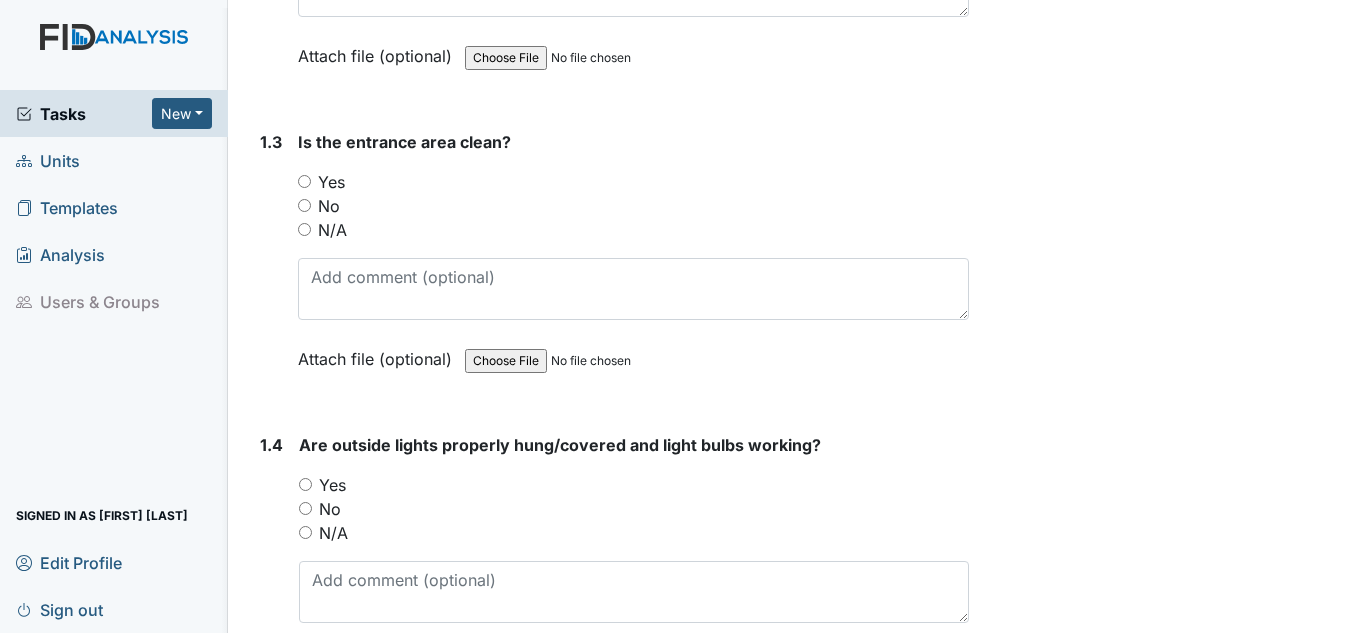 click on "Yes" at bounding box center (331, 182) 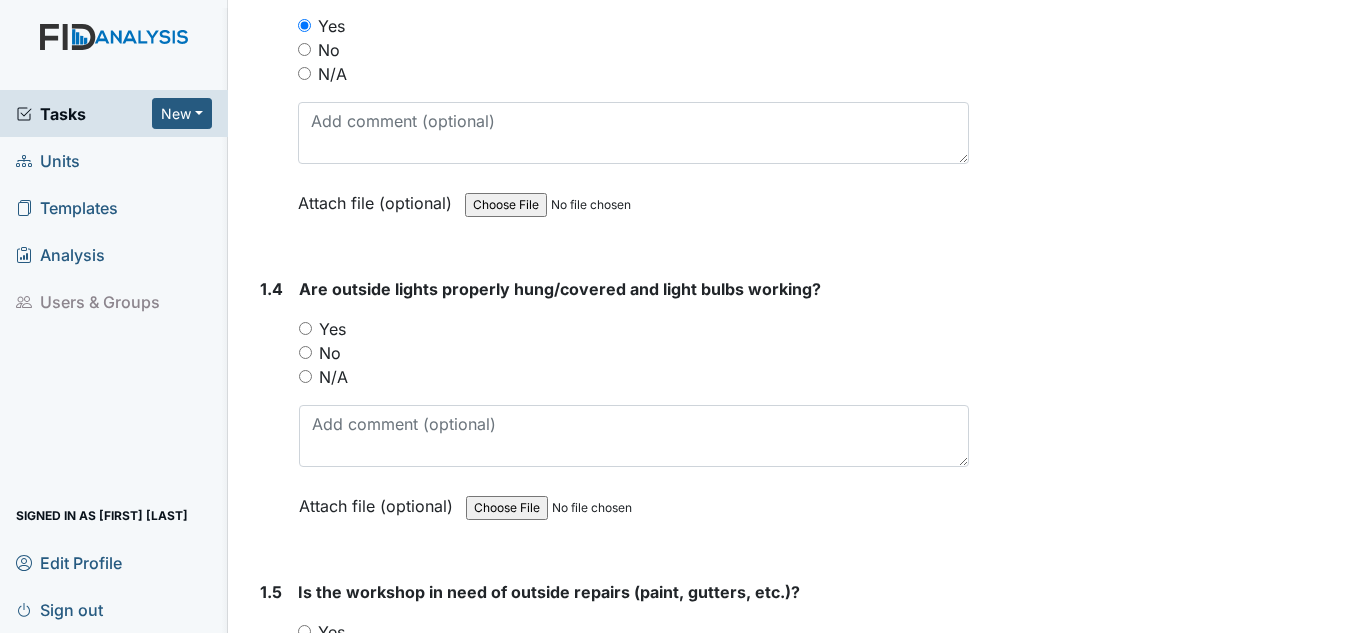 scroll, scrollTop: 1000, scrollLeft: 0, axis: vertical 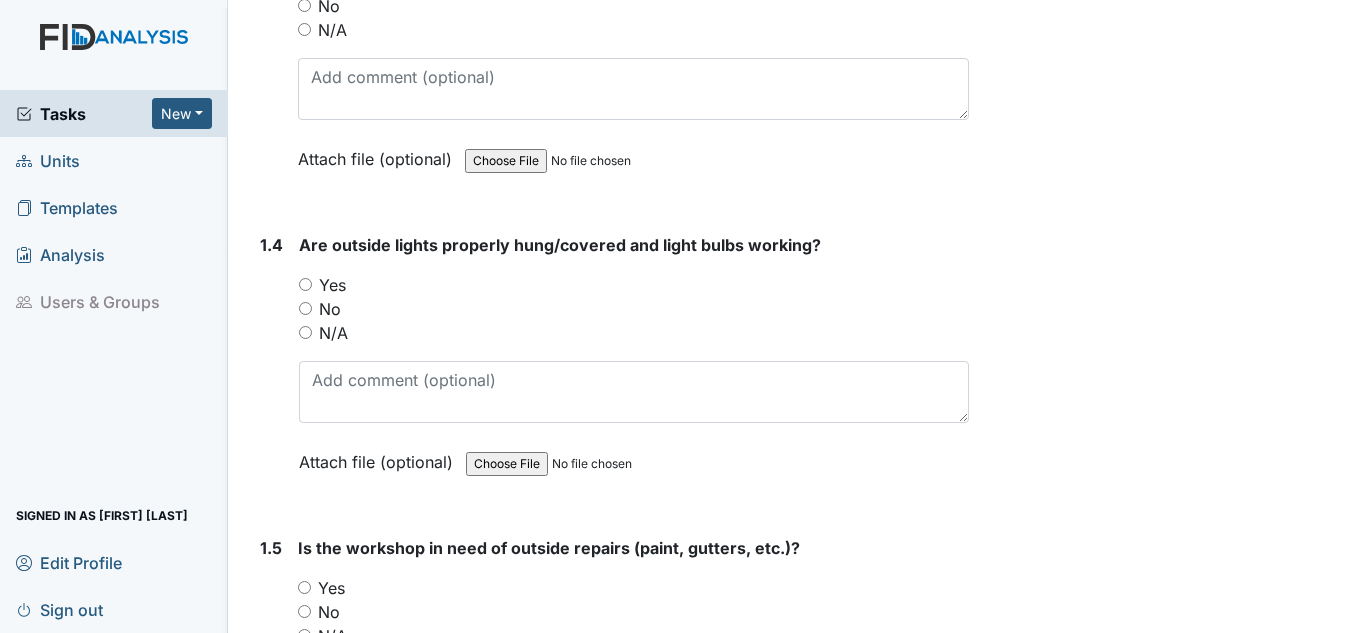click on "Yes" at bounding box center [332, 285] 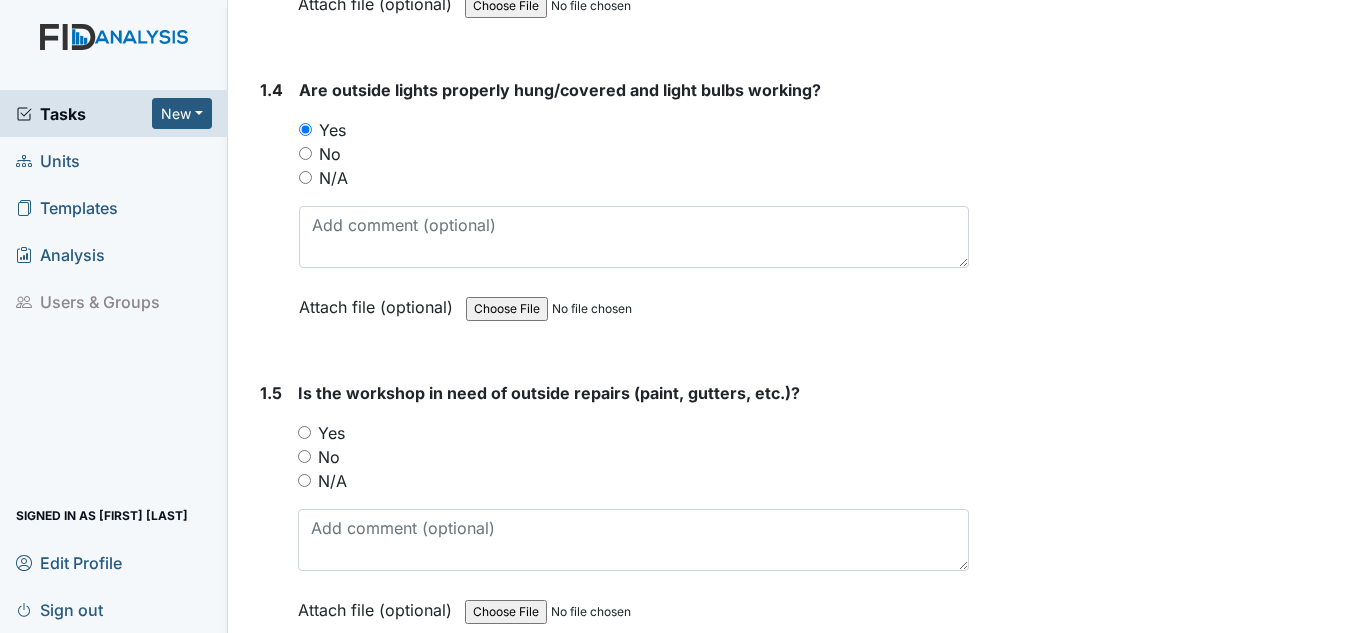 scroll, scrollTop: 1400, scrollLeft: 0, axis: vertical 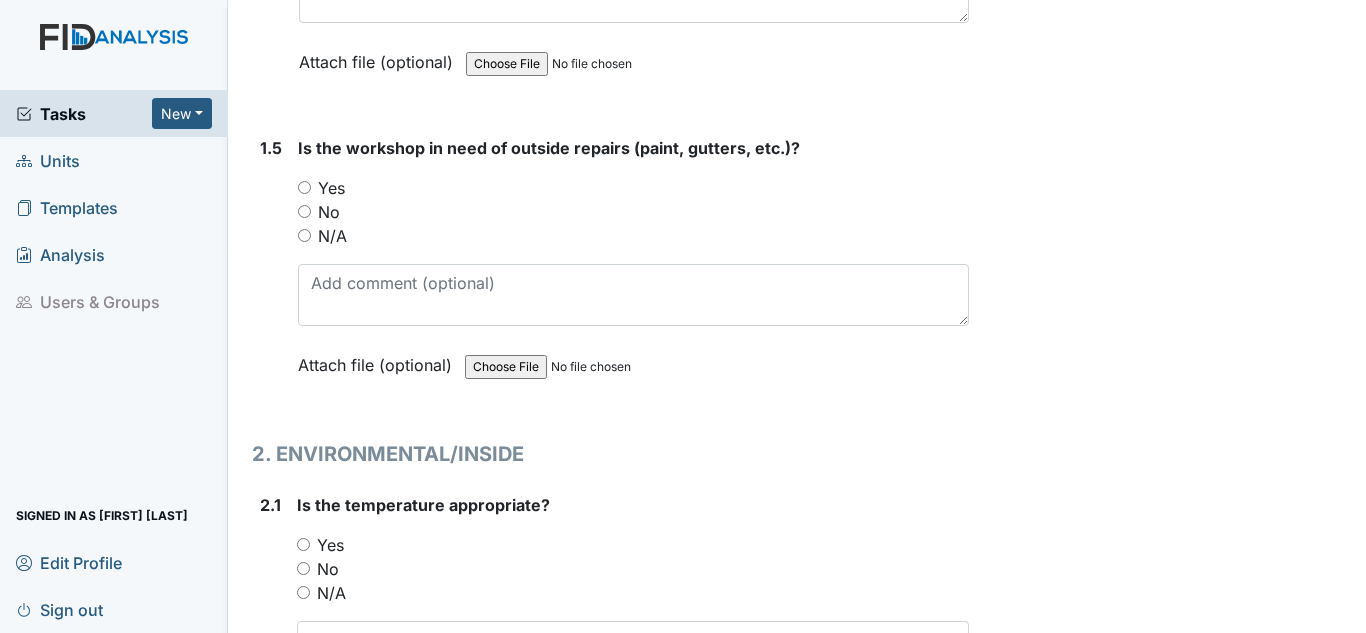 click on "No" at bounding box center [329, 212] 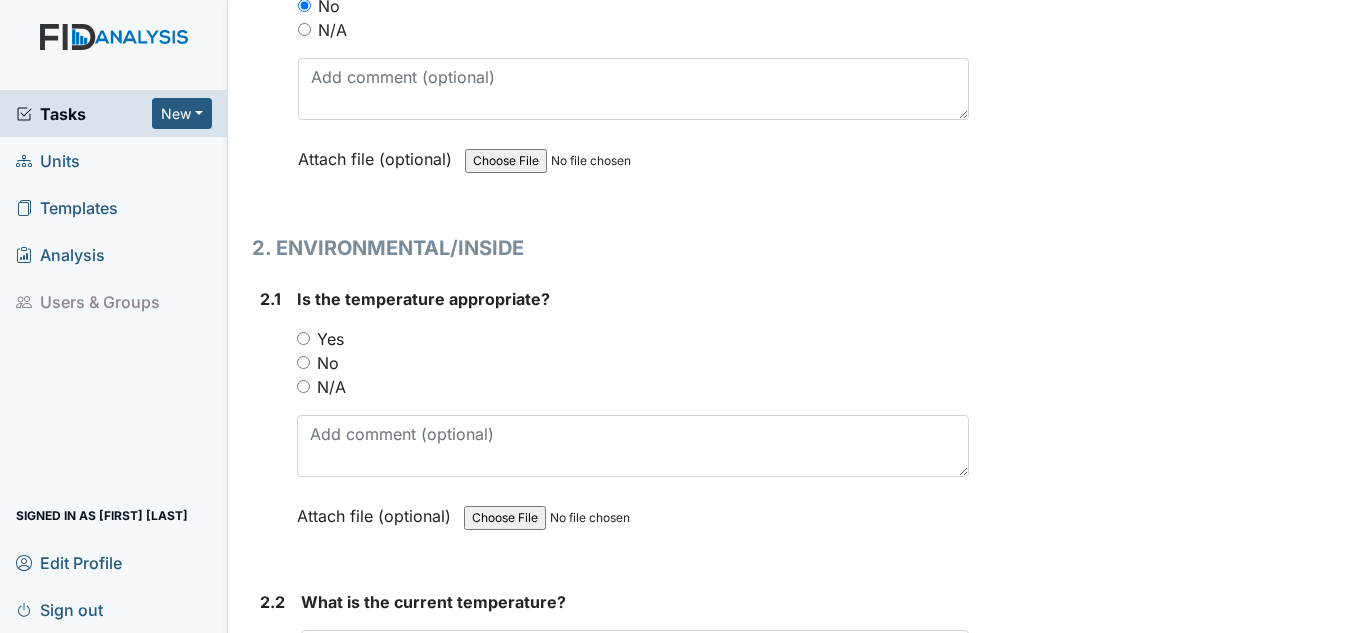 scroll, scrollTop: 1700, scrollLeft: 0, axis: vertical 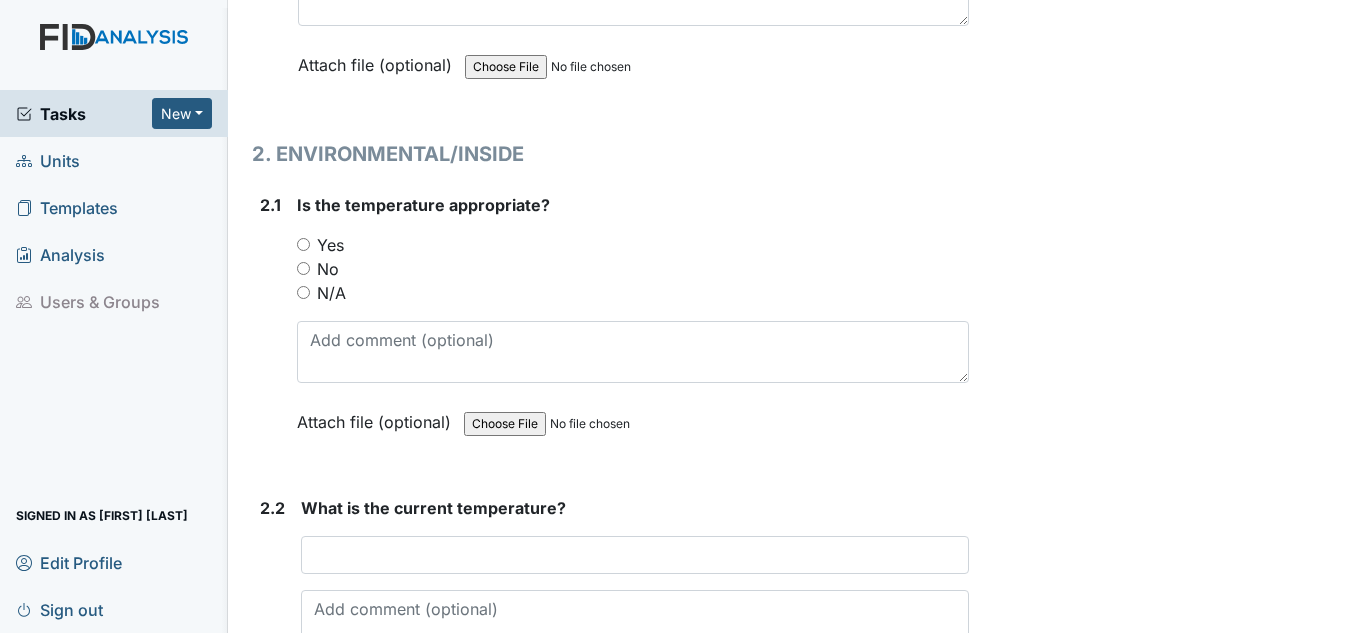 click on "Yes" at bounding box center (330, 245) 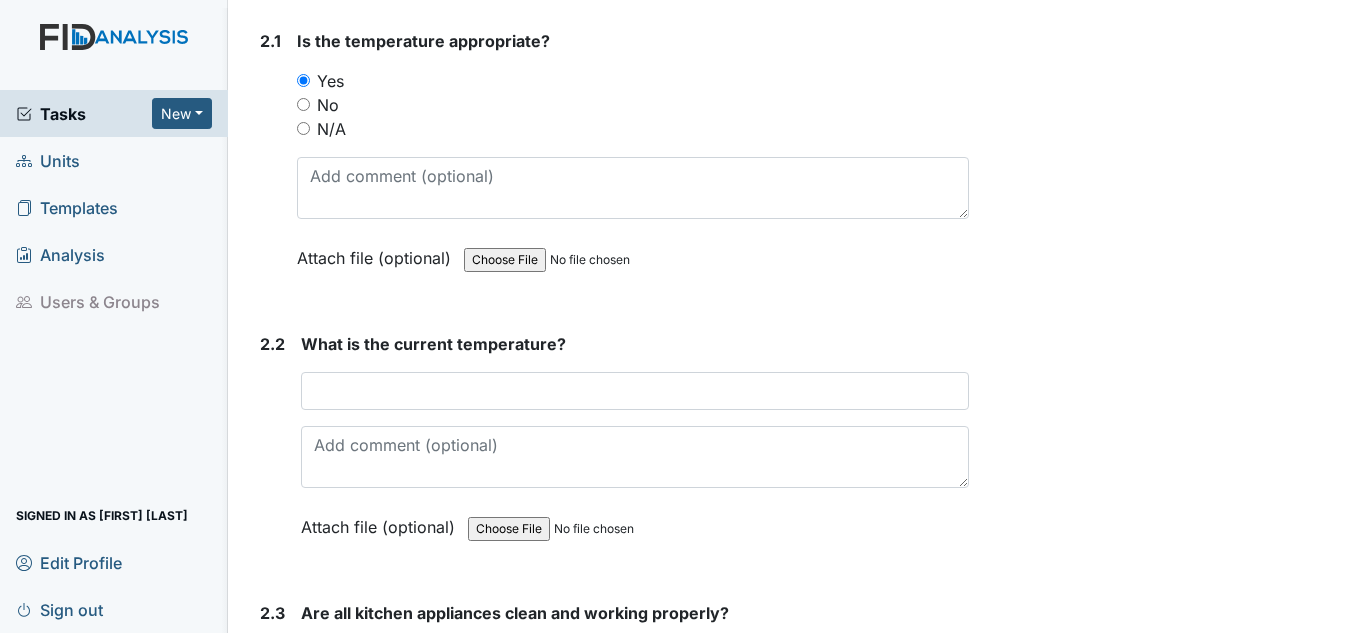 scroll, scrollTop: 1900, scrollLeft: 0, axis: vertical 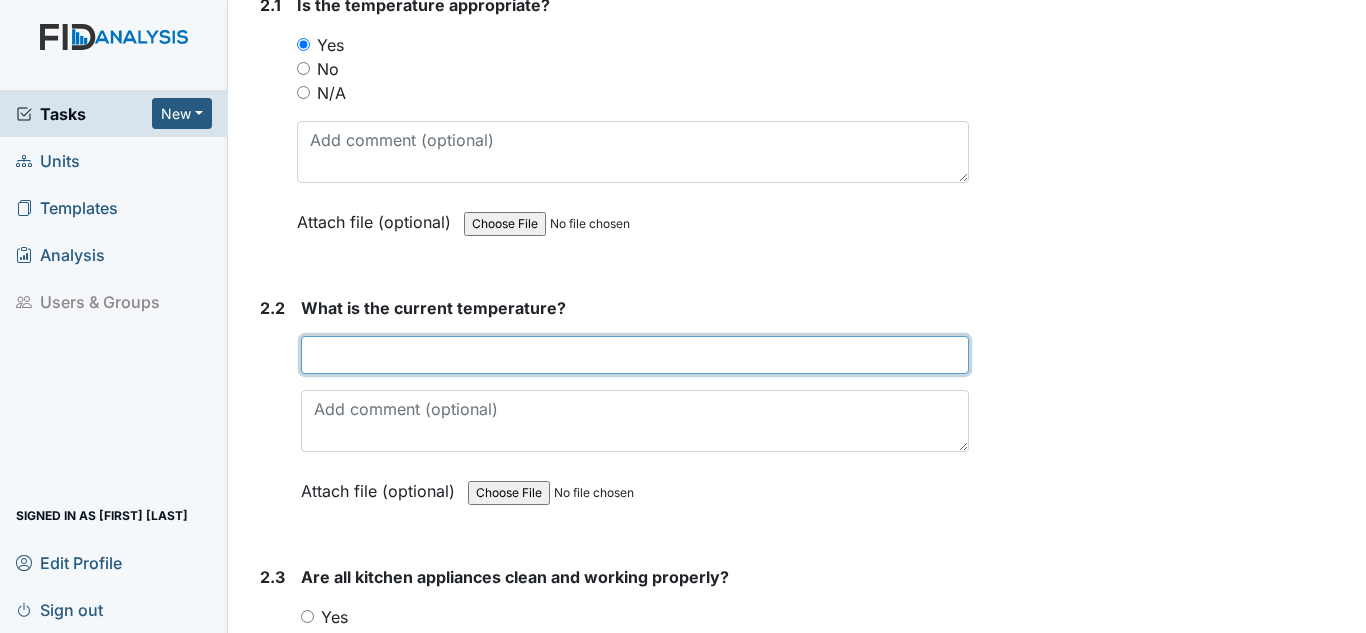click at bounding box center (635, 355) 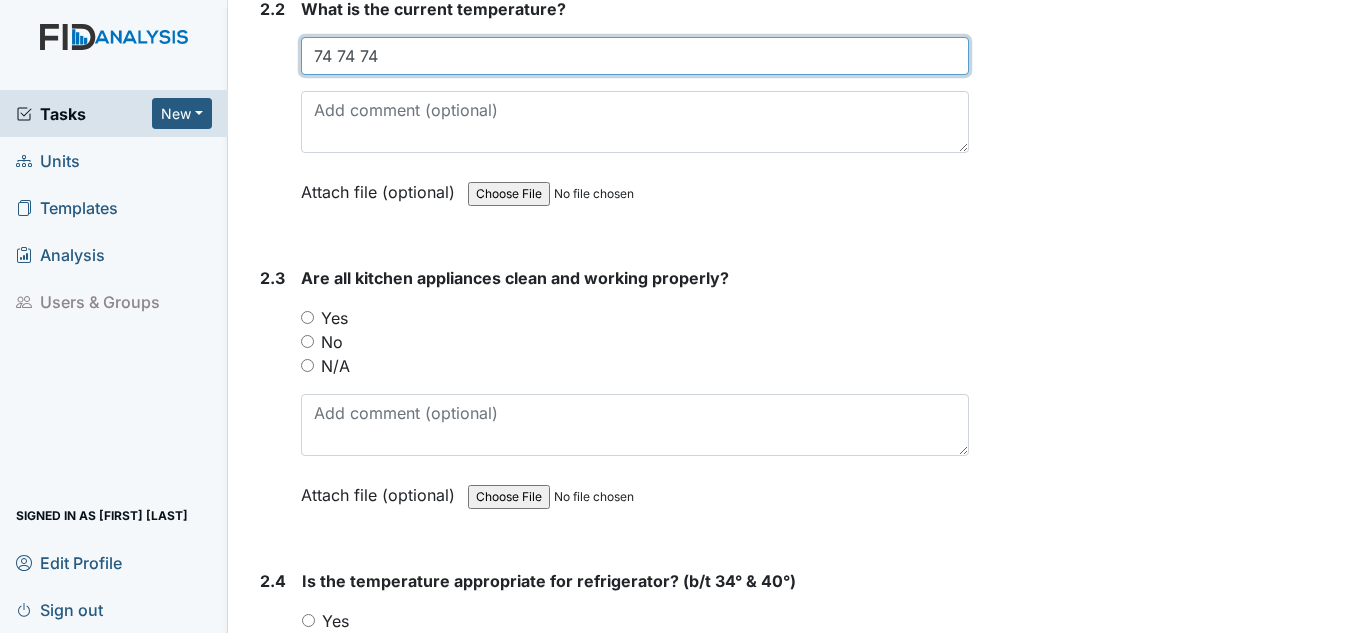 scroll, scrollTop: 2200, scrollLeft: 0, axis: vertical 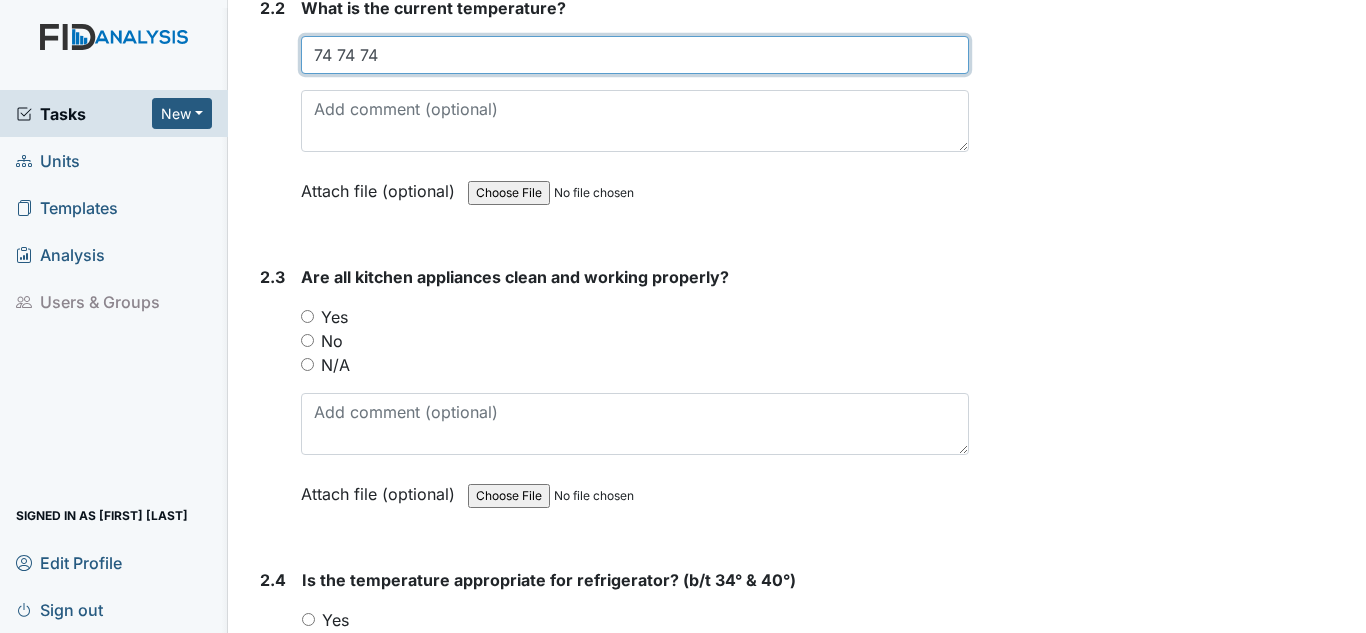 type on "74 74 74" 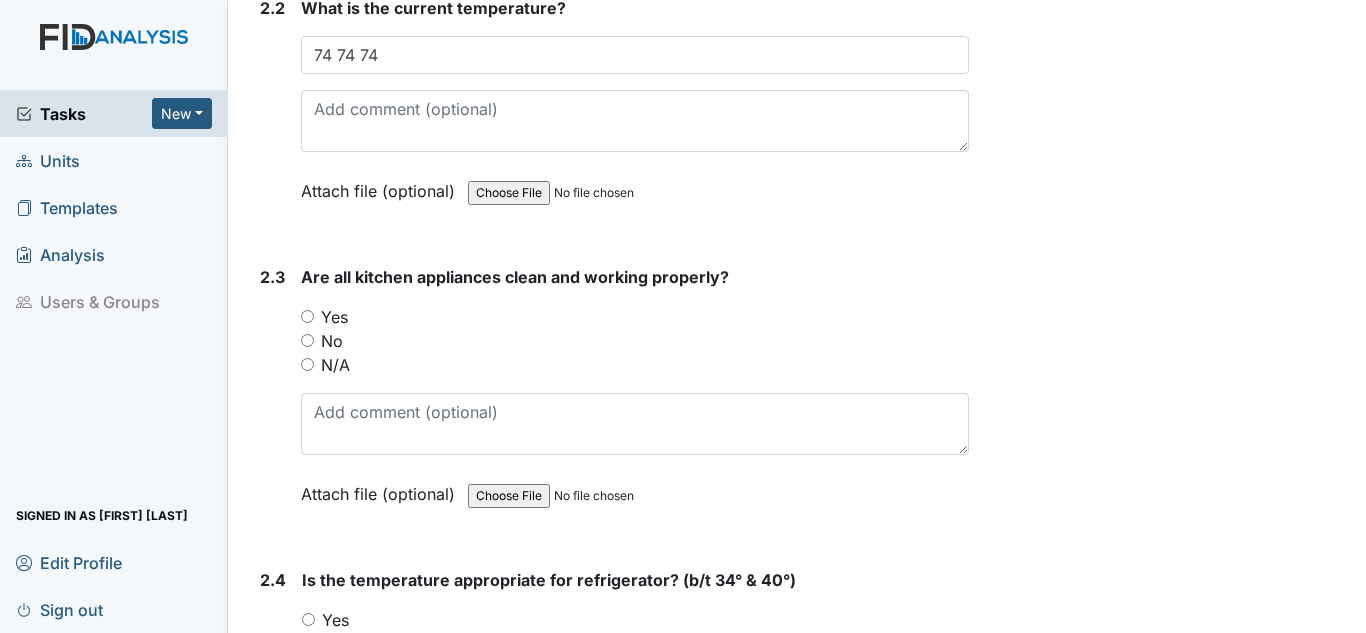 click on "Yes" at bounding box center (334, 317) 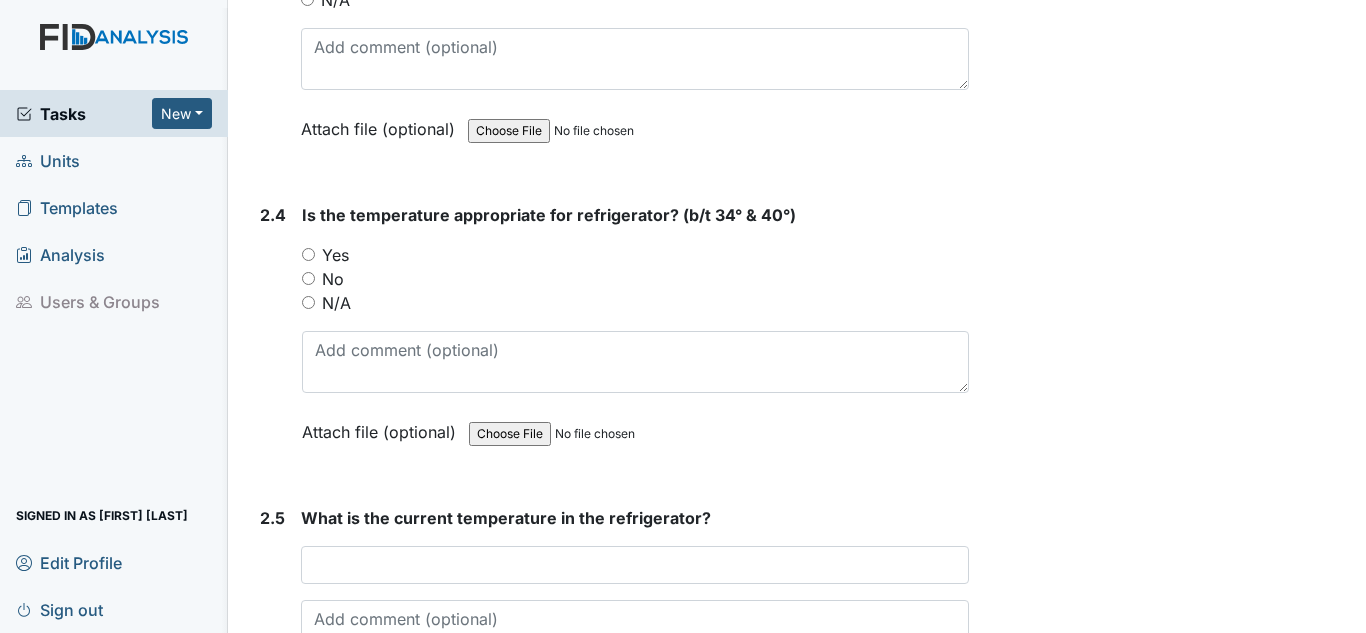 scroll, scrollTop: 2600, scrollLeft: 0, axis: vertical 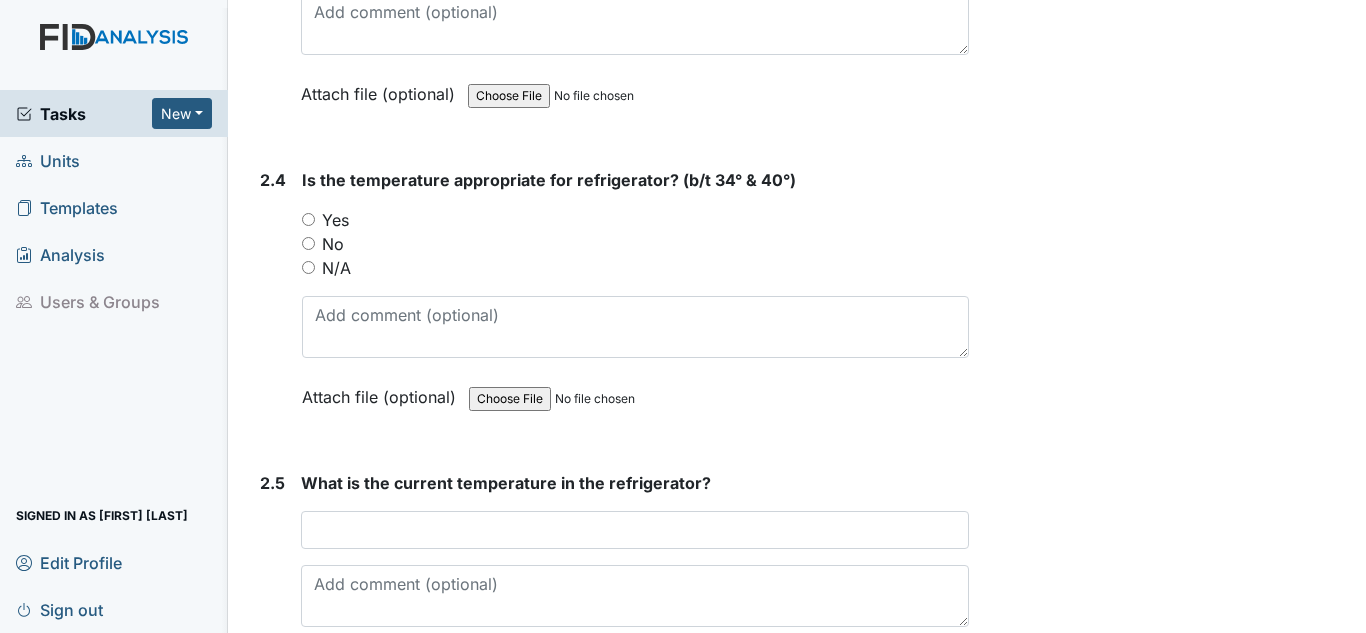 click on "Yes" at bounding box center (335, 220) 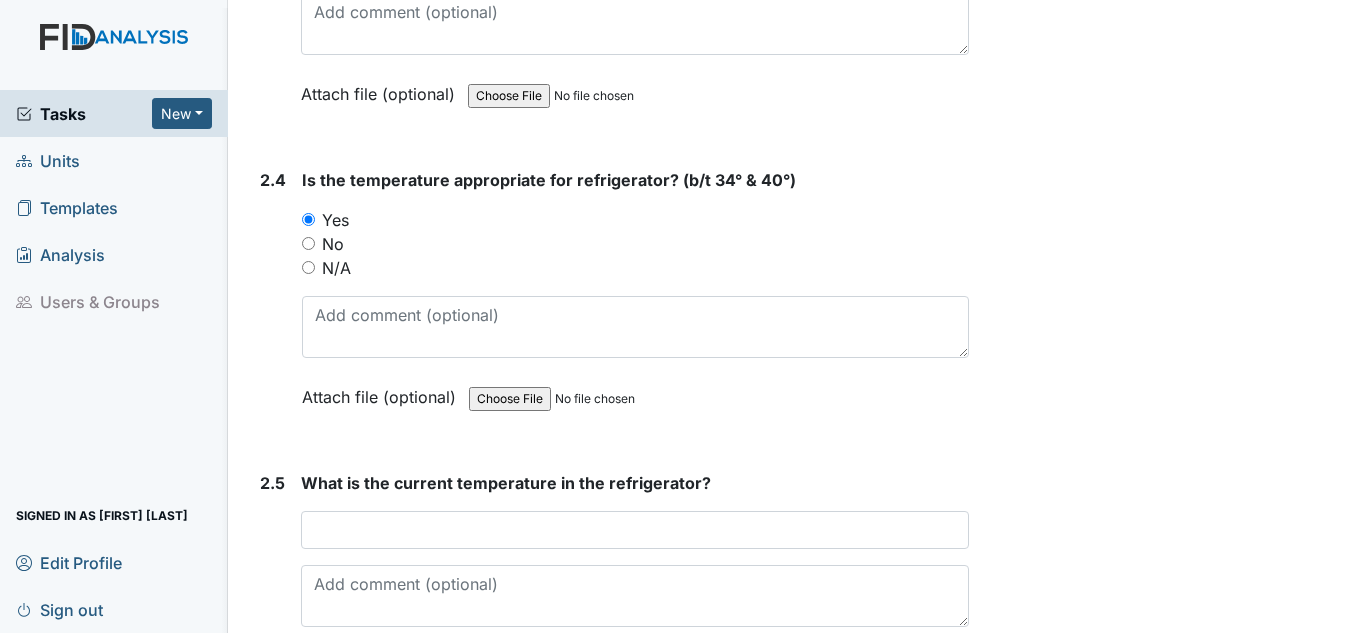 scroll, scrollTop: 2700, scrollLeft: 0, axis: vertical 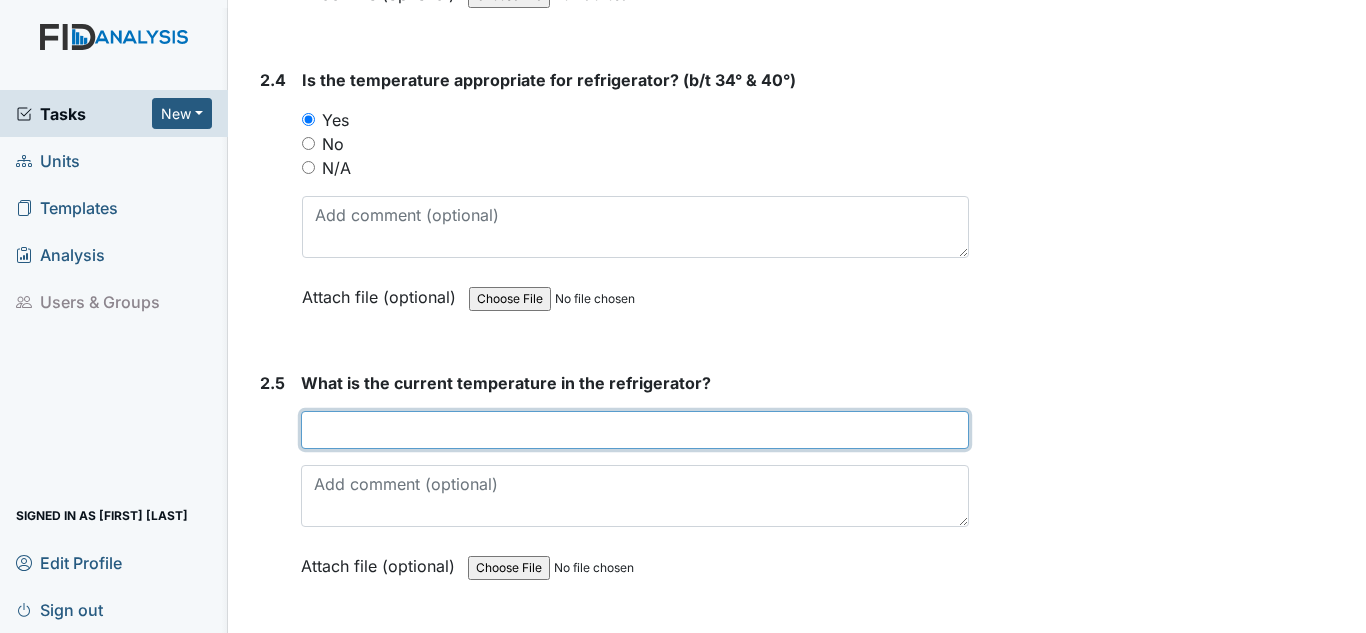 click at bounding box center [635, 430] 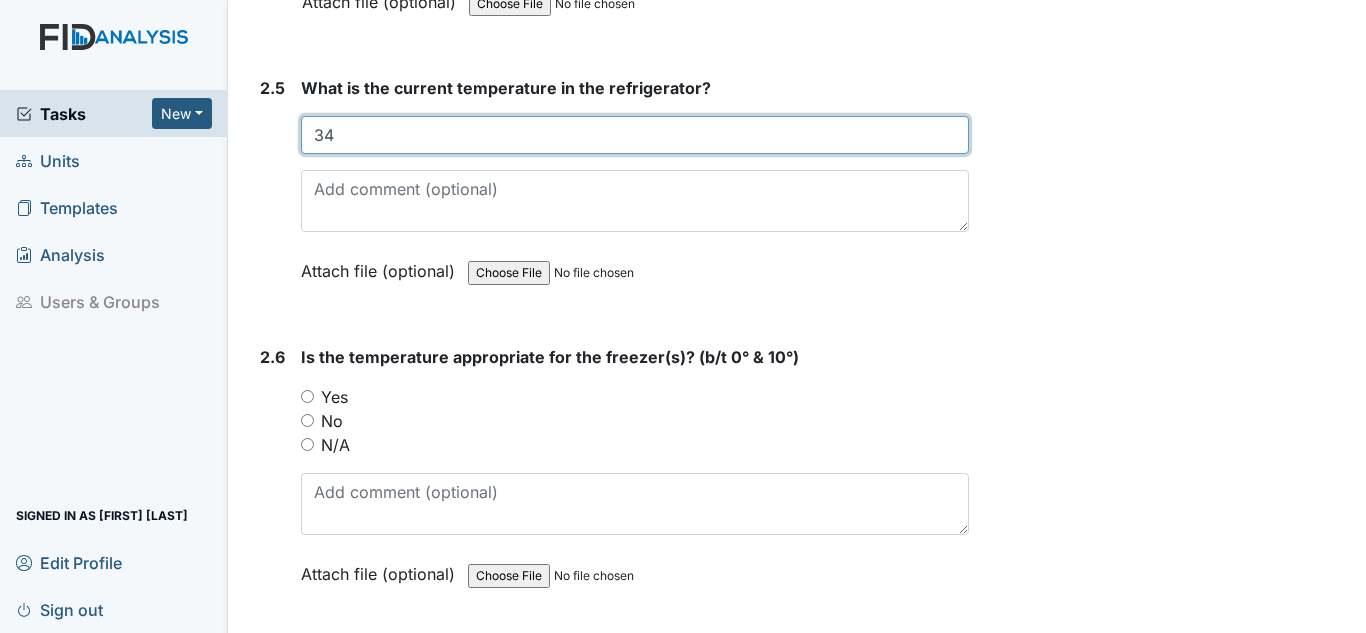 scroll, scrollTop: 3000, scrollLeft: 0, axis: vertical 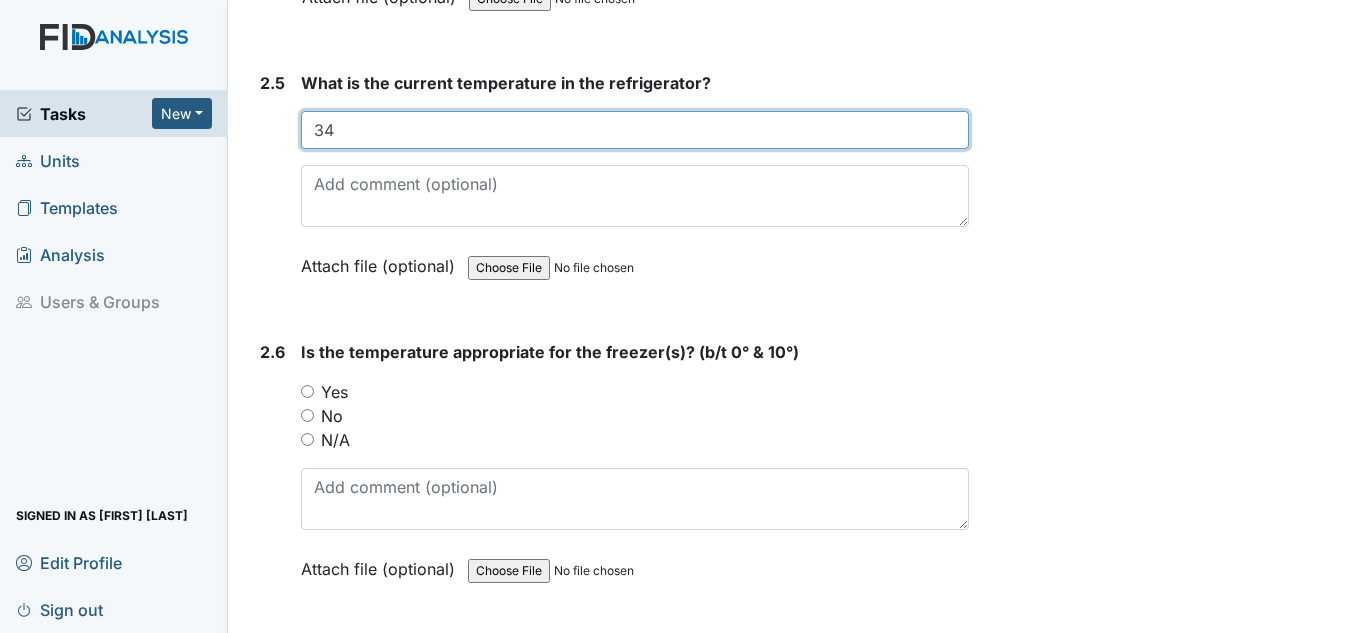type on "34" 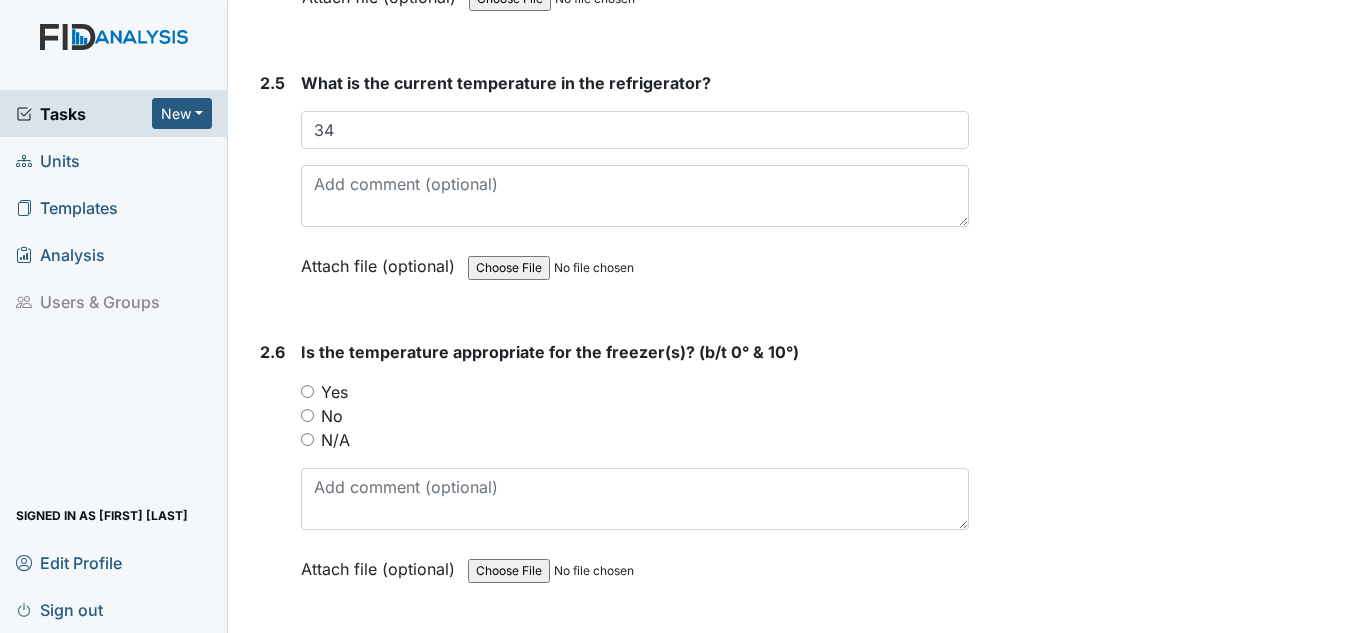 click on "Yes" at bounding box center (334, 392) 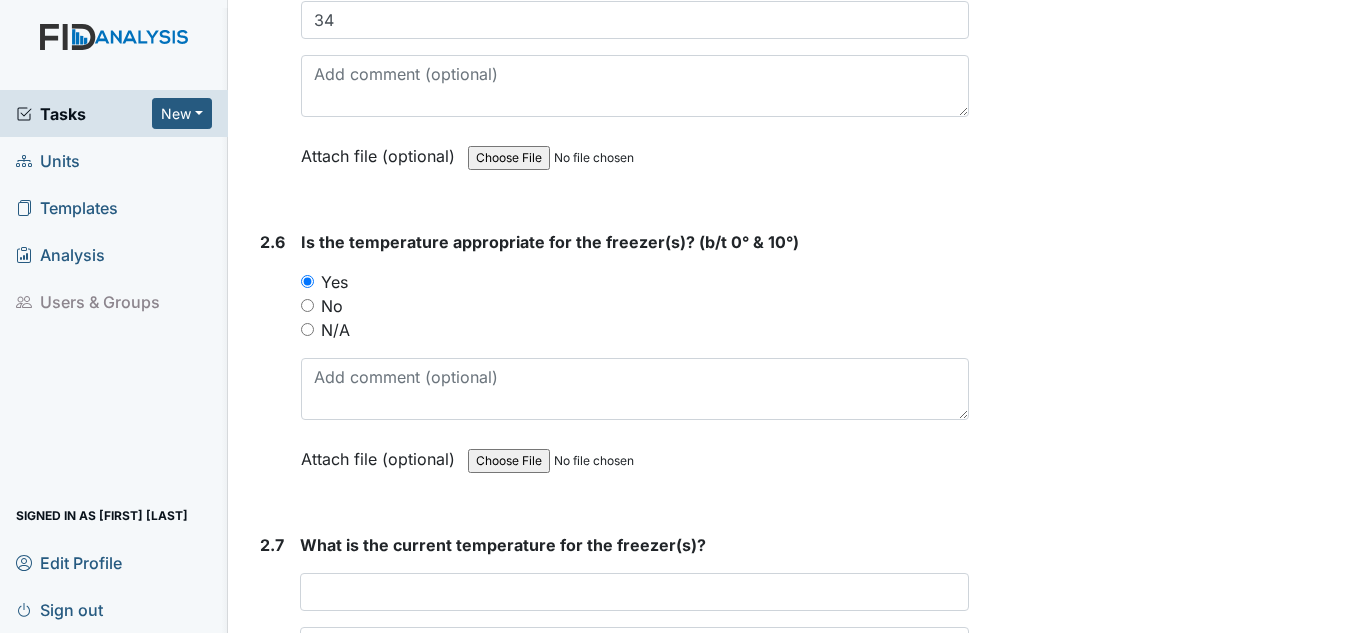 scroll, scrollTop: 3400, scrollLeft: 0, axis: vertical 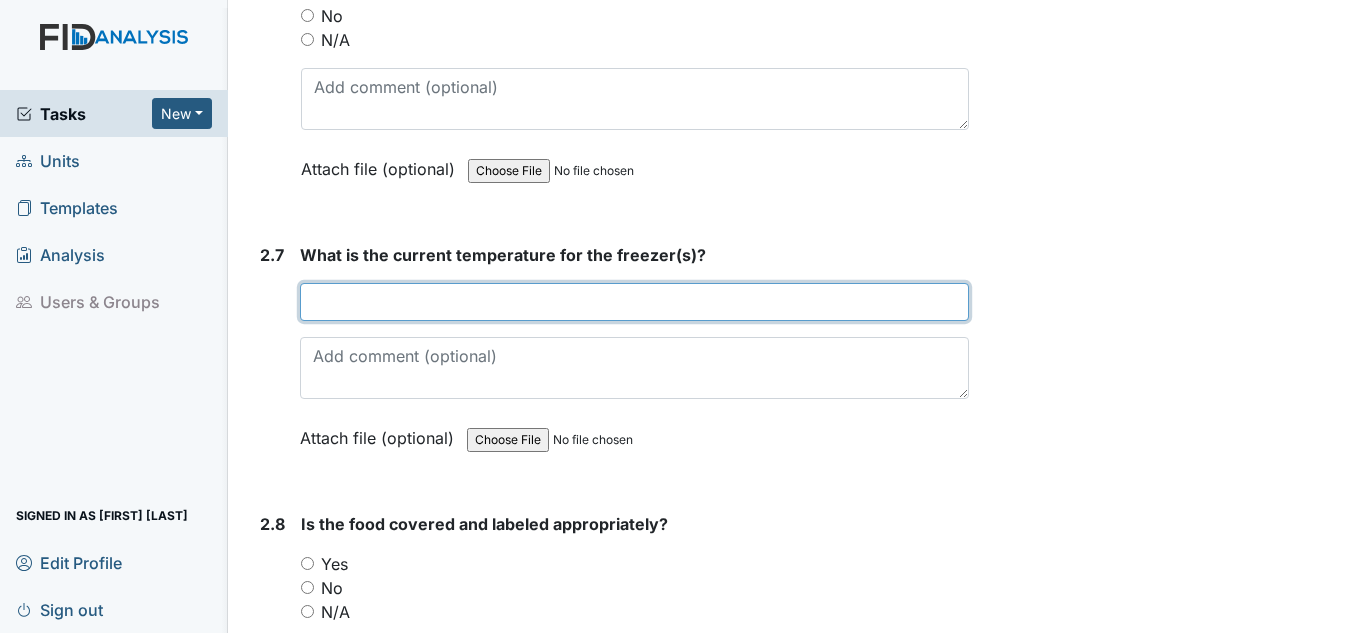 click at bounding box center (634, 302) 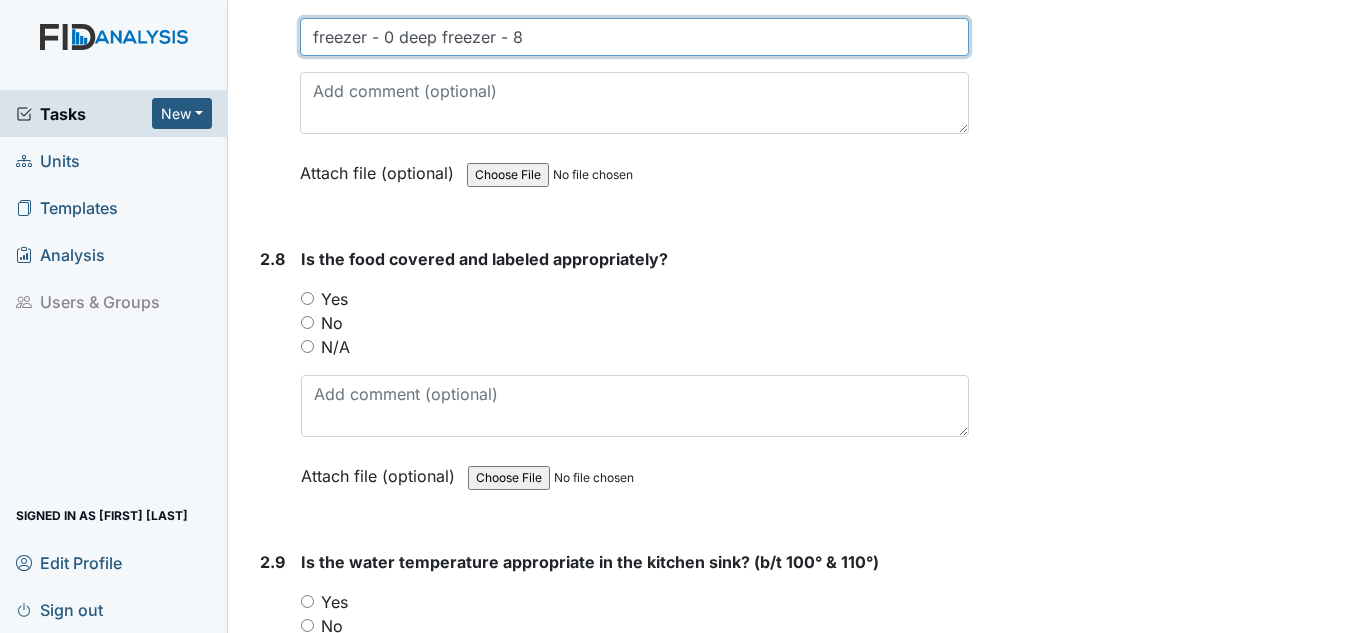 scroll, scrollTop: 3700, scrollLeft: 0, axis: vertical 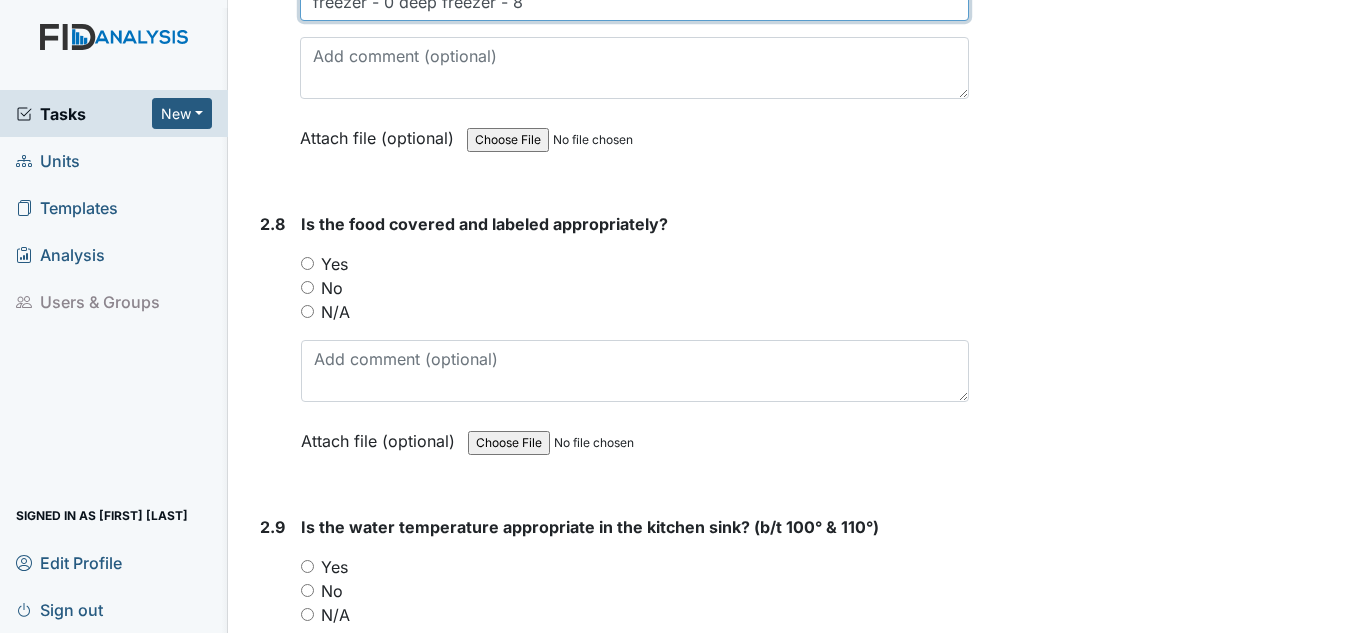 type on "freezer - 0 deep freezer - 8" 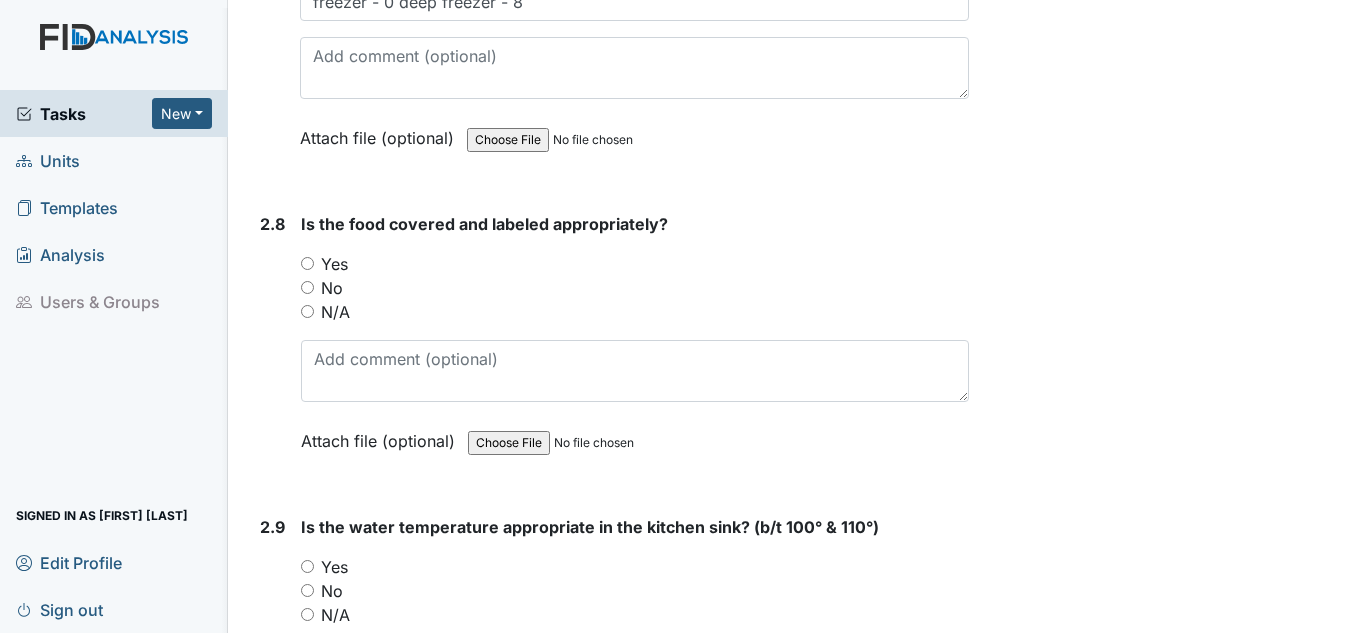 click on "Yes" at bounding box center (334, 264) 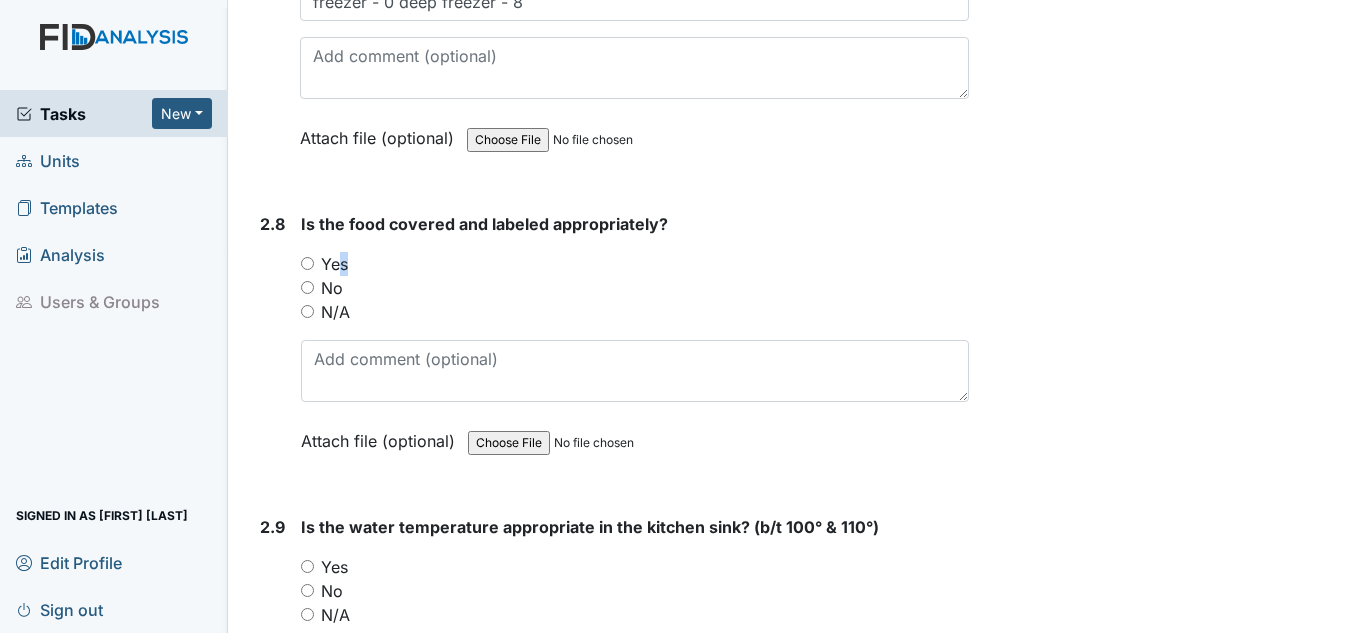 click on "Yes" at bounding box center [307, 263] 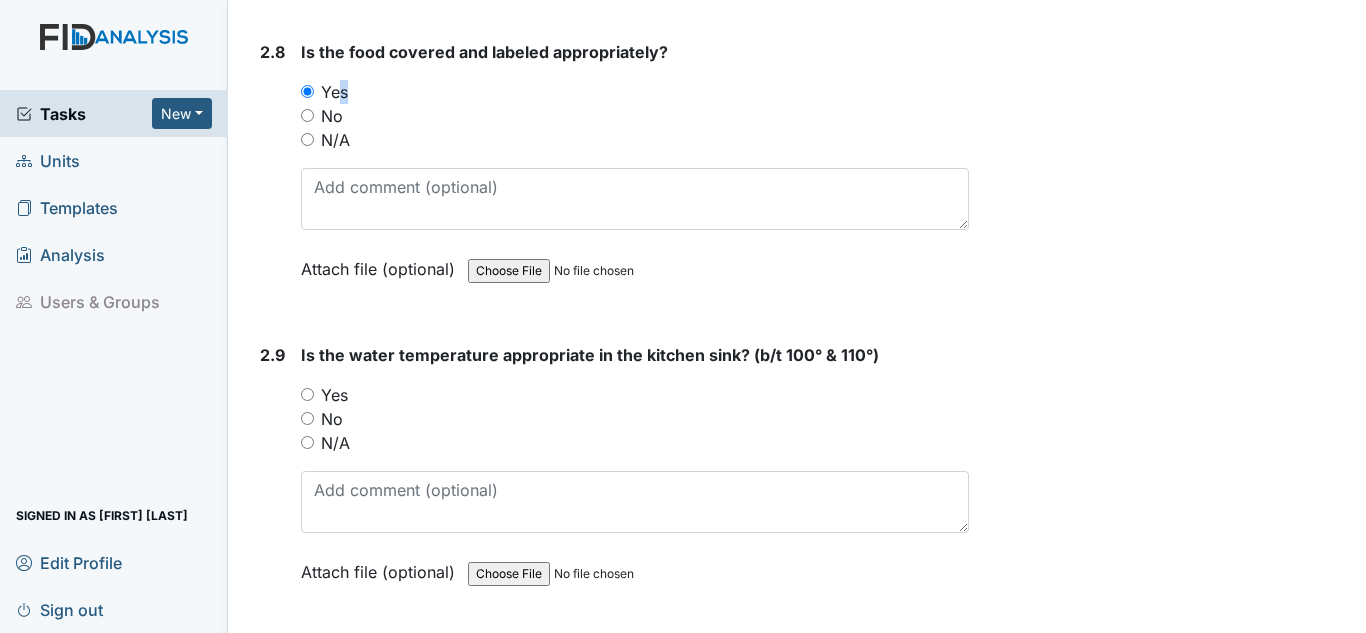 scroll, scrollTop: 3900, scrollLeft: 0, axis: vertical 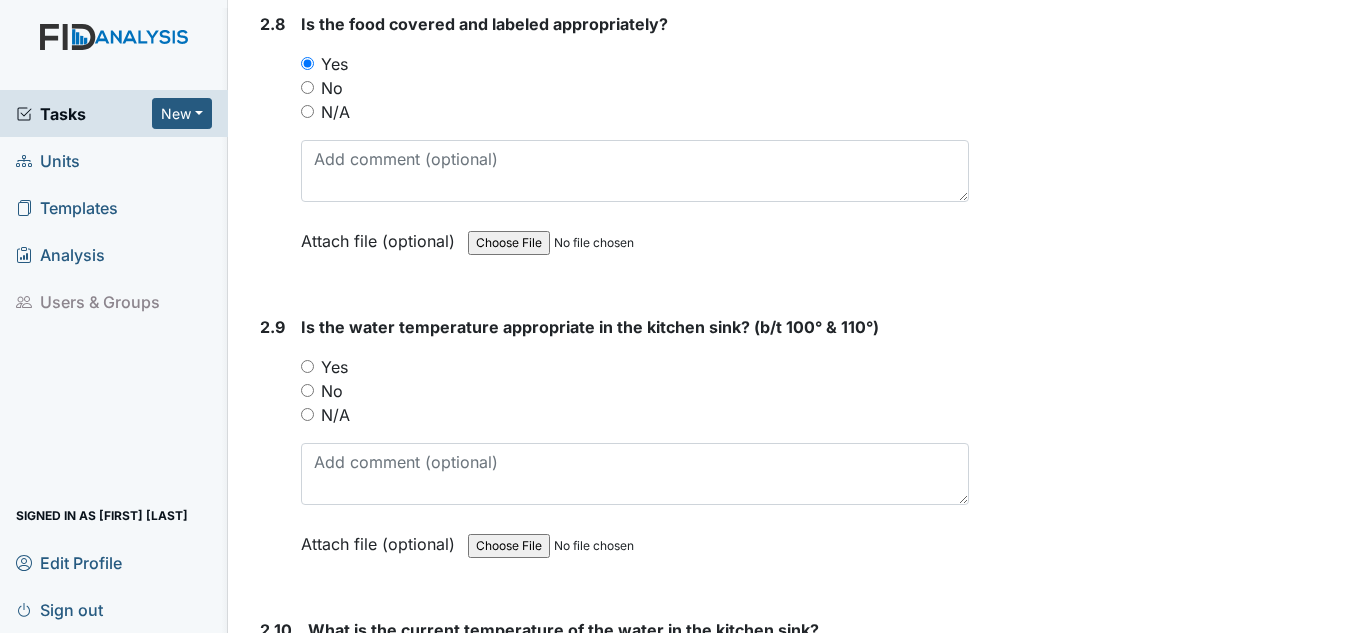 click on "No" at bounding box center [635, 88] 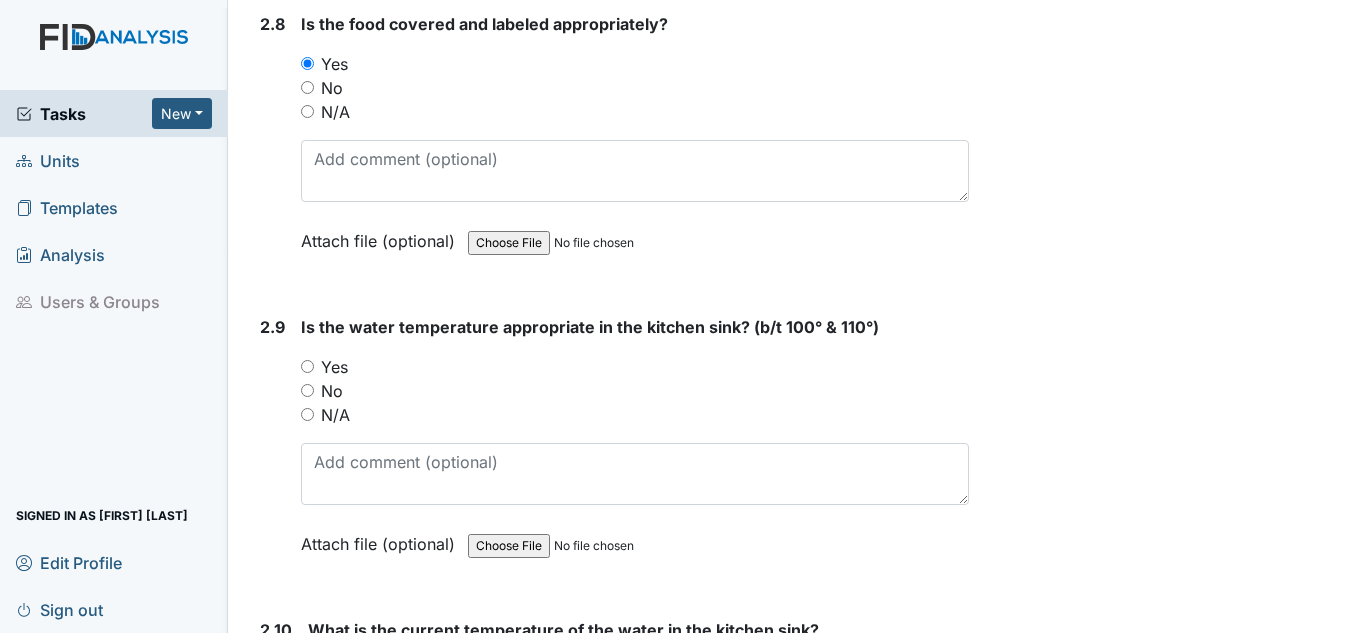 scroll, scrollTop: 4000, scrollLeft: 0, axis: vertical 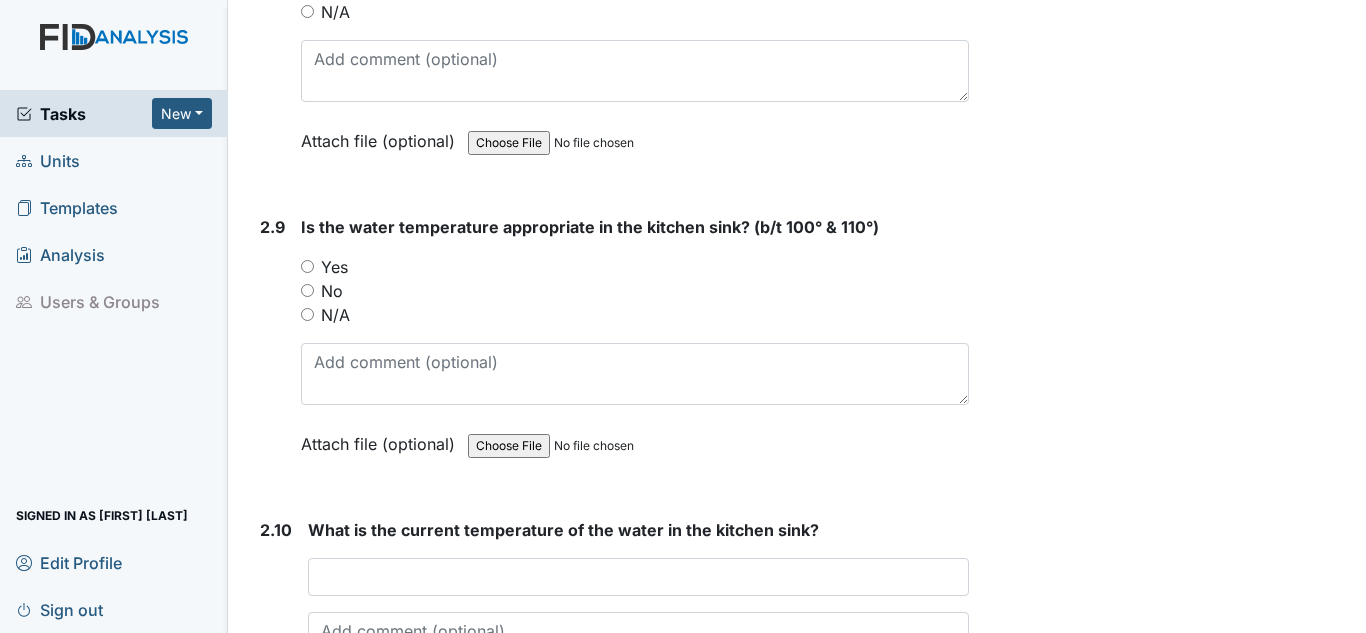 click on "Yes" at bounding box center (334, 267) 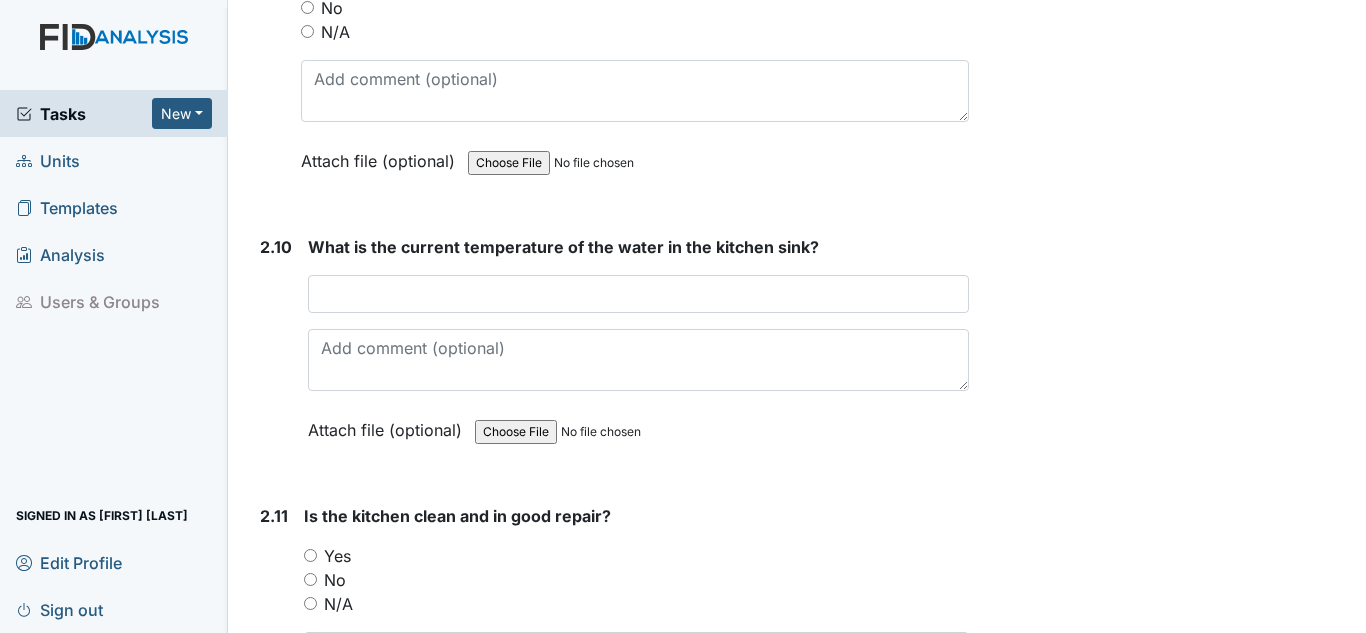 scroll, scrollTop: 4300, scrollLeft: 0, axis: vertical 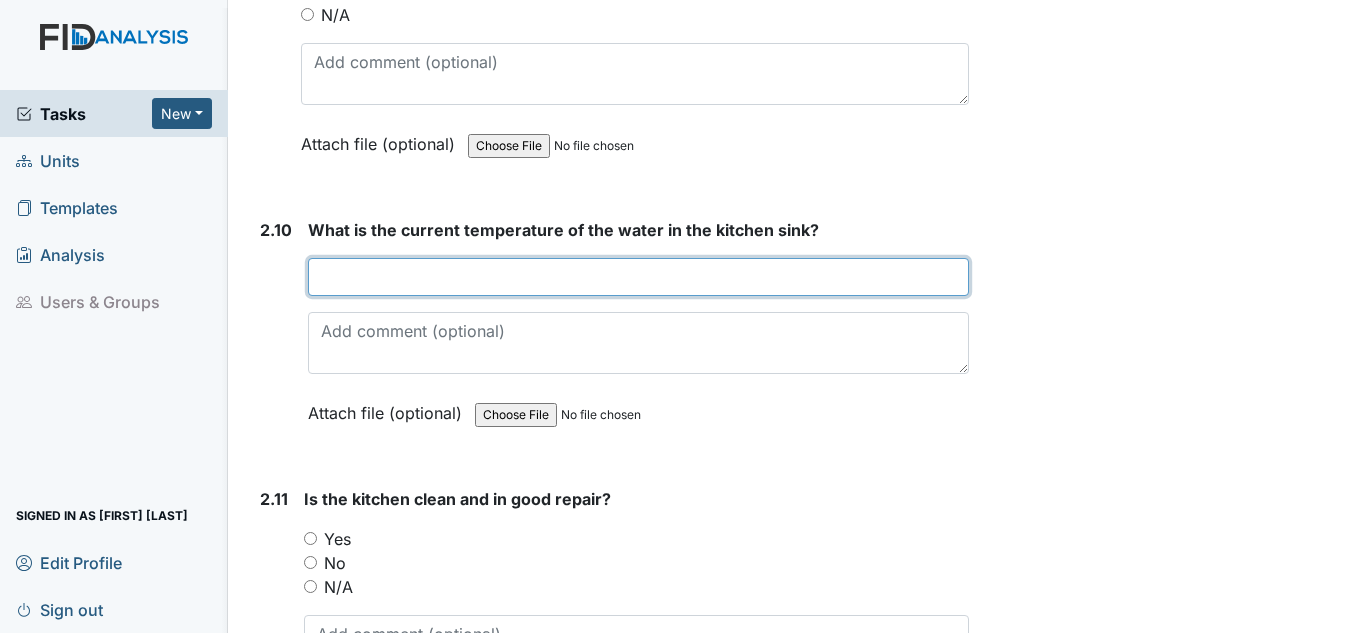 click at bounding box center (638, 277) 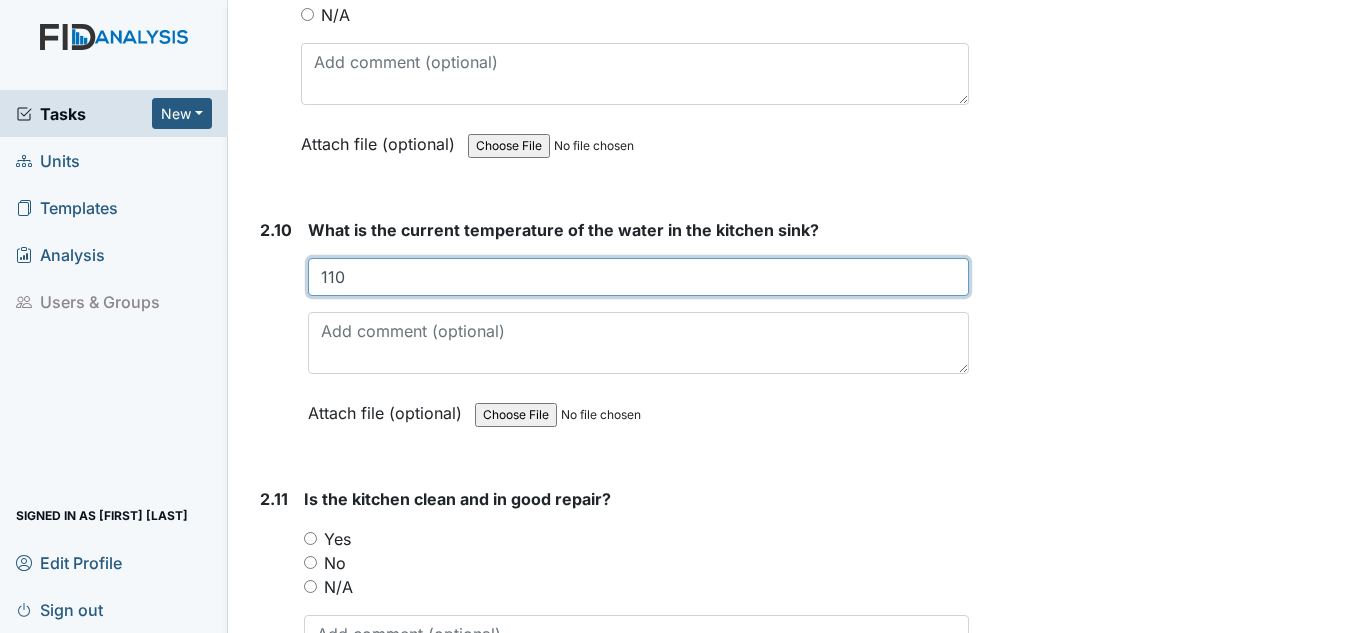 type on "110" 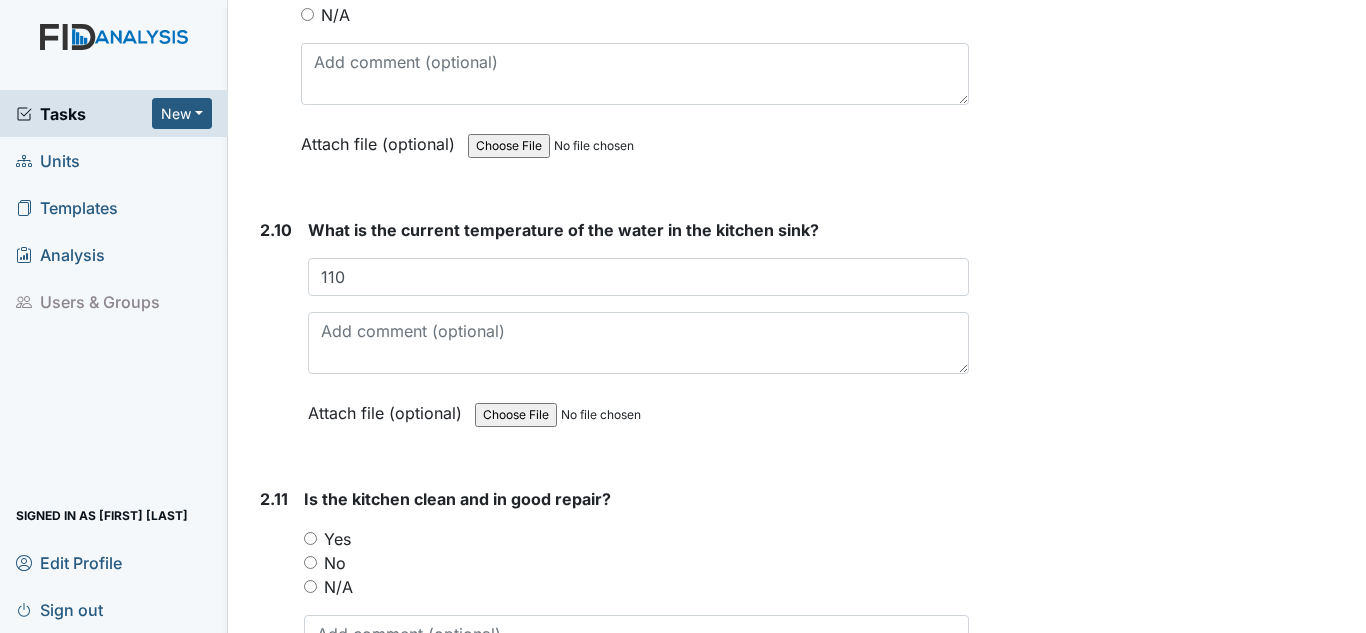 click on "Yes" at bounding box center (337, 539) 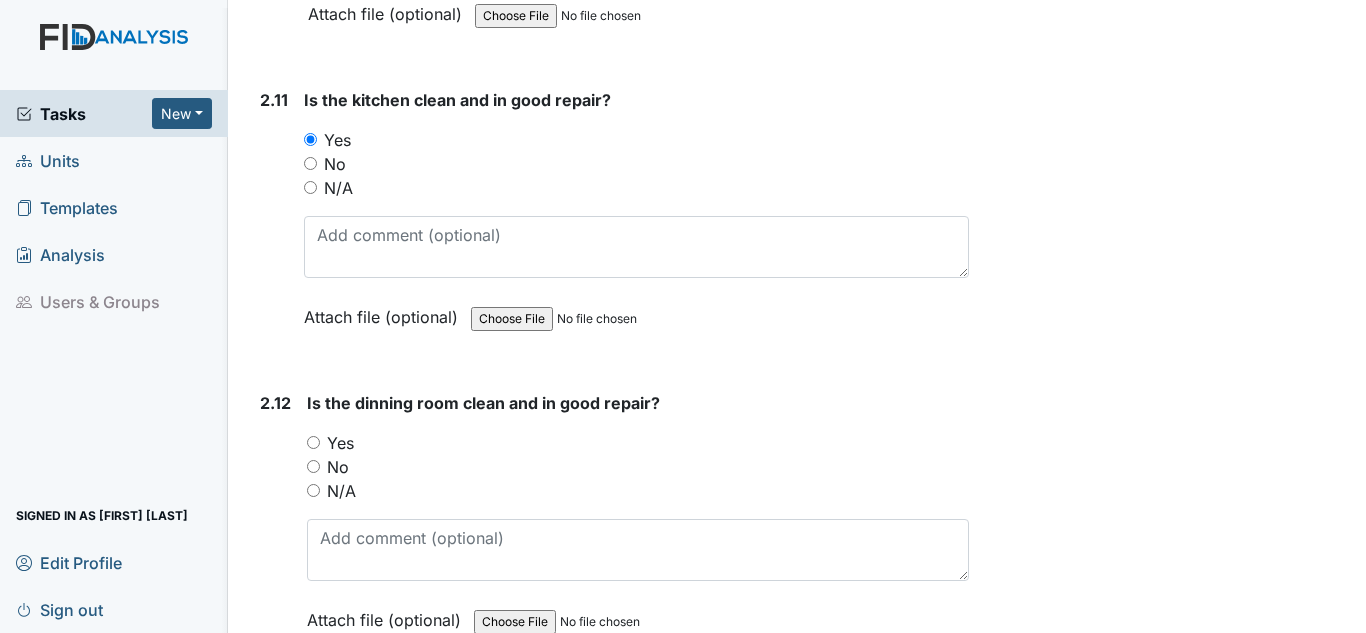 scroll, scrollTop: 4700, scrollLeft: 0, axis: vertical 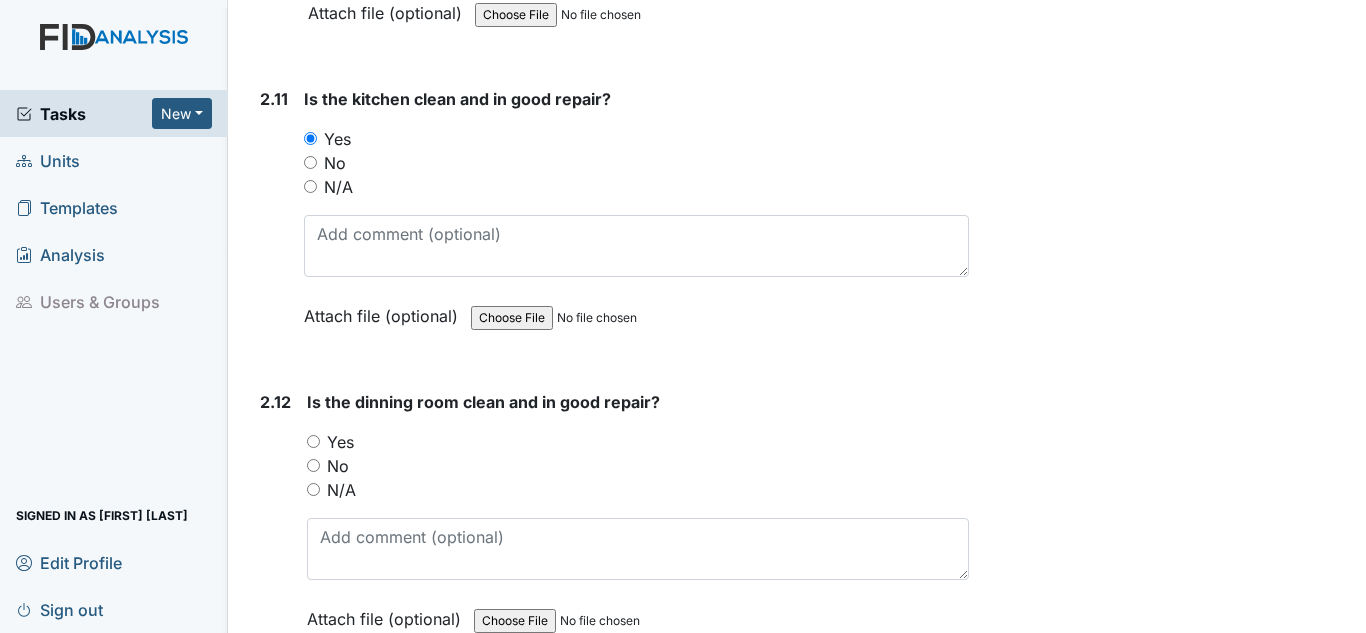 click on "Yes" at bounding box center (340, 442) 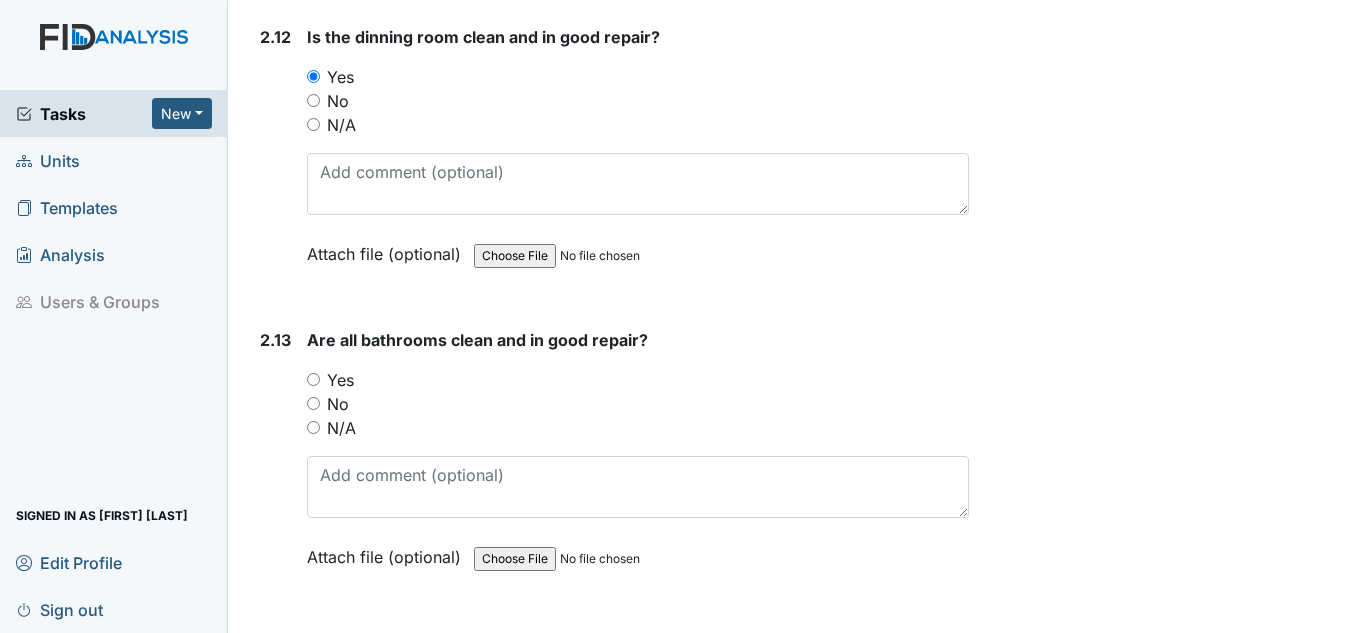 scroll, scrollTop: 5100, scrollLeft: 0, axis: vertical 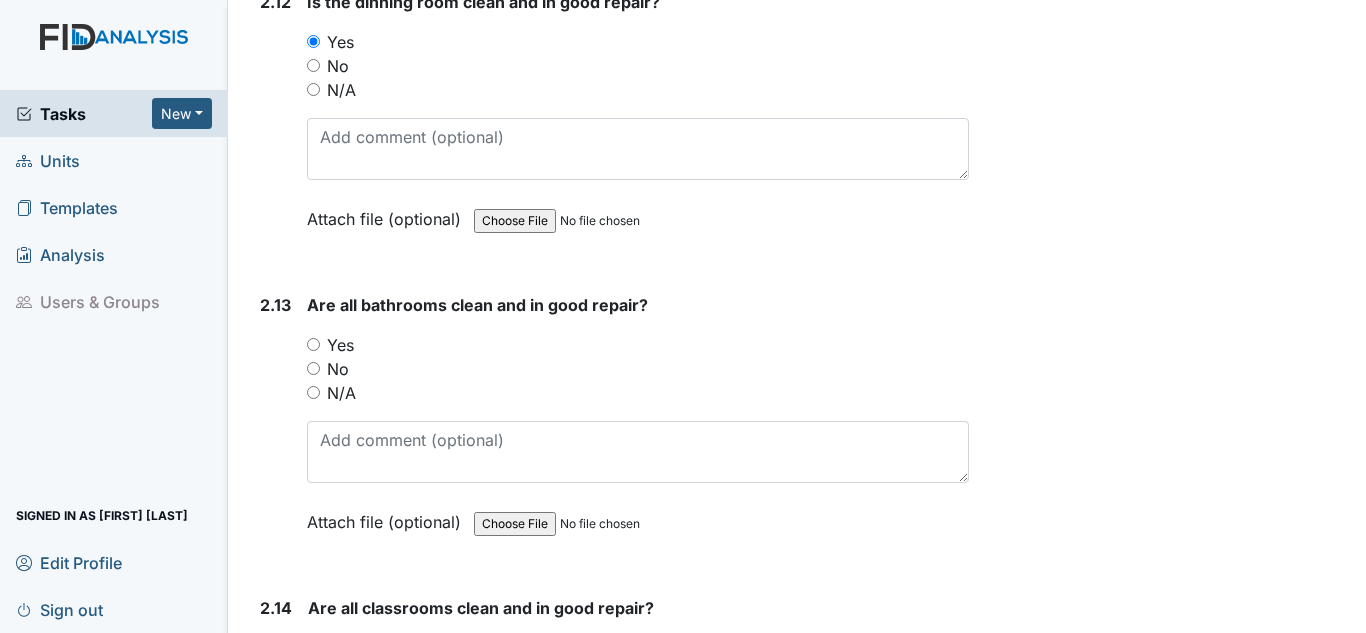 click on "Yes" at bounding box center [340, 345] 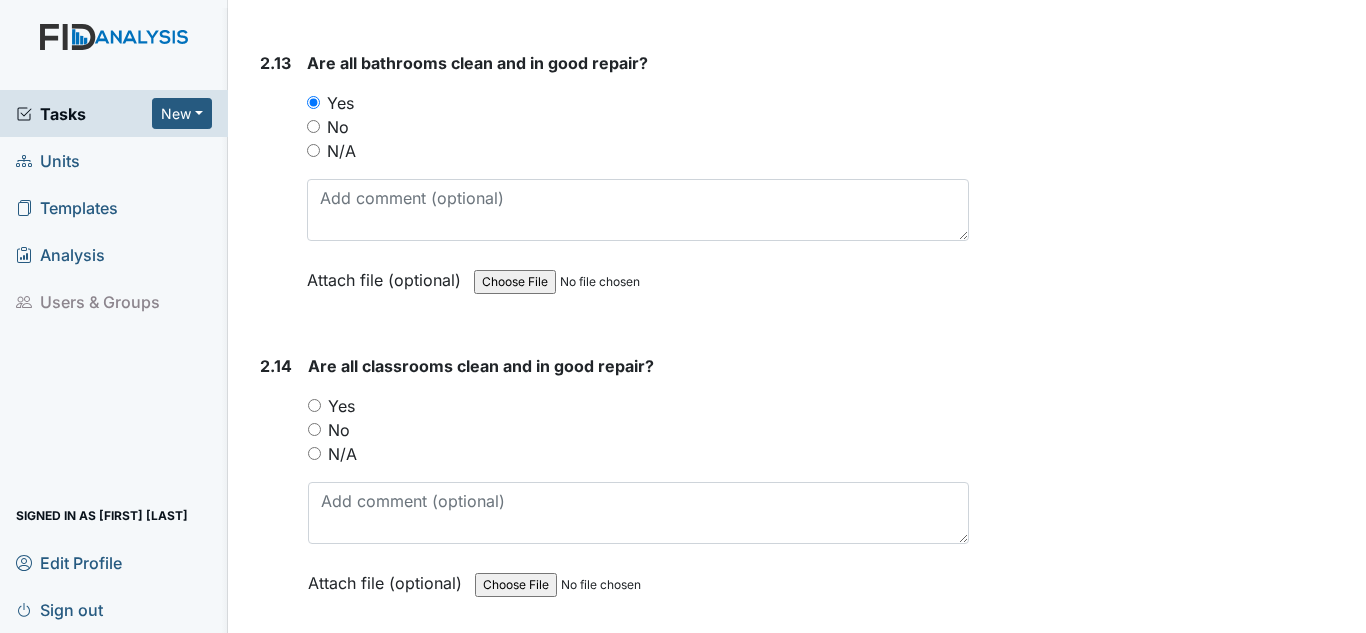 scroll, scrollTop: 5400, scrollLeft: 0, axis: vertical 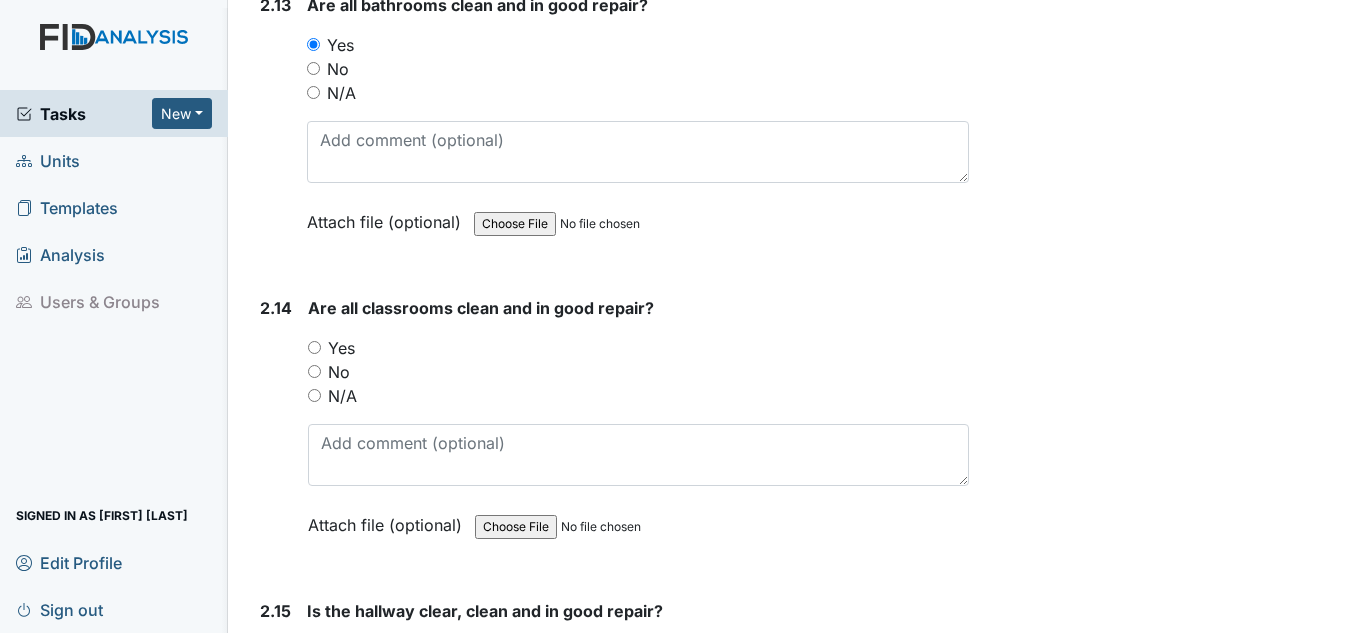 click on "Yes" at bounding box center (341, 348) 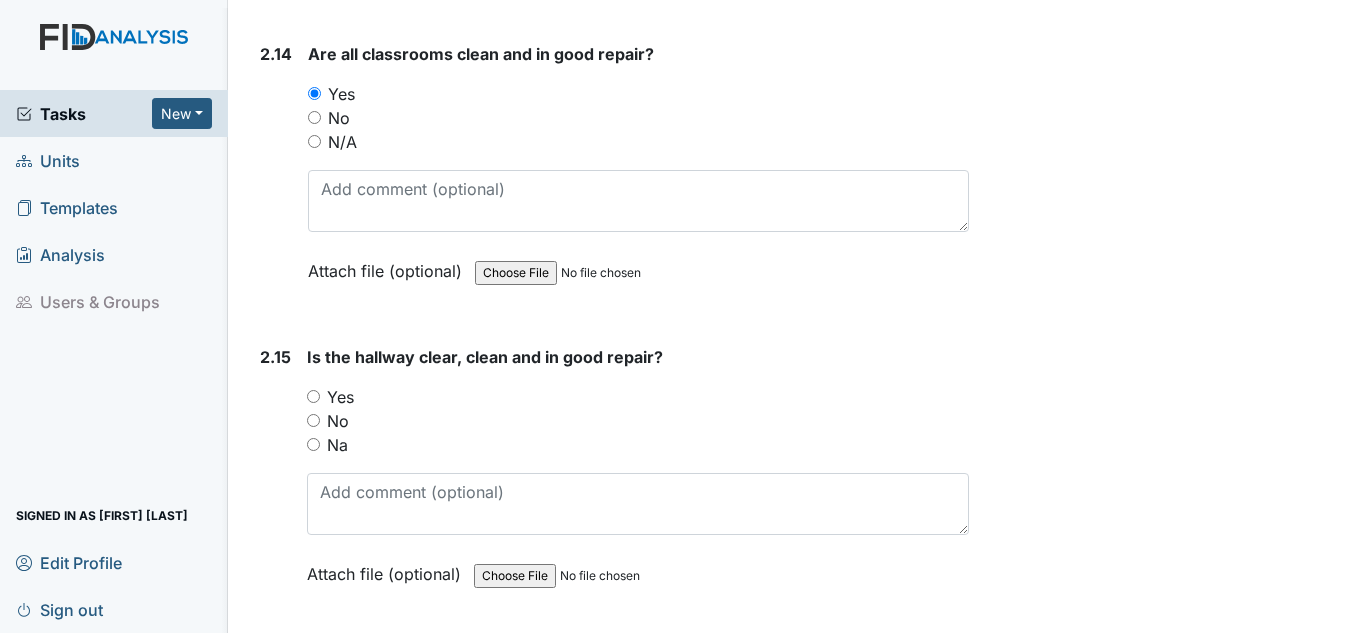 scroll, scrollTop: 5700, scrollLeft: 0, axis: vertical 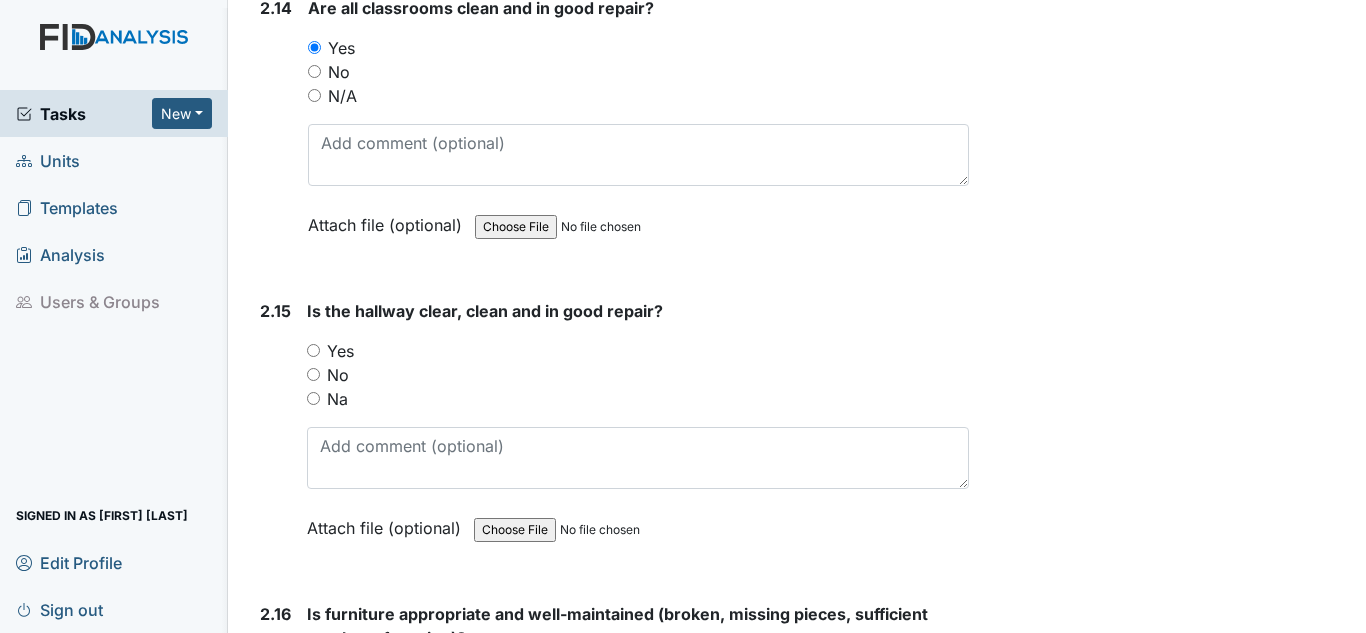 click on "Yes" at bounding box center [340, 351] 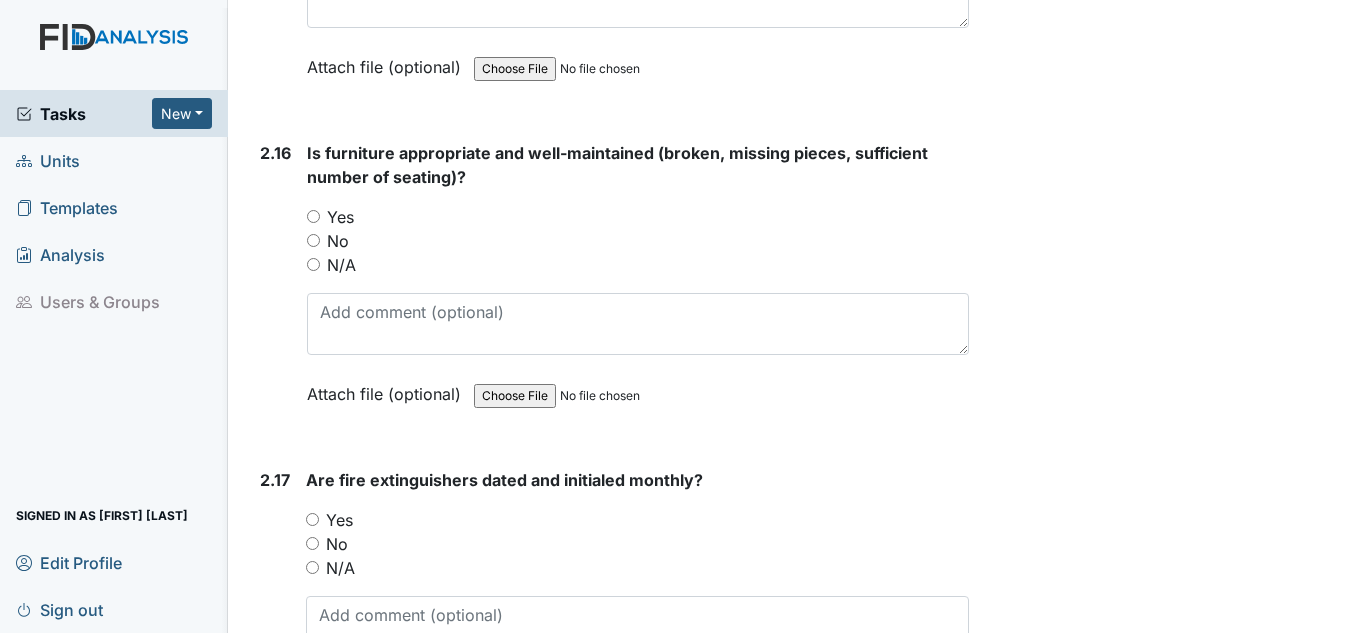 scroll, scrollTop: 6200, scrollLeft: 0, axis: vertical 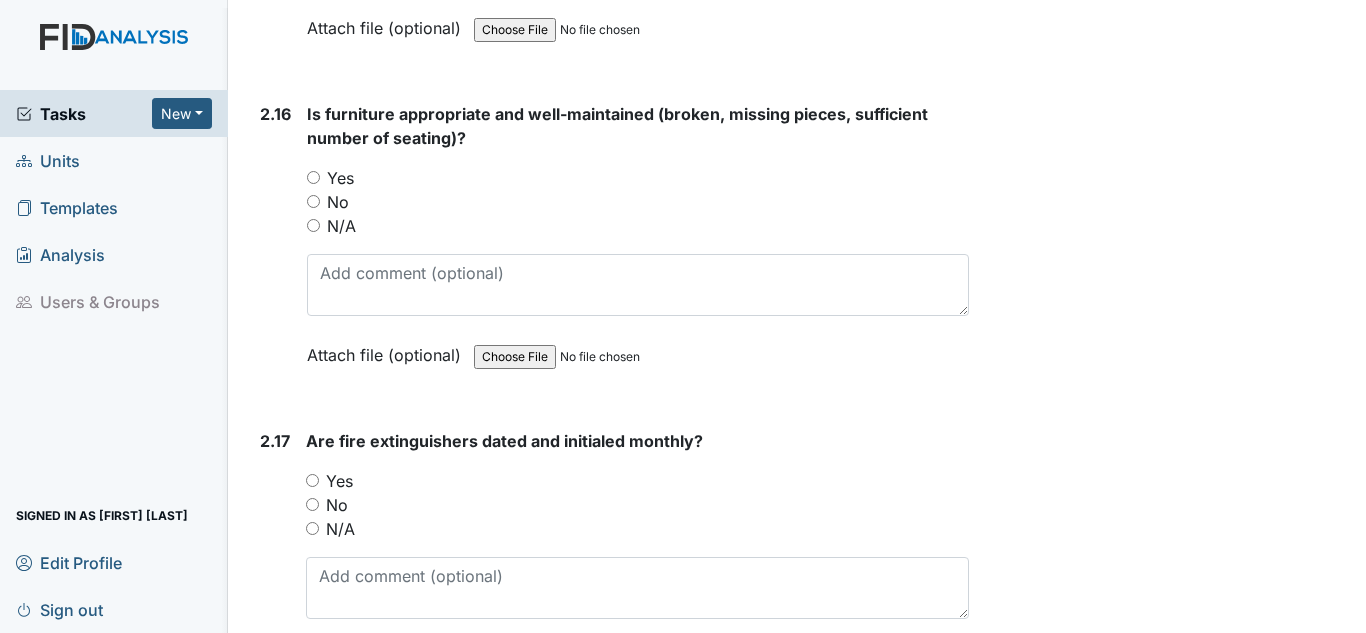 click on "Yes" at bounding box center [340, 178] 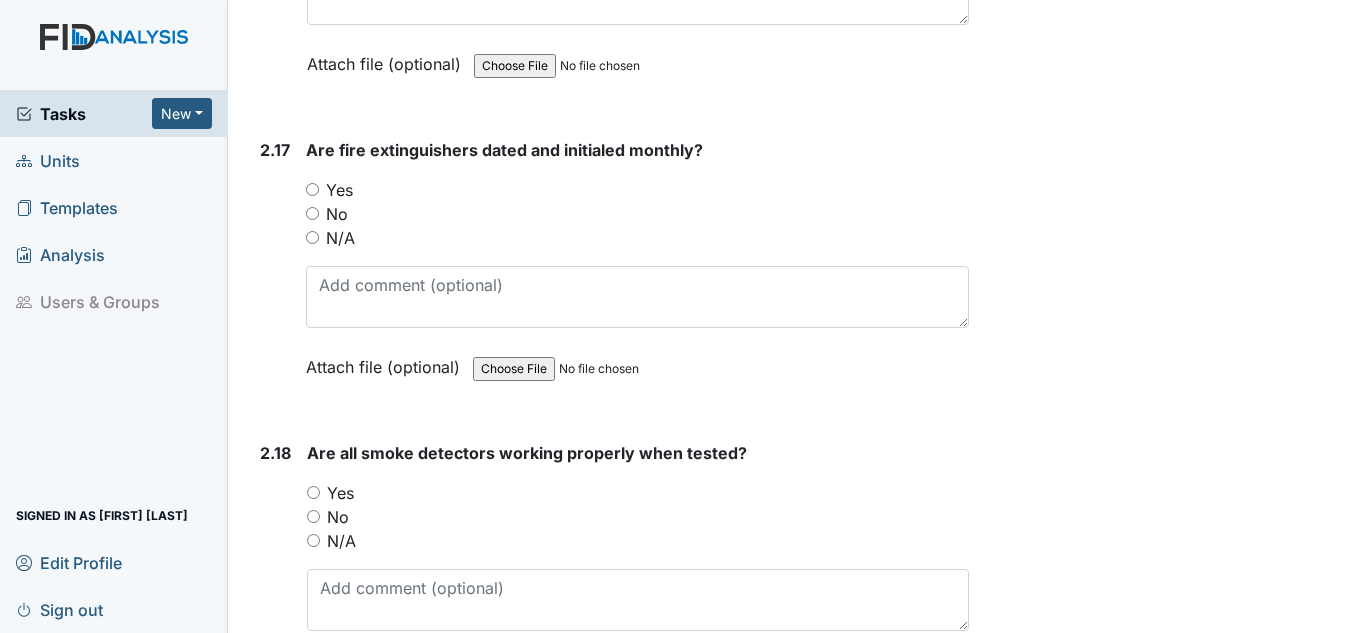 scroll, scrollTop: 6500, scrollLeft: 0, axis: vertical 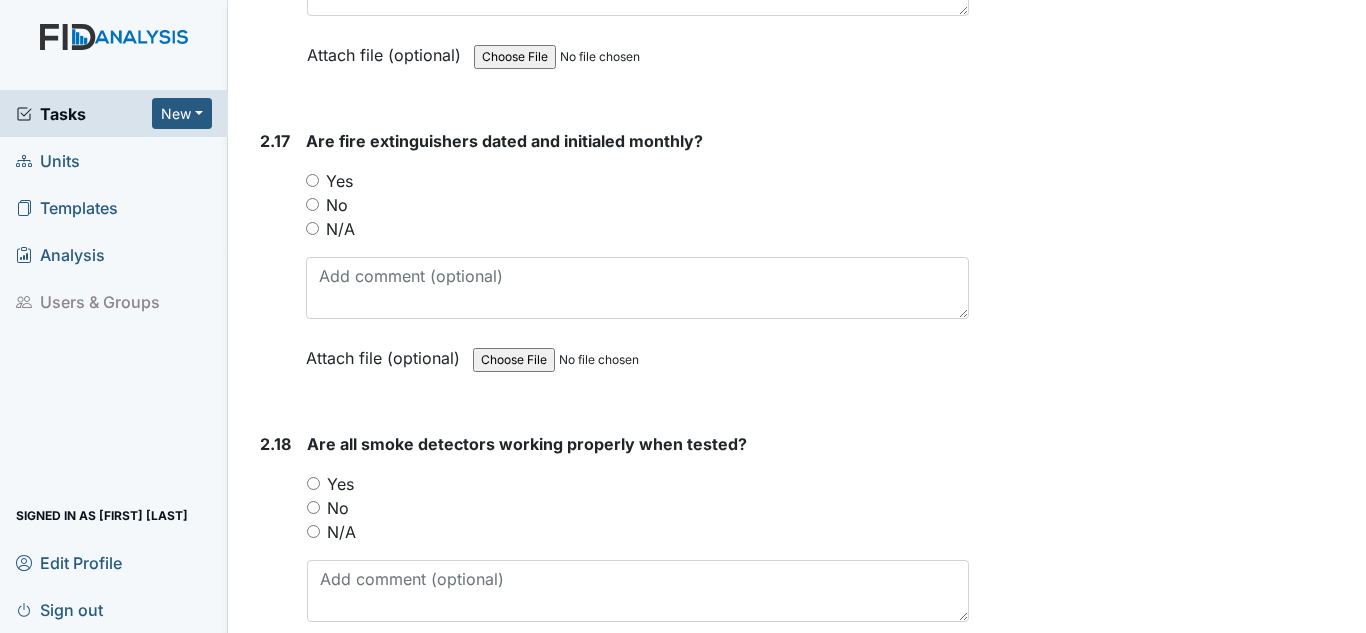 click on "Yes" at bounding box center [339, 181] 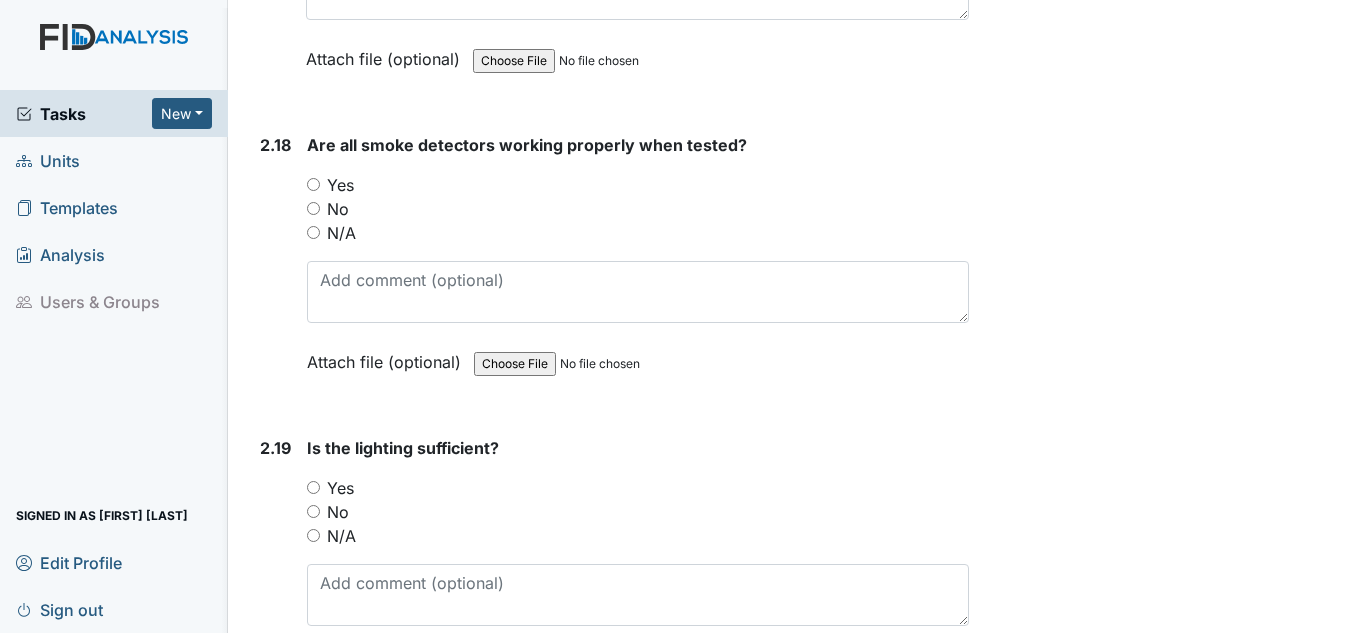 scroll, scrollTop: 6800, scrollLeft: 0, axis: vertical 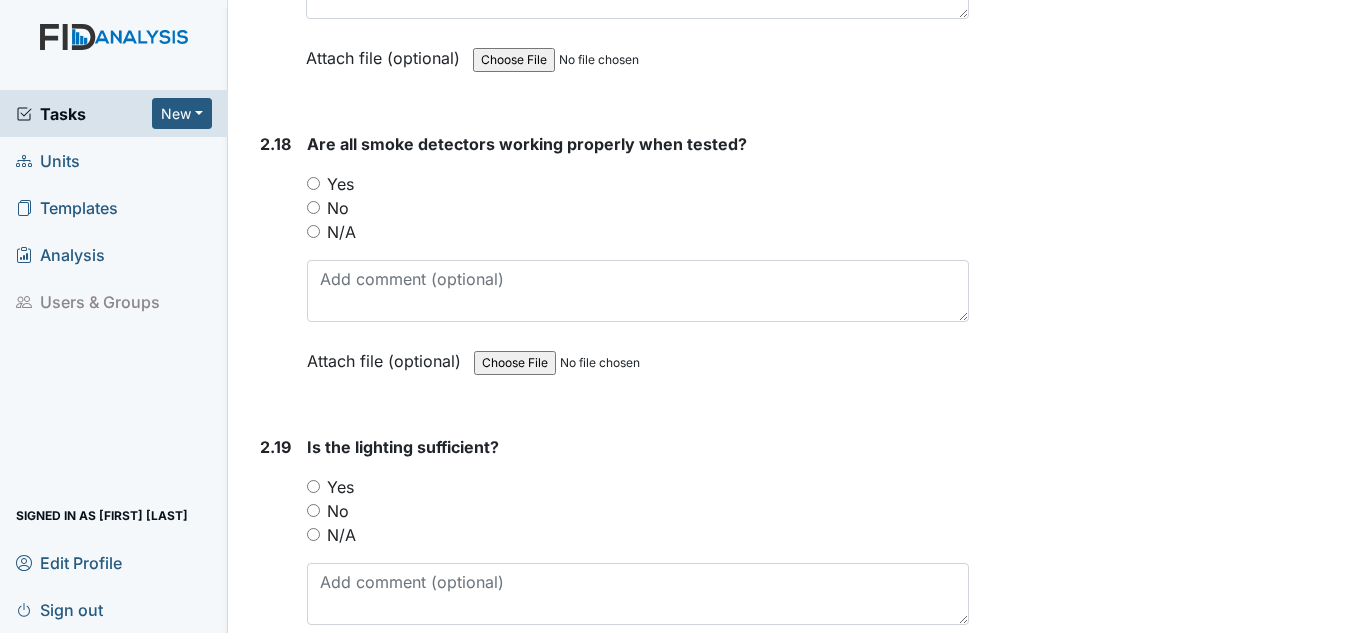 click on "Yes" at bounding box center (340, 184) 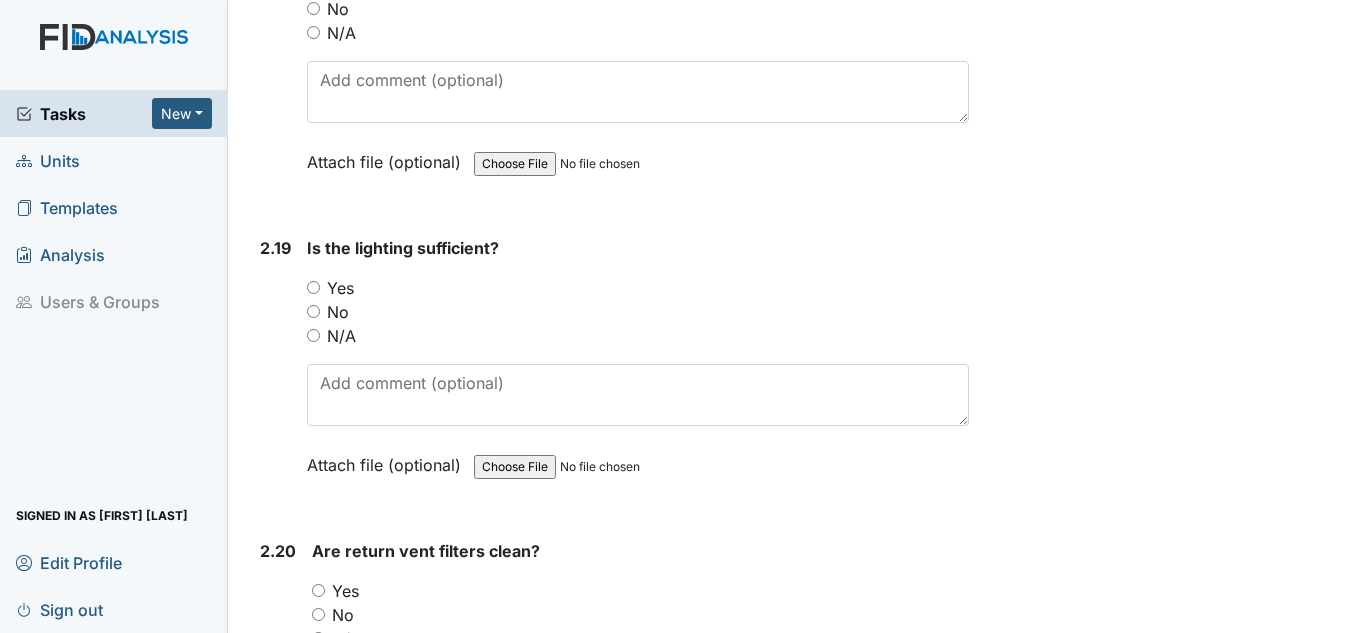 scroll, scrollTop: 7000, scrollLeft: 0, axis: vertical 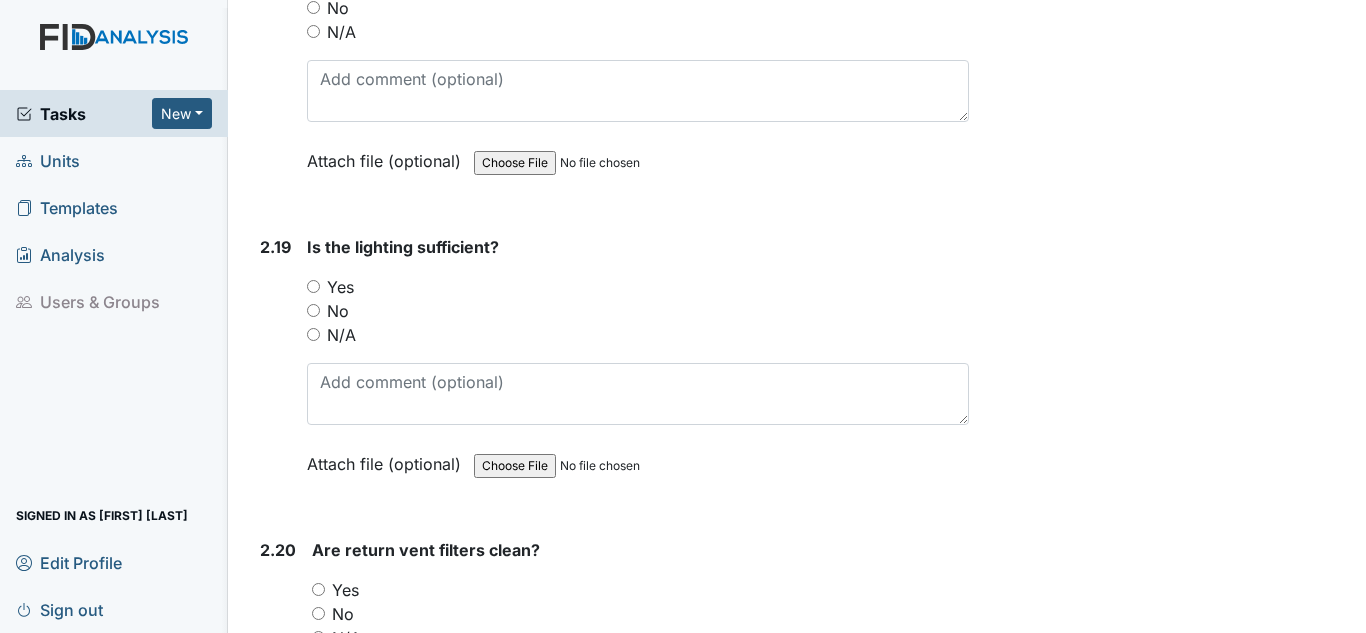 click on "Yes" at bounding box center (340, 287) 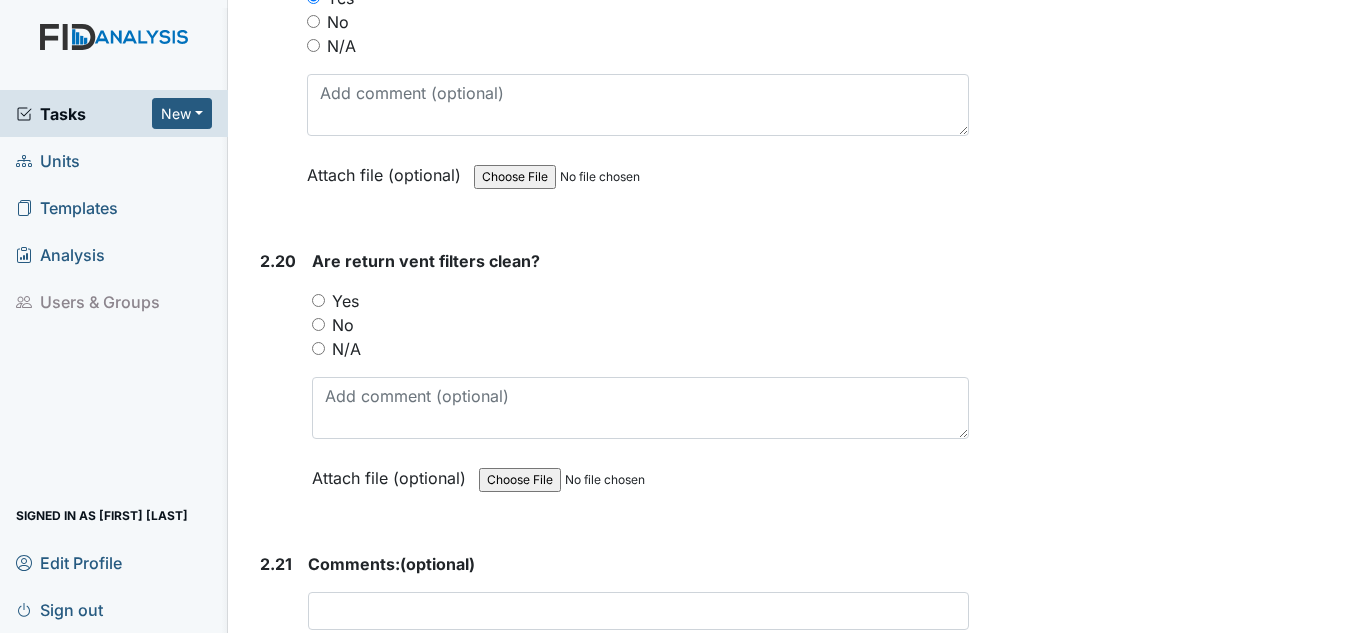 scroll, scrollTop: 7300, scrollLeft: 0, axis: vertical 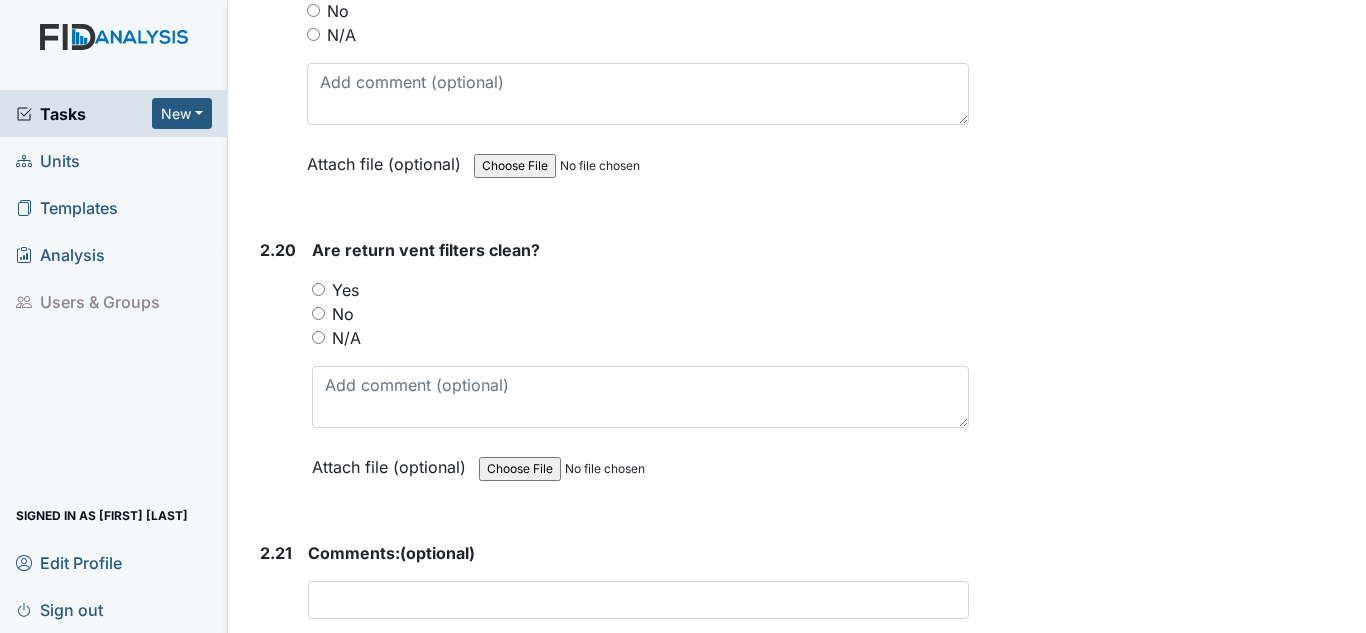 click on "Are return vent filters clean?
You must select one of the below options.
Yes
No
N/A
Attach file (optional)
You can upload .pdf, .txt, .jpg, .jpeg, .png, .csv, .xls, or .doc files under 100MB." at bounding box center [640, 365] 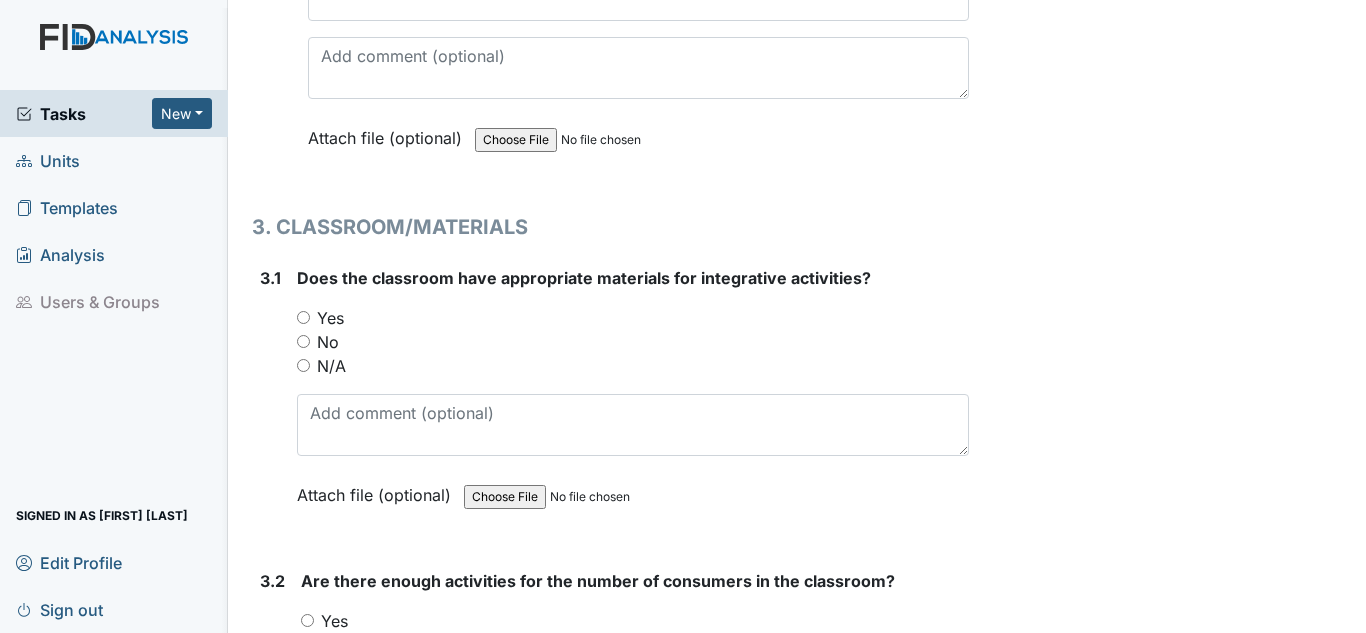 scroll, scrollTop: 7900, scrollLeft: 0, axis: vertical 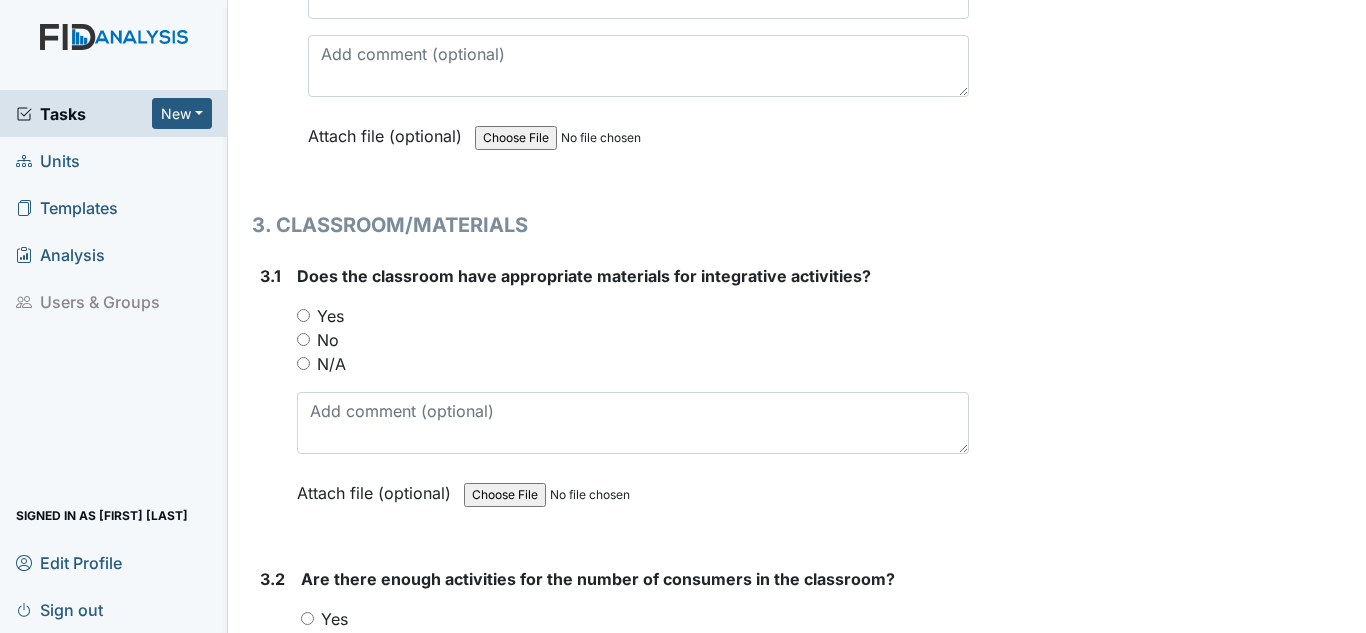 click on "Yes" at bounding box center (330, 316) 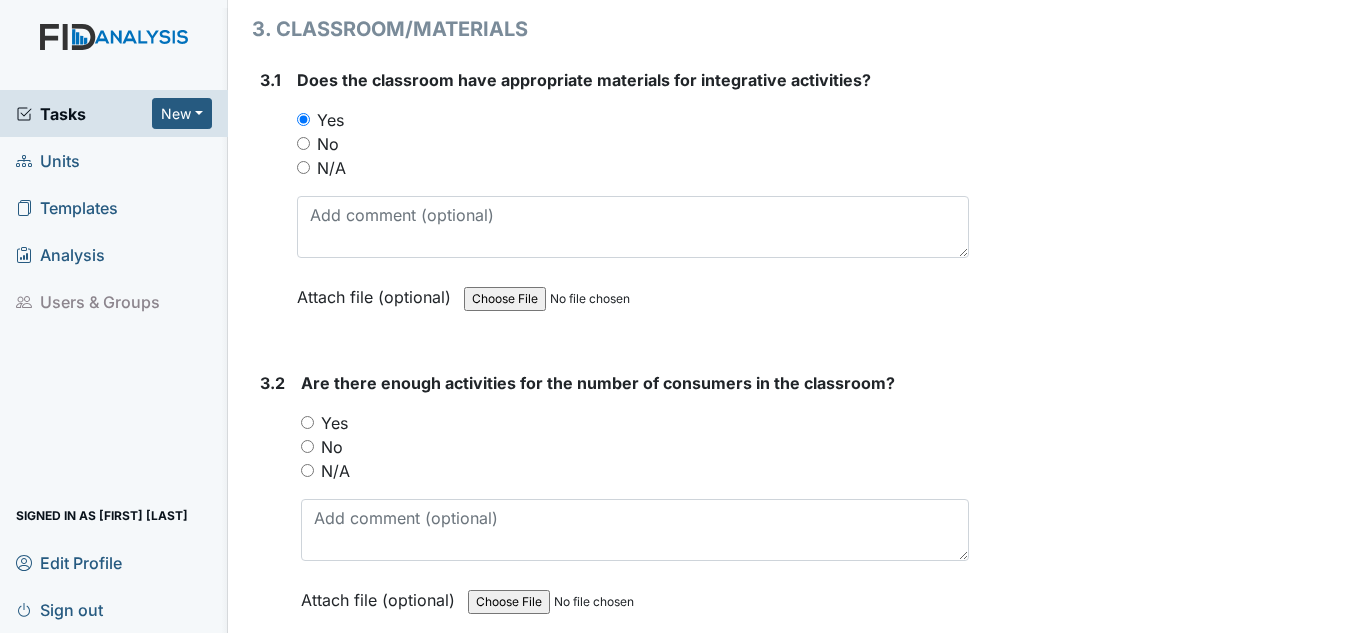 scroll, scrollTop: 8200, scrollLeft: 0, axis: vertical 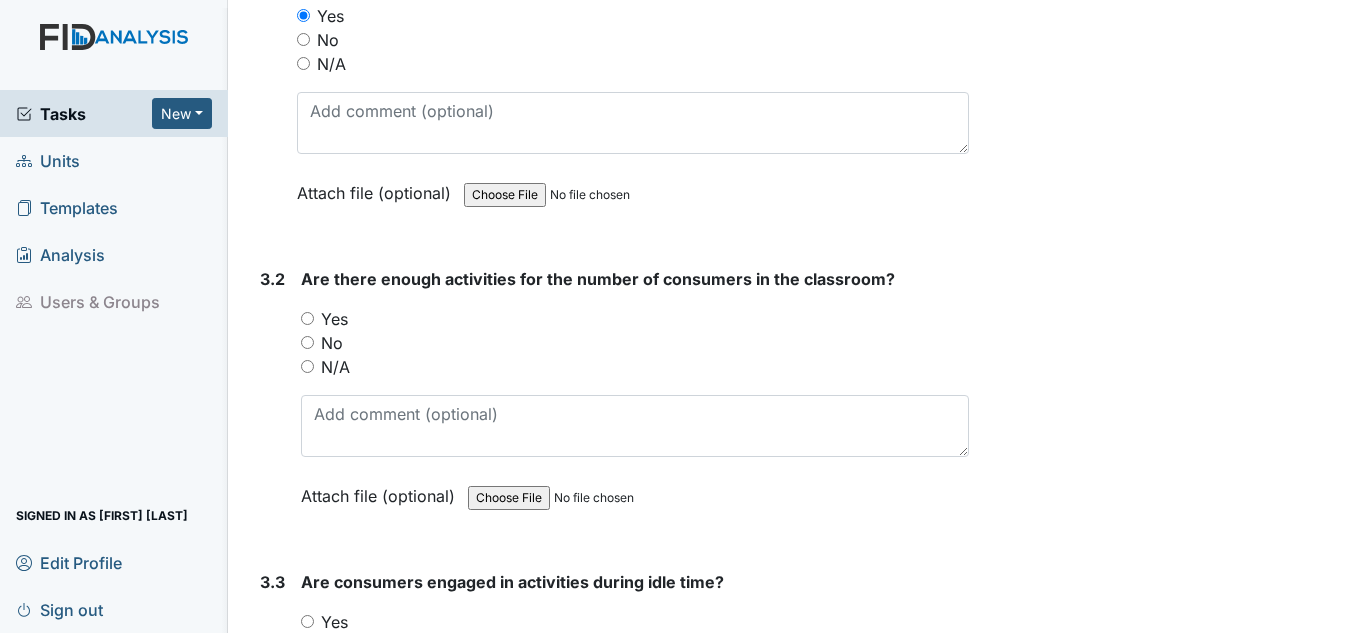drag, startPoint x: 327, startPoint y: 317, endPoint x: 339, endPoint y: 321, distance: 12.649111 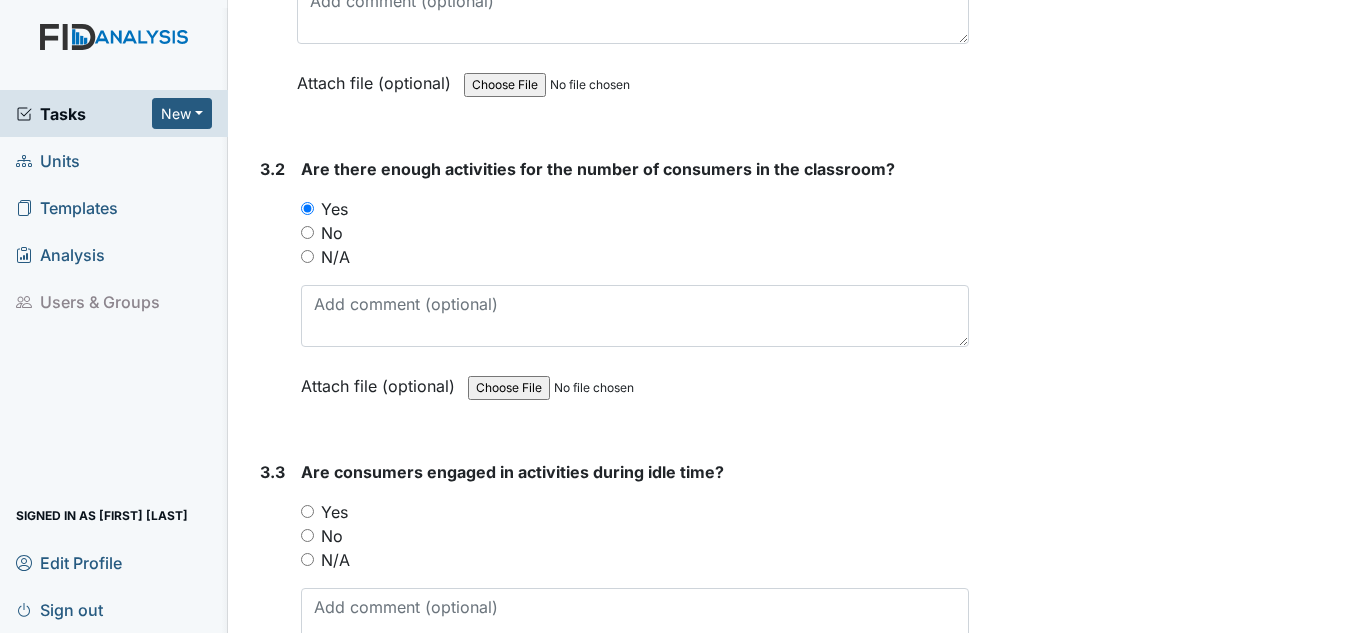 scroll, scrollTop: 8600, scrollLeft: 0, axis: vertical 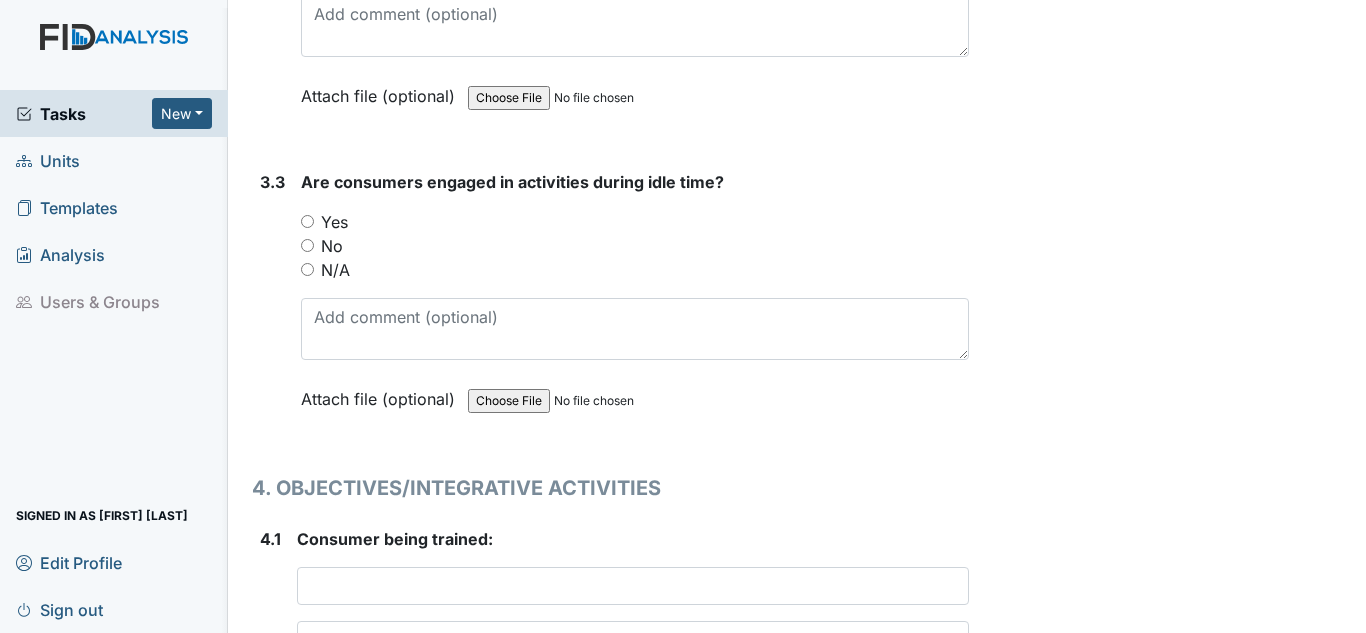 click on "Yes" at bounding box center (334, 222) 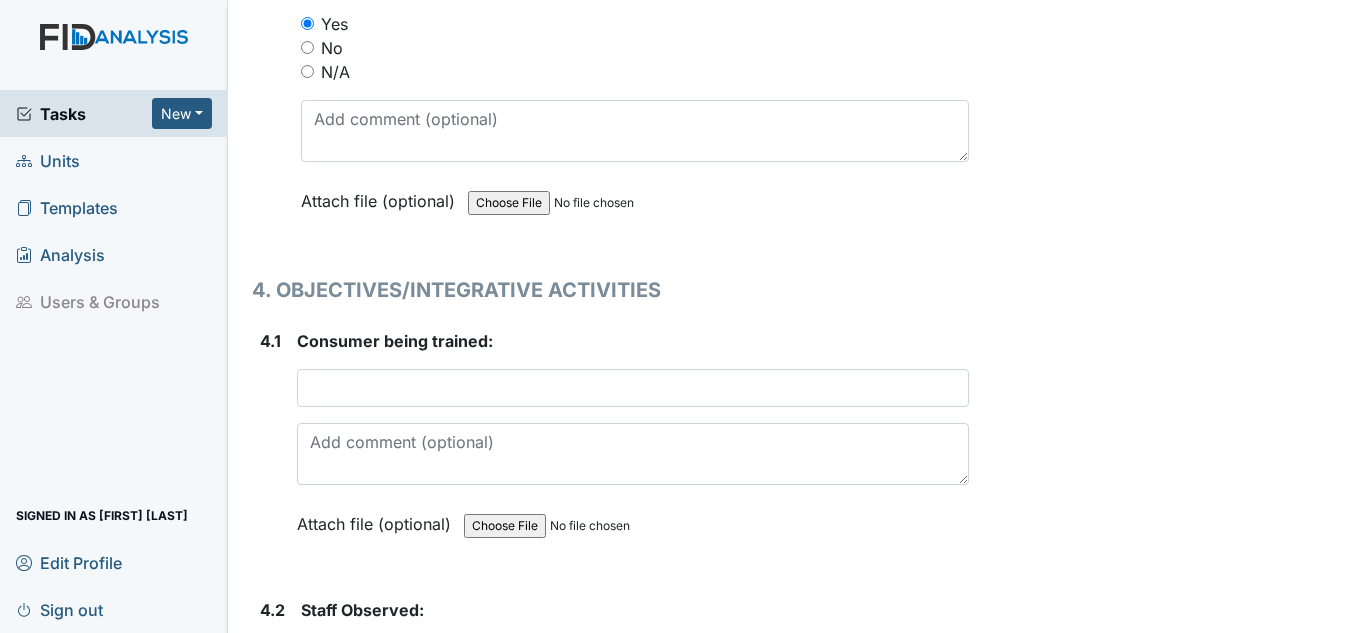 scroll, scrollTop: 8800, scrollLeft: 0, axis: vertical 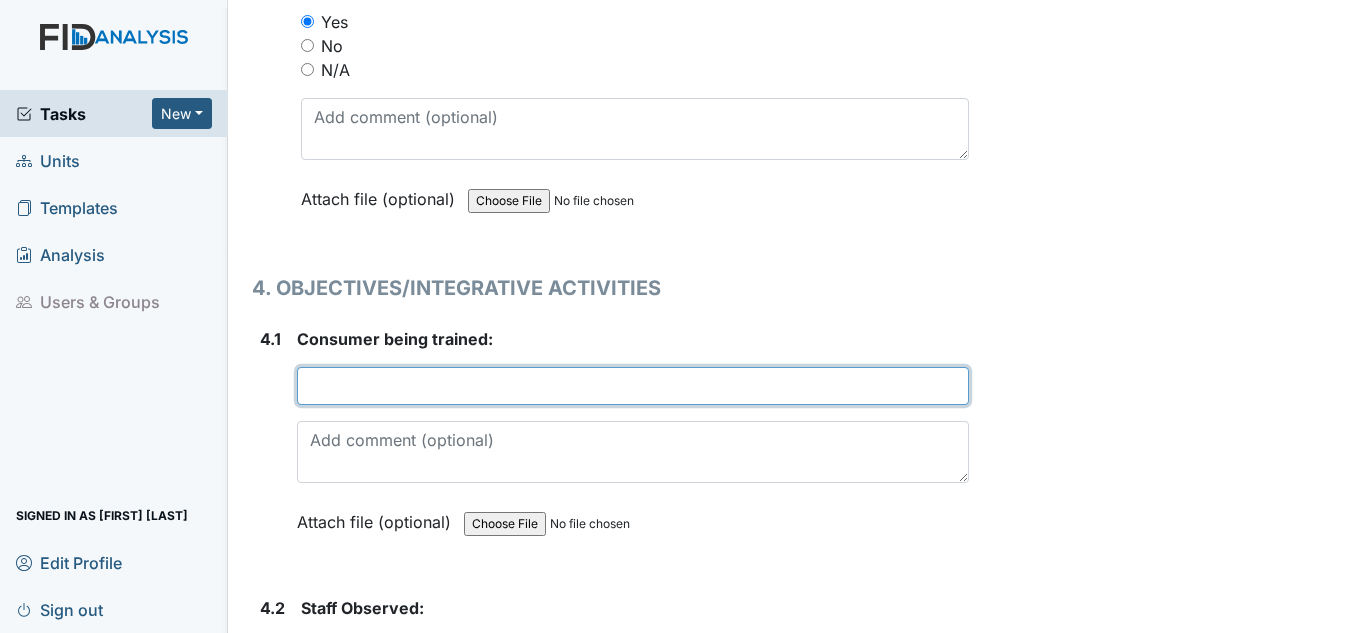 drag, startPoint x: 362, startPoint y: 377, endPoint x: 386, endPoint y: 369, distance: 25.298222 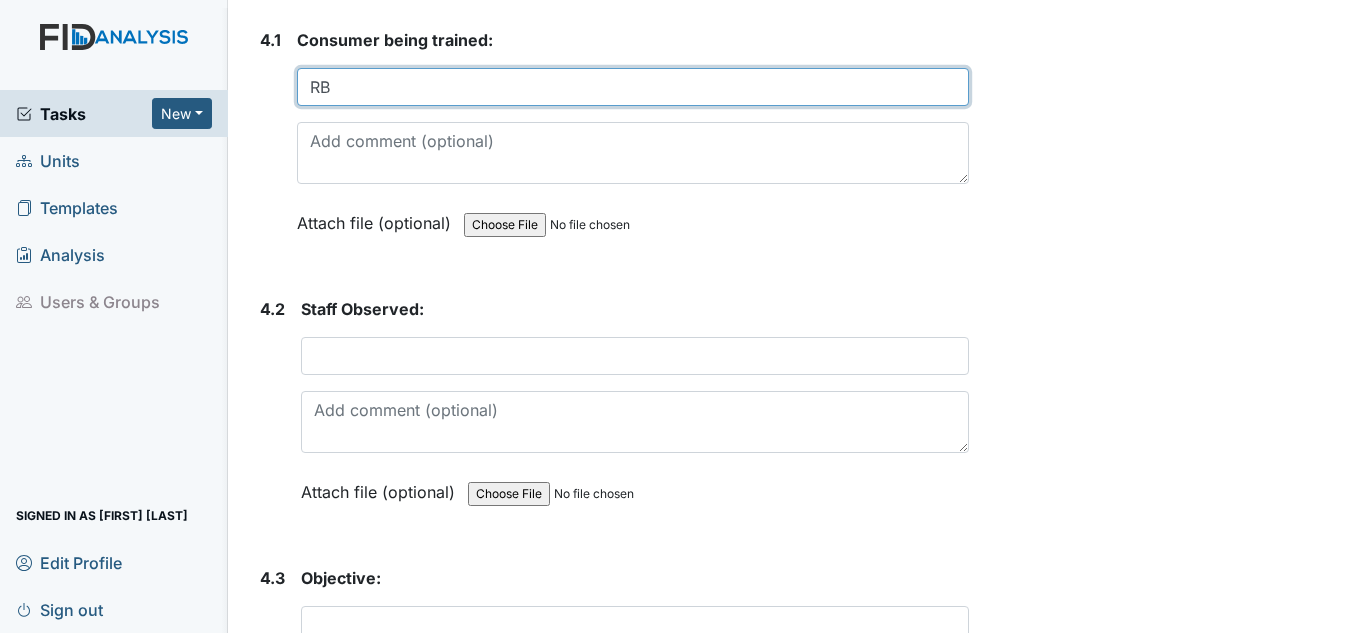 scroll, scrollTop: 9100, scrollLeft: 0, axis: vertical 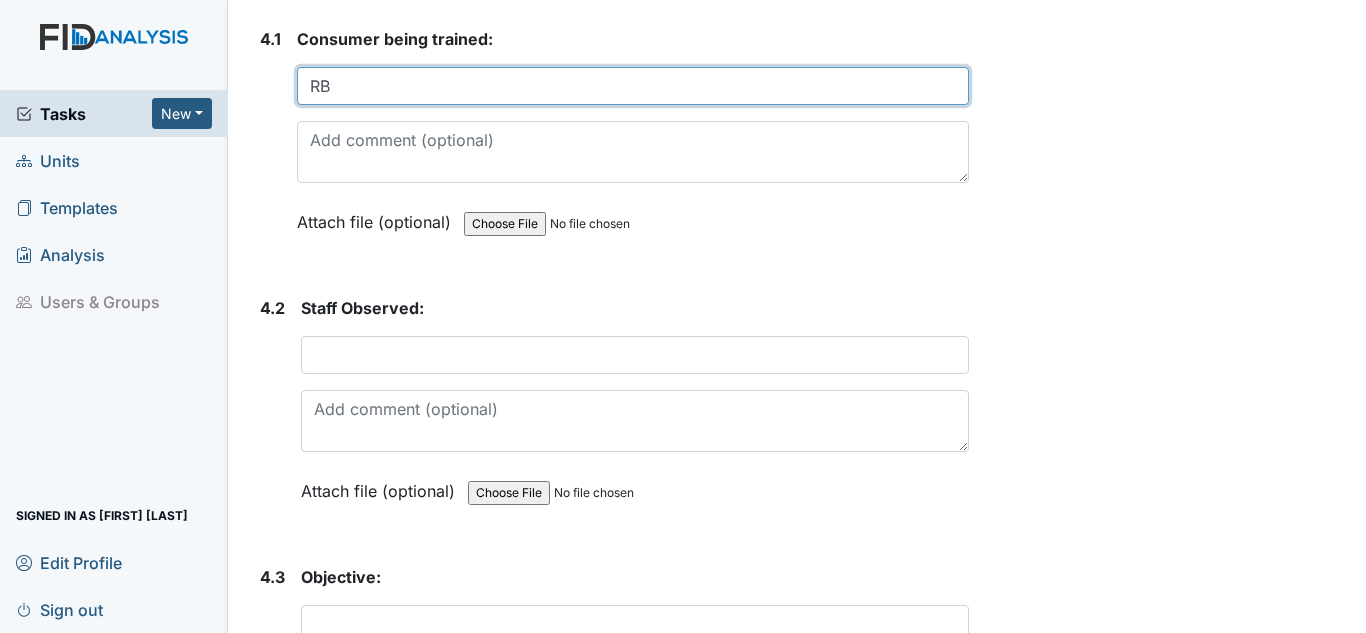 type on "RB" 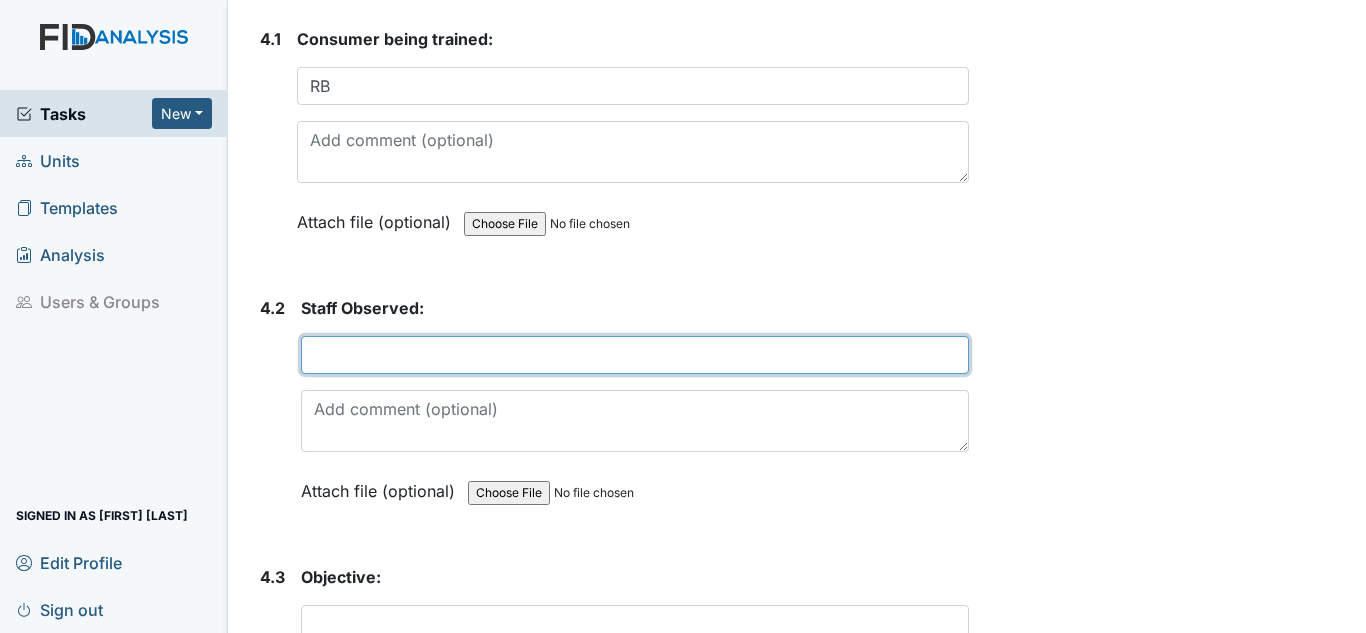 click at bounding box center (635, 355) 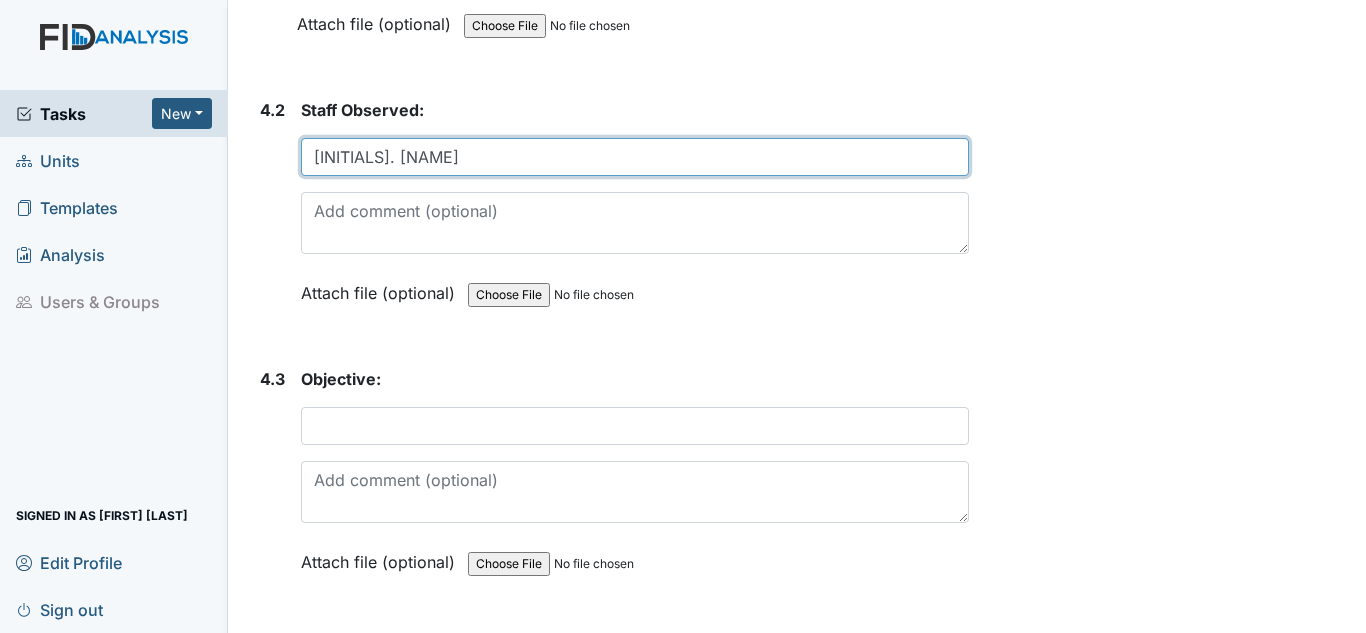 scroll, scrollTop: 9300, scrollLeft: 0, axis: vertical 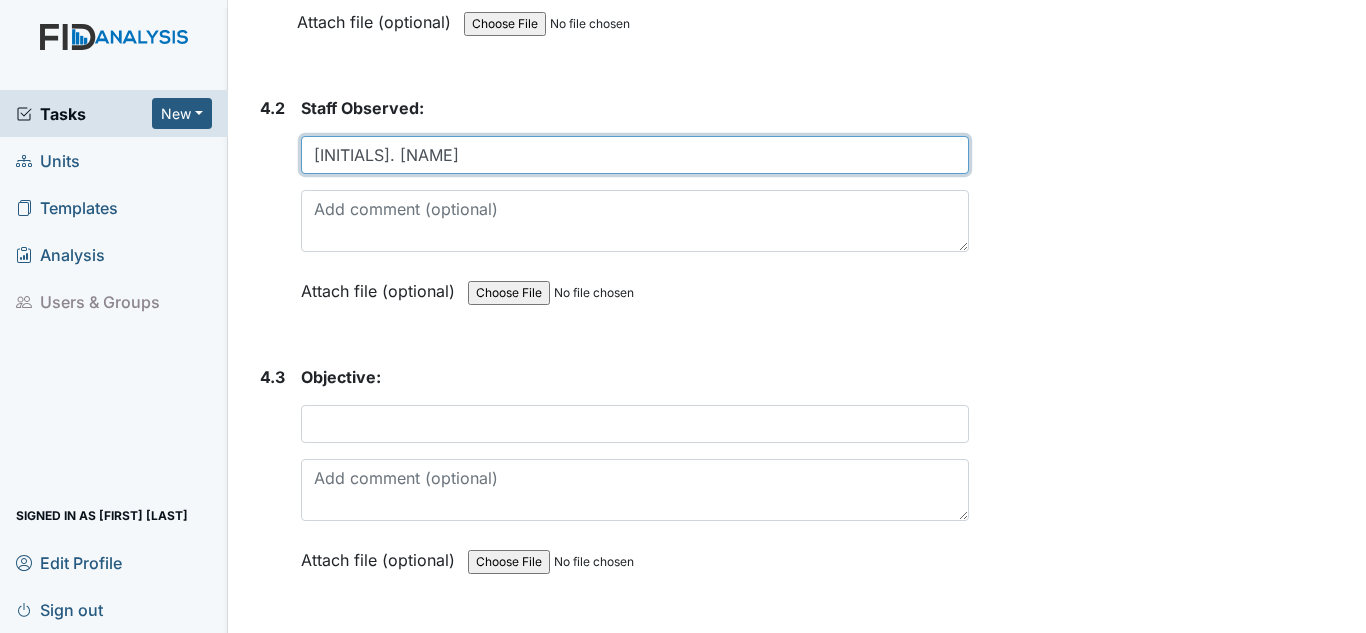 type on "[INITIALS]. [NAME]" 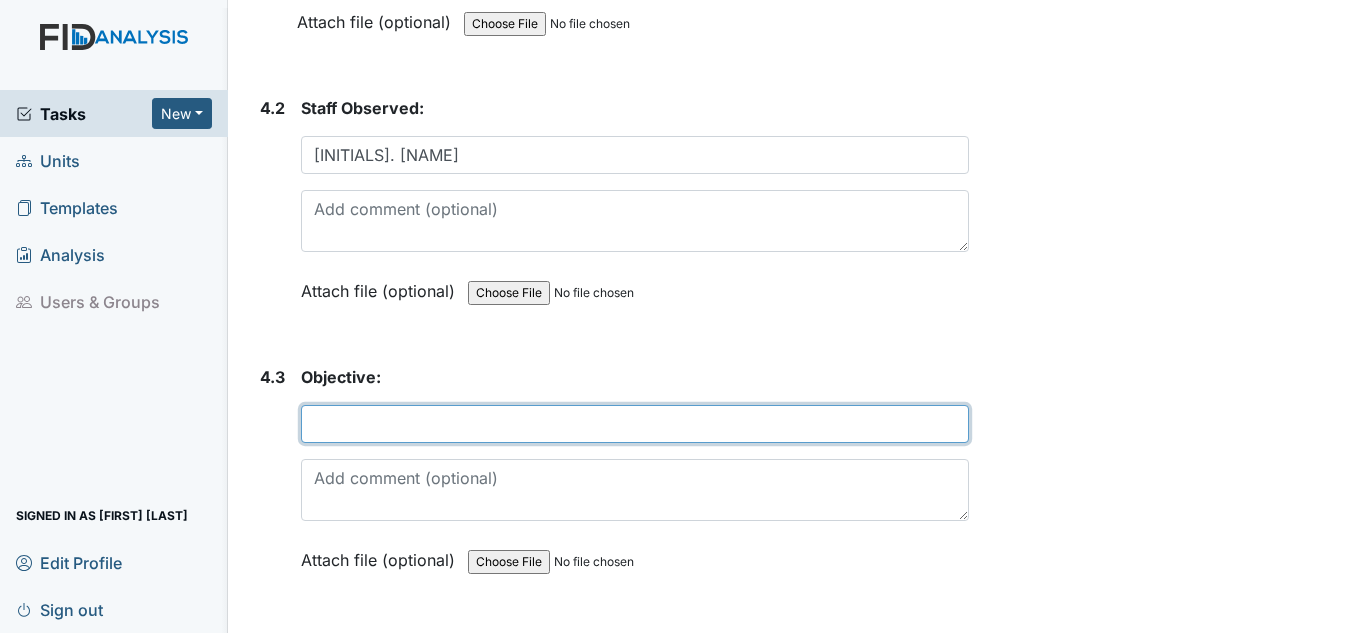 click at bounding box center (635, 424) 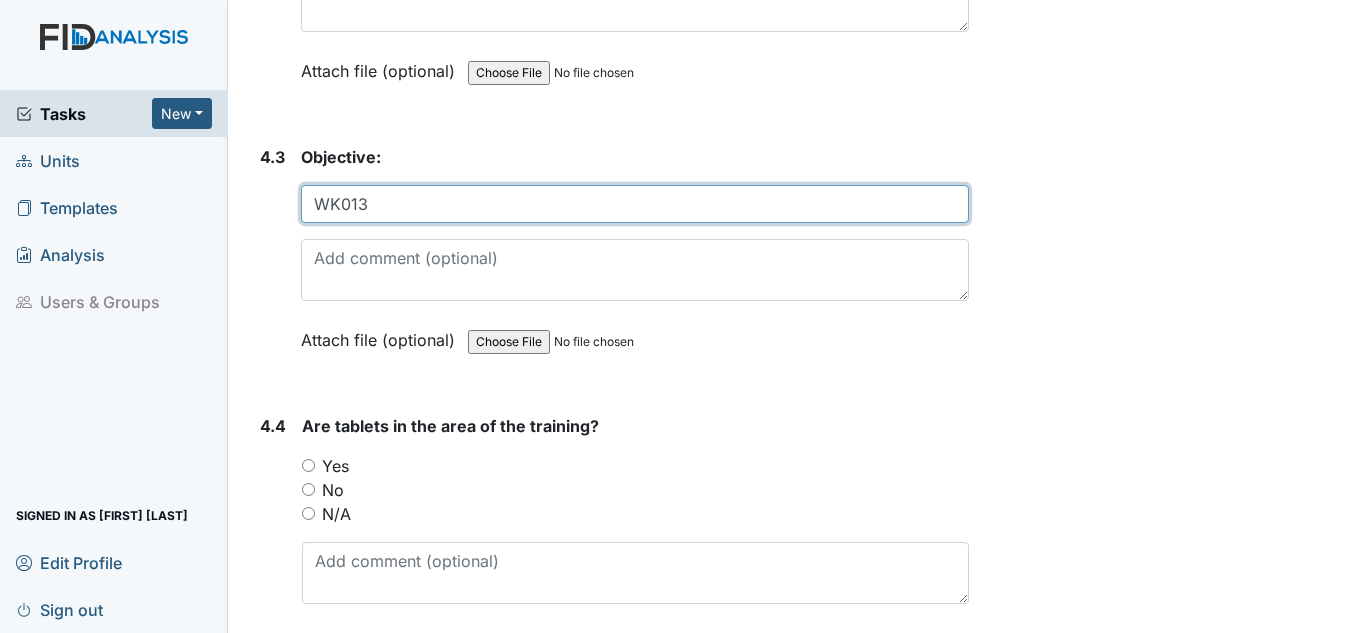 scroll, scrollTop: 9600, scrollLeft: 0, axis: vertical 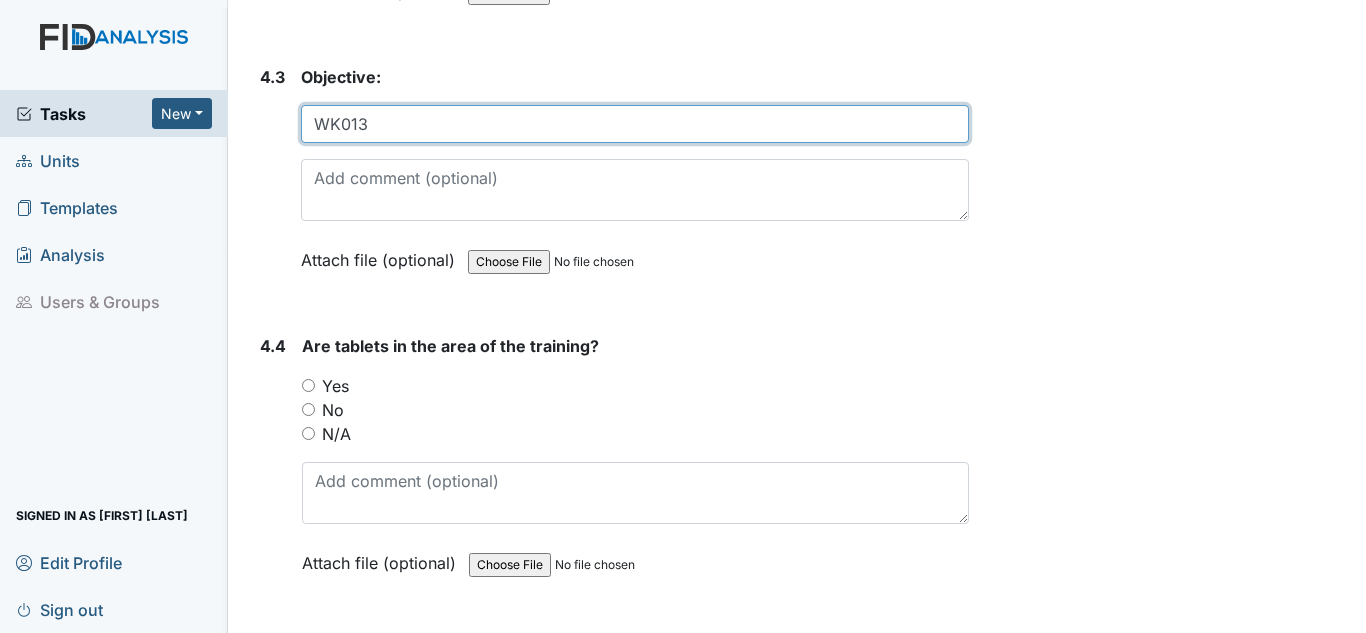 type on "WK013" 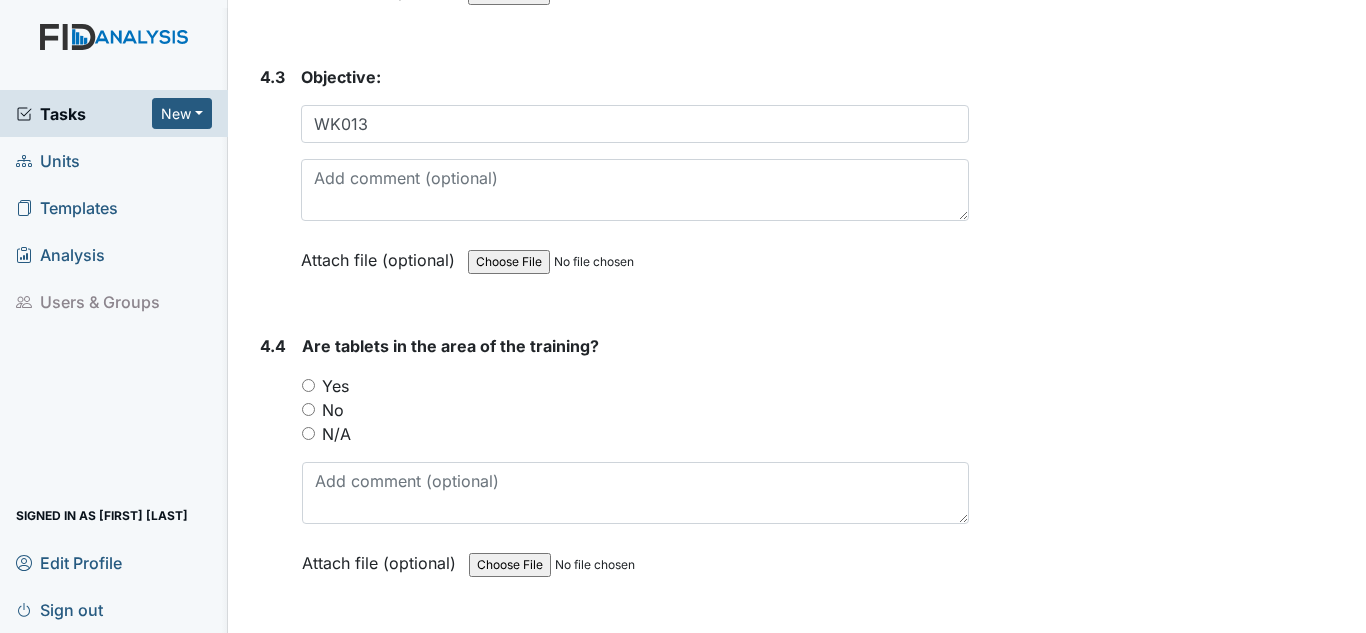 click on "Yes" at bounding box center [335, 386] 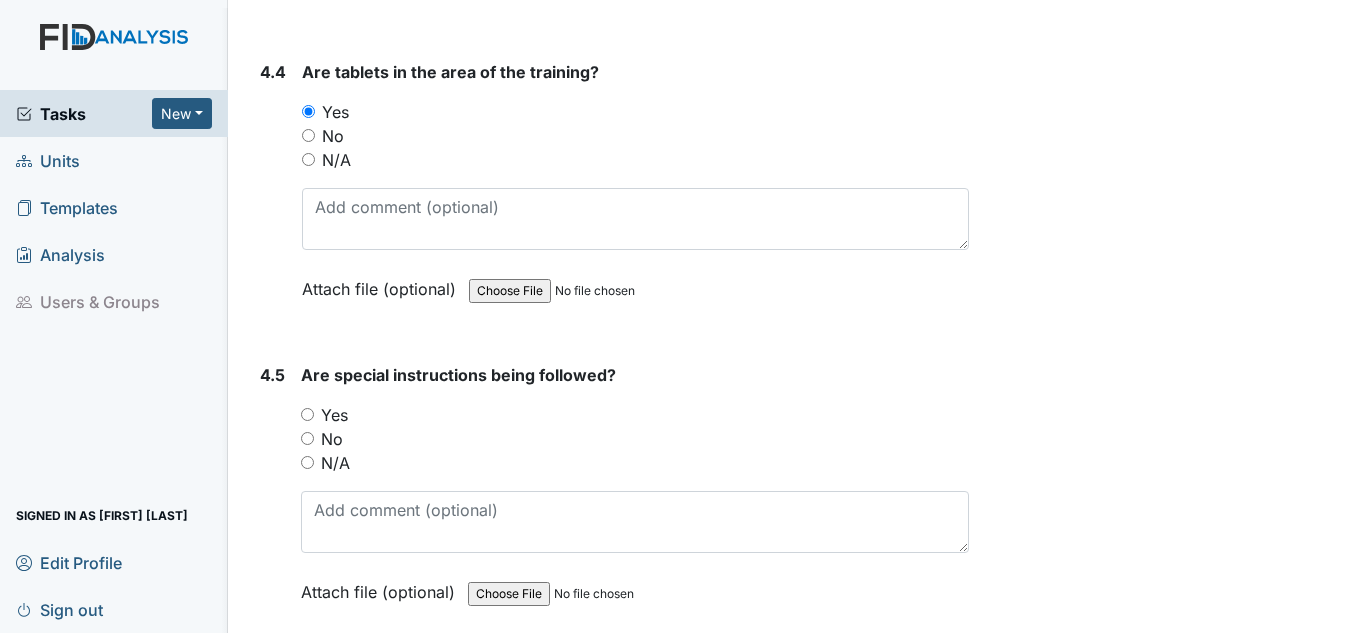 scroll, scrollTop: 9900, scrollLeft: 0, axis: vertical 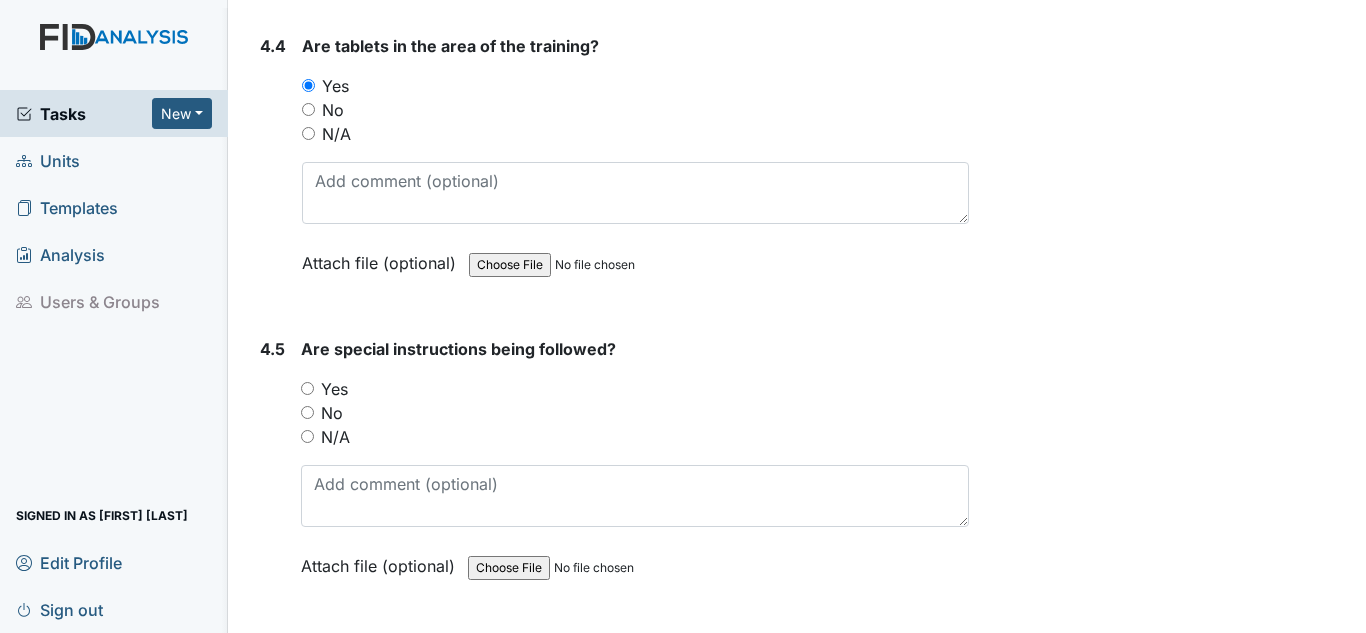 click on "Yes" at bounding box center (334, 389) 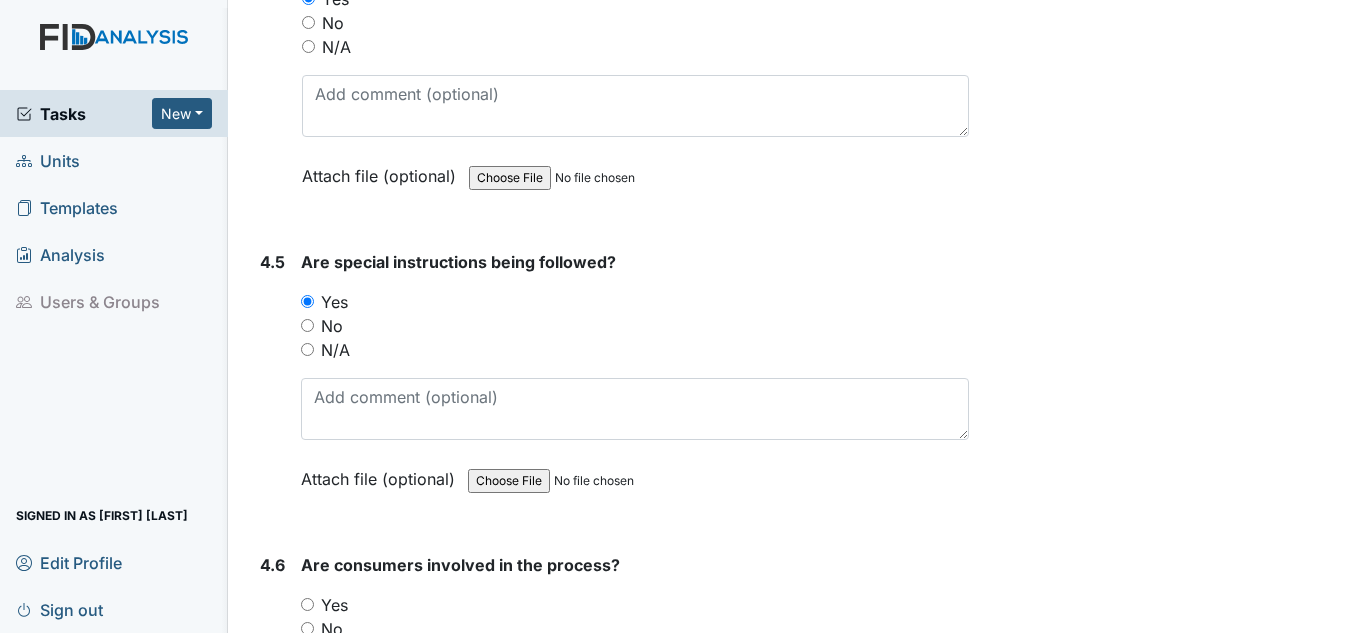 scroll, scrollTop: 10200, scrollLeft: 0, axis: vertical 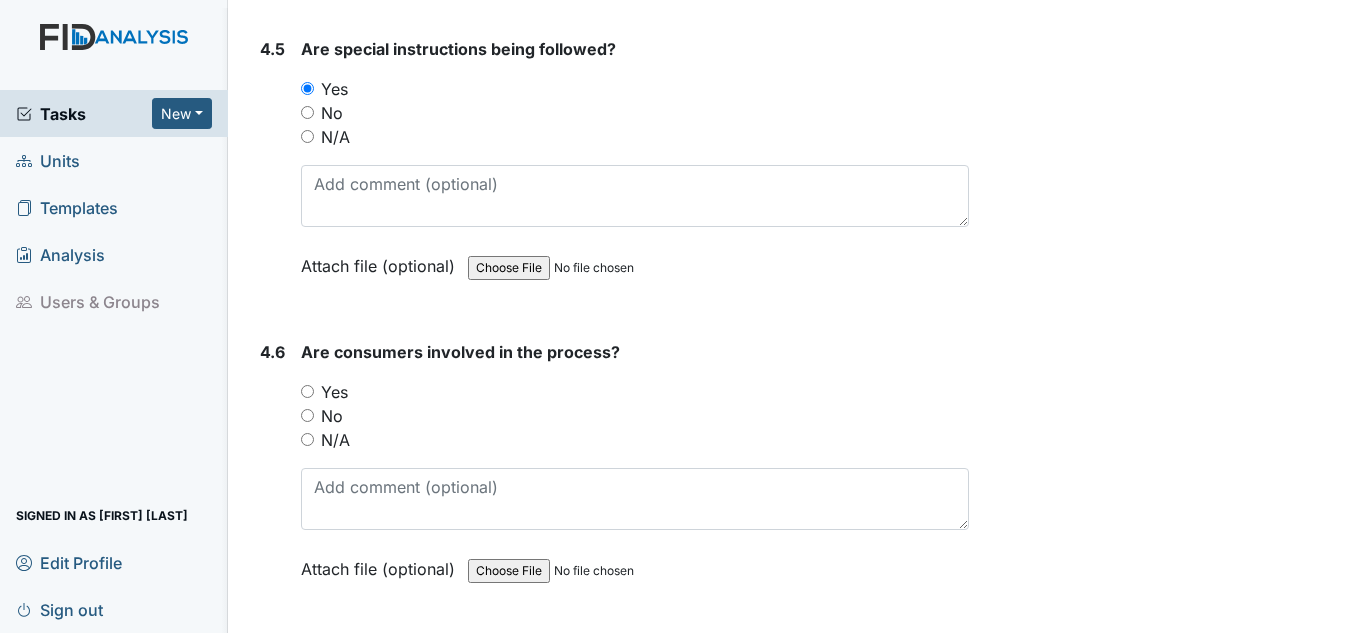 click on "Yes" at bounding box center (334, 392) 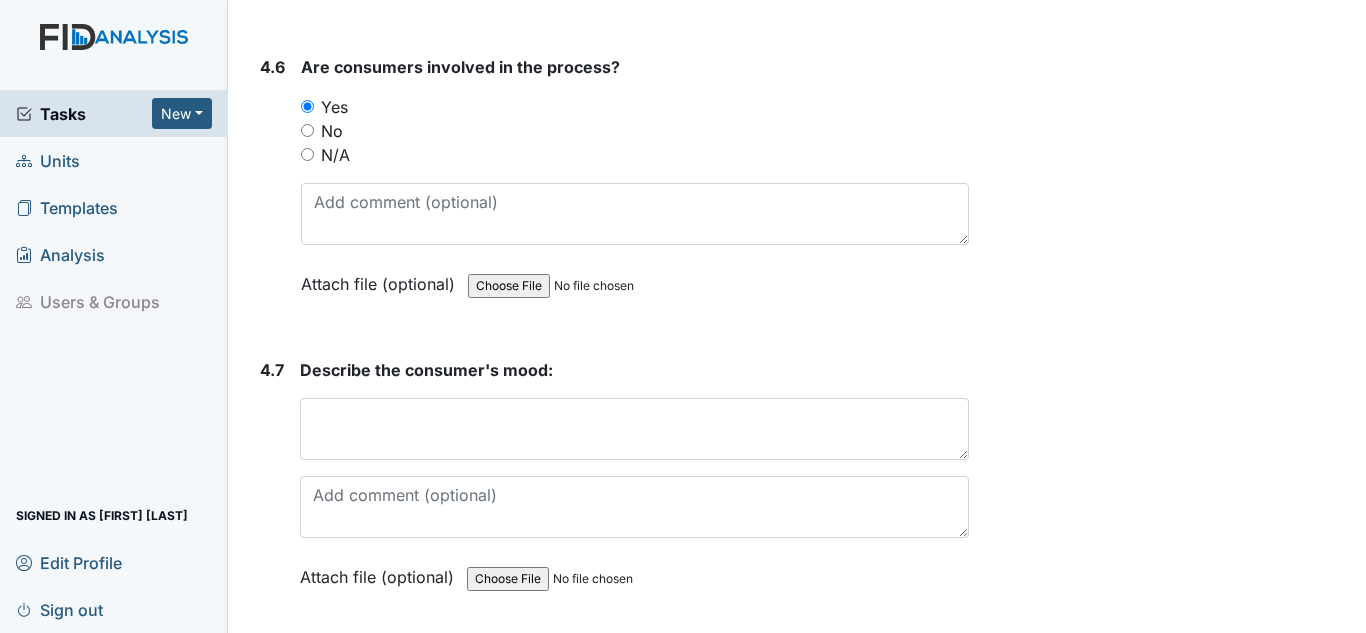 scroll, scrollTop: 10700, scrollLeft: 0, axis: vertical 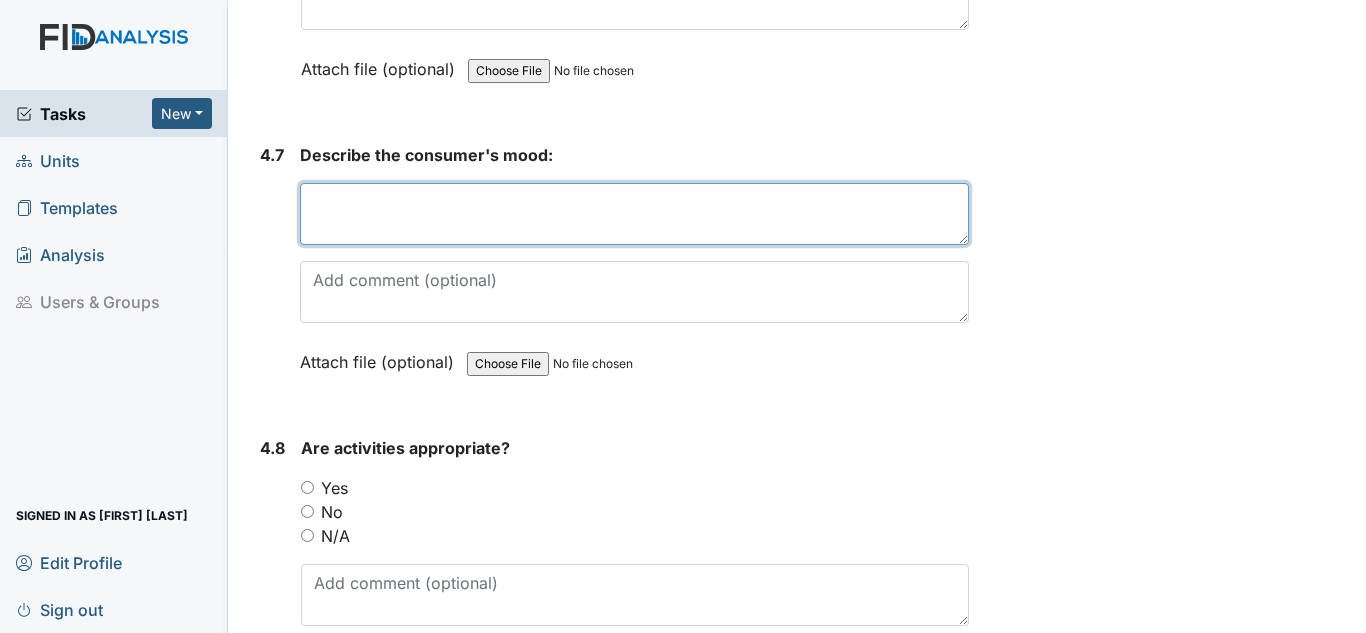 drag, startPoint x: 363, startPoint y: 230, endPoint x: 394, endPoint y: 181, distance: 57.982758 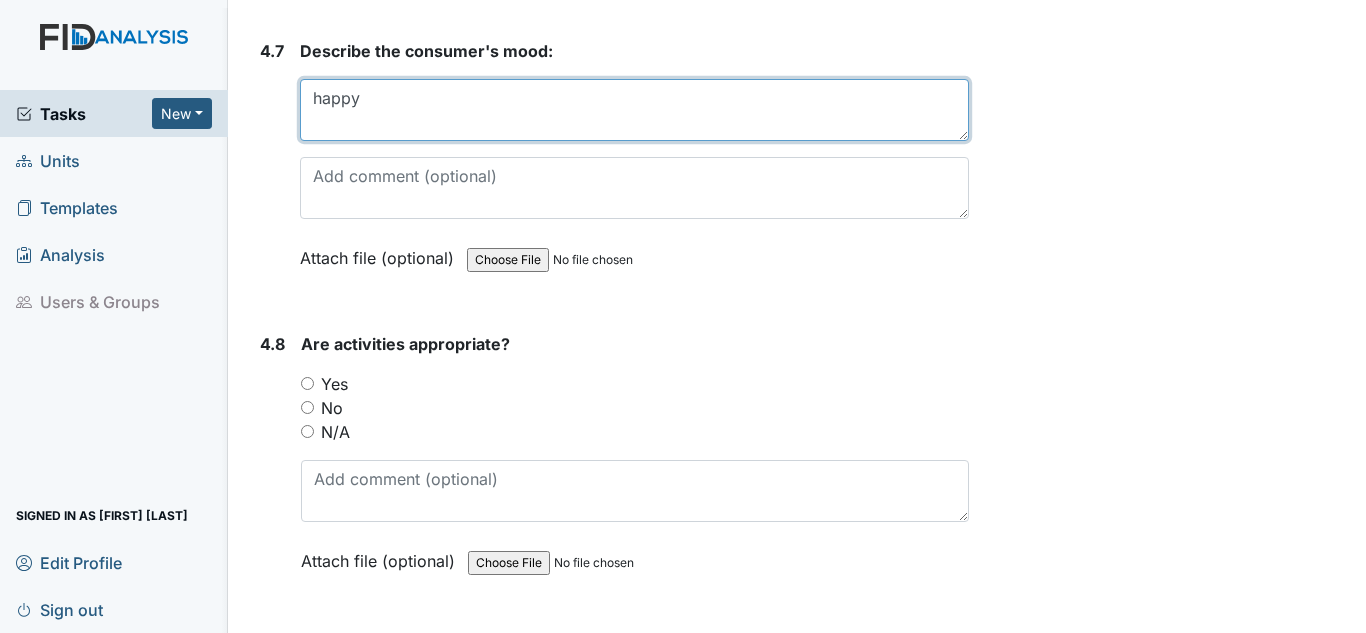scroll, scrollTop: 10900, scrollLeft: 0, axis: vertical 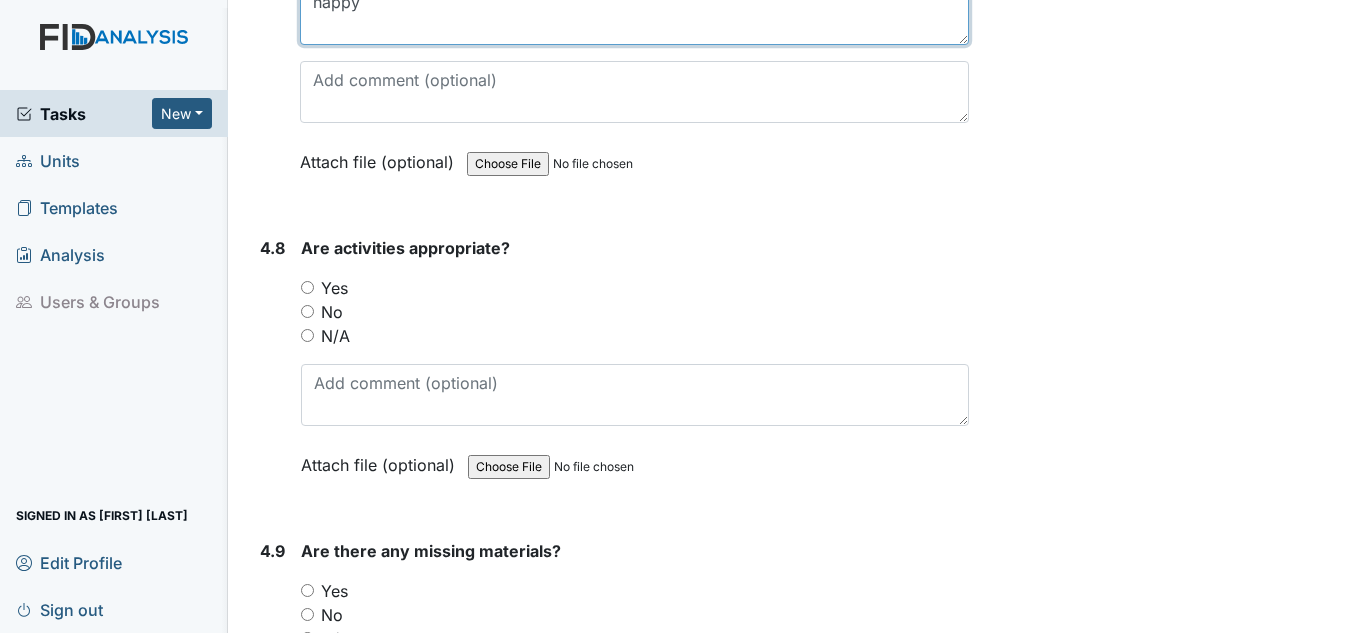 type on "happy" 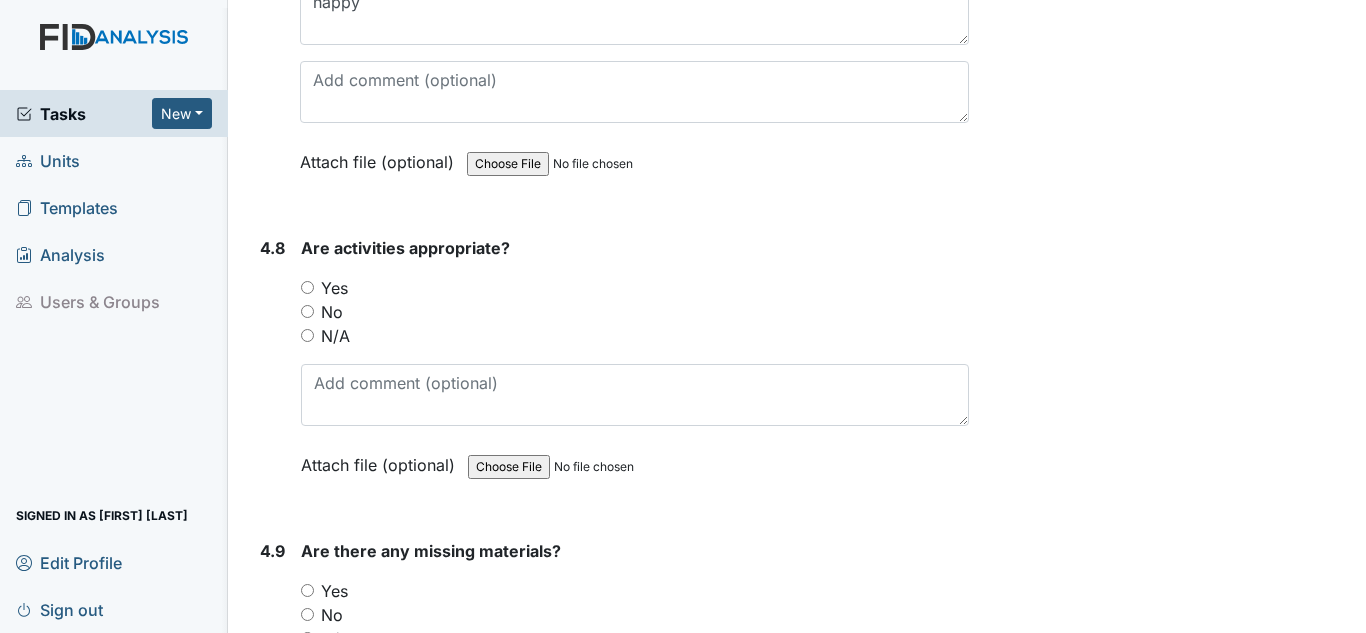 click on "Yes" at bounding box center (334, 288) 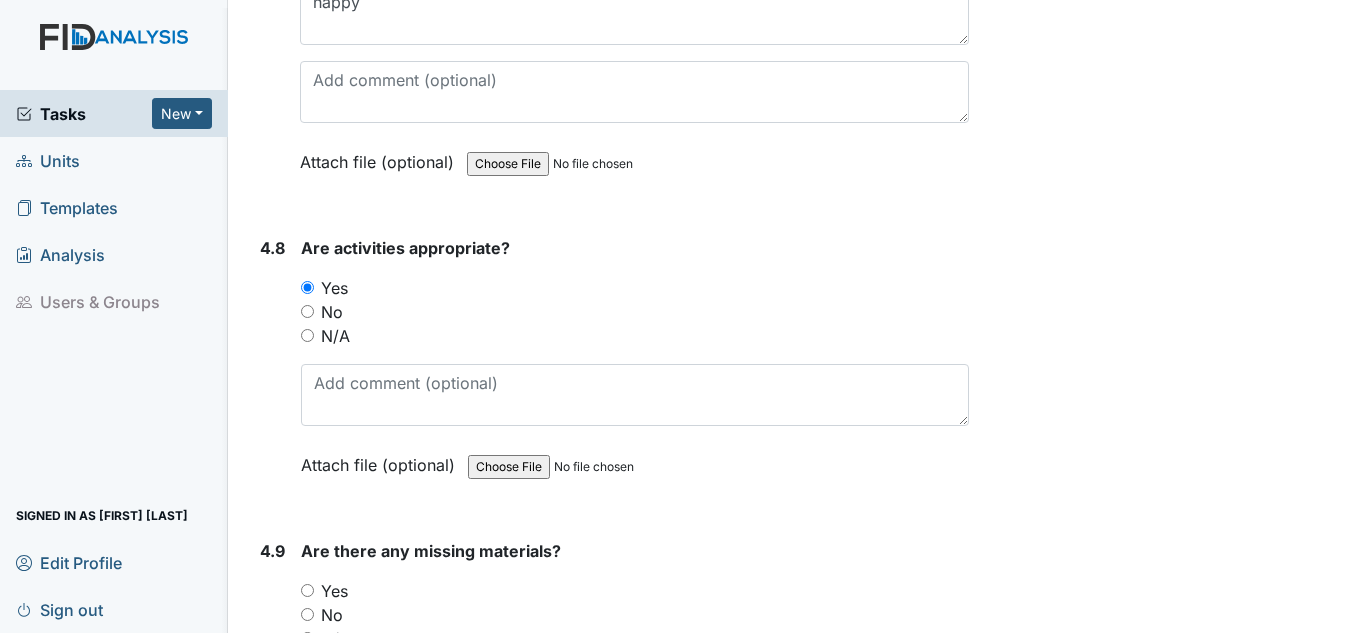 scroll, scrollTop: 11100, scrollLeft: 0, axis: vertical 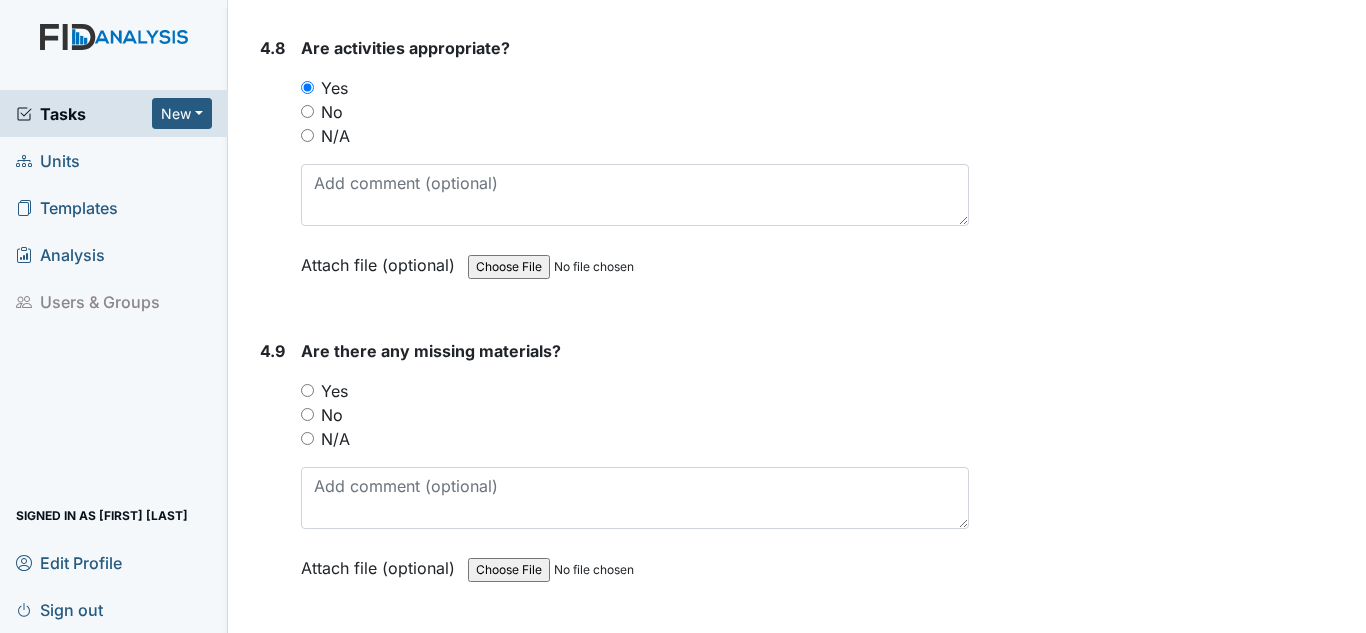 click on "No" at bounding box center (332, 415) 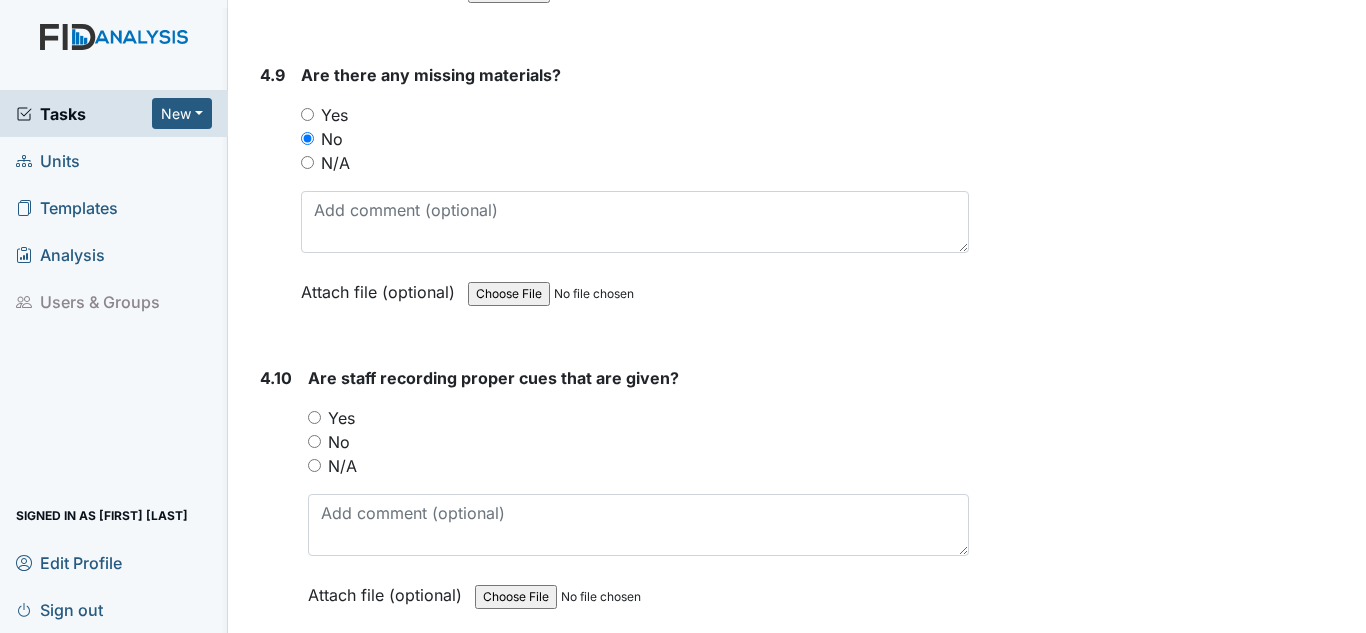 scroll, scrollTop: 11600, scrollLeft: 0, axis: vertical 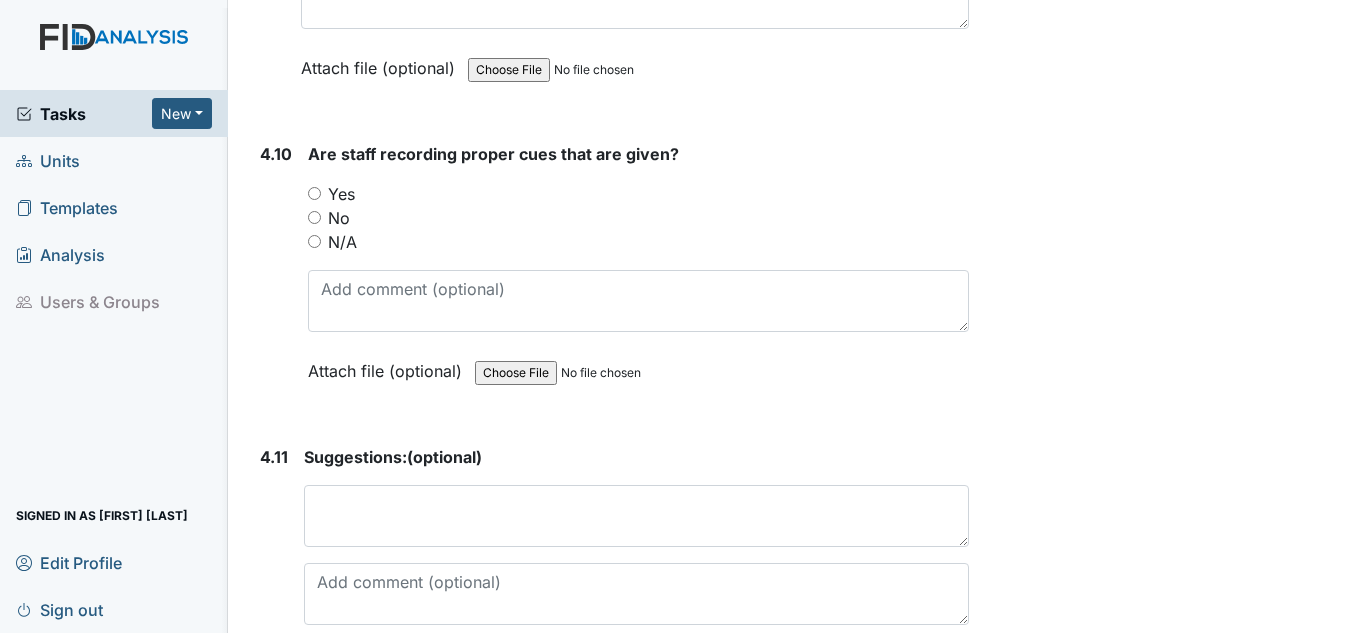 click on "Yes" at bounding box center [341, 194] 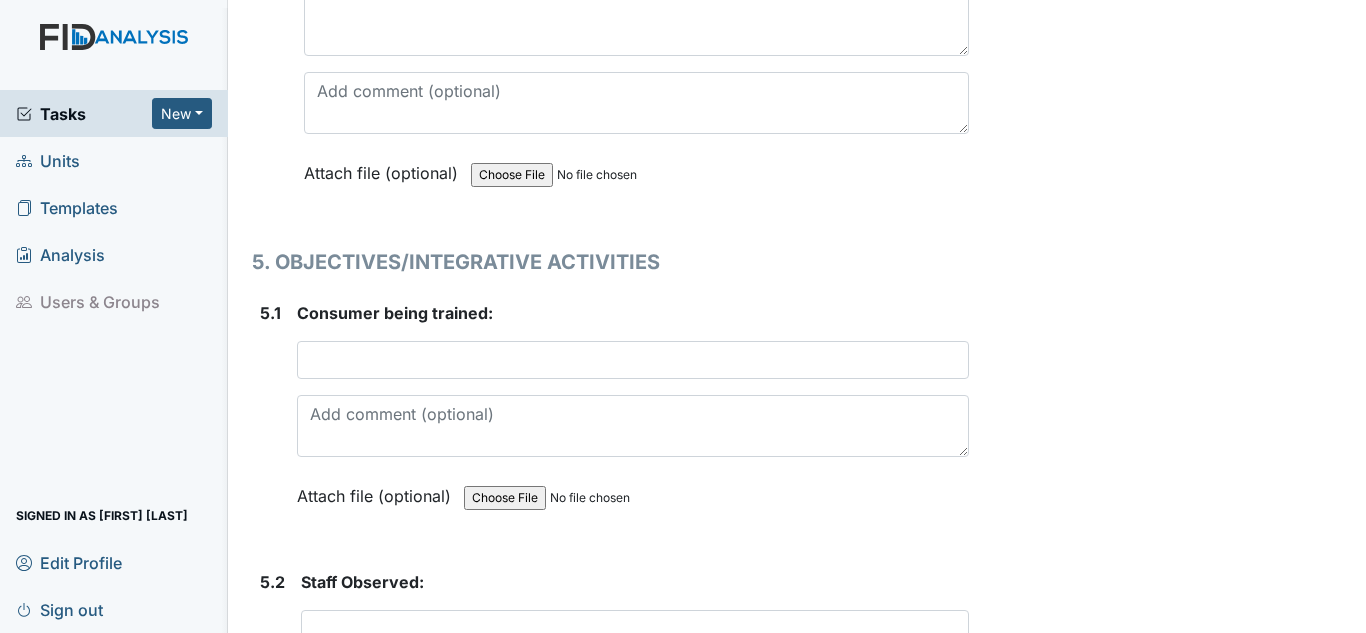 scroll, scrollTop: 12100, scrollLeft: 0, axis: vertical 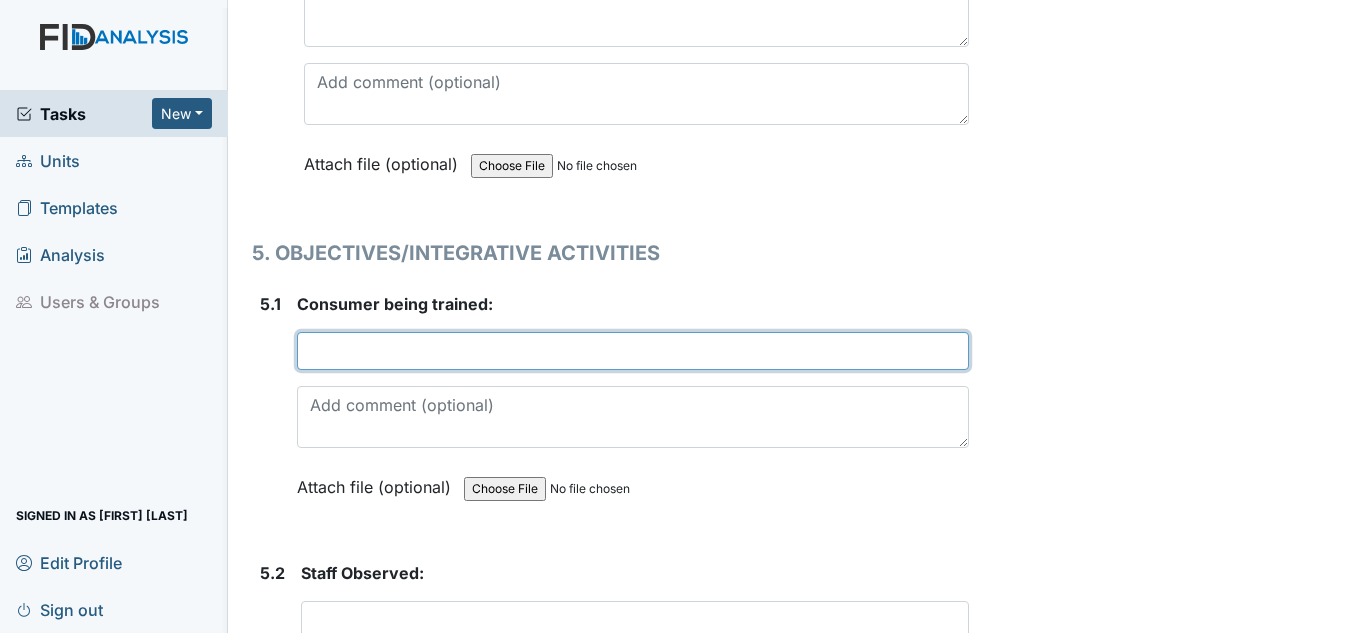 click at bounding box center (633, 351) 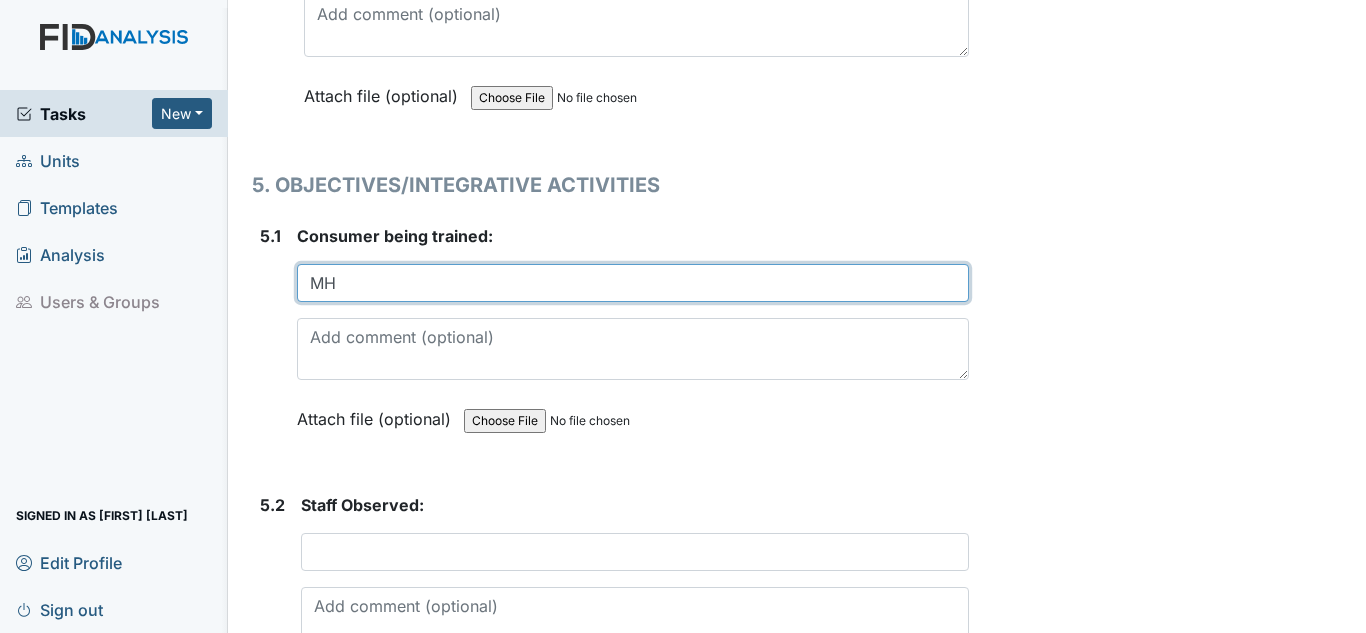 scroll, scrollTop: 12200, scrollLeft: 0, axis: vertical 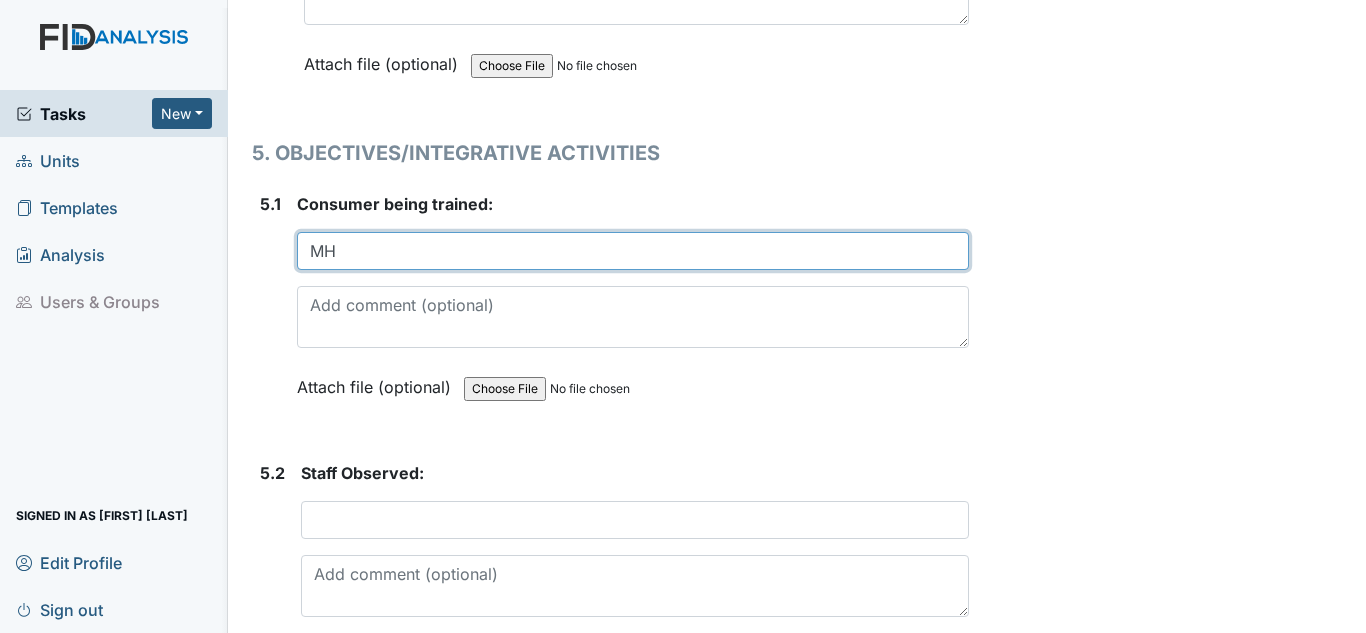 type on "MH" 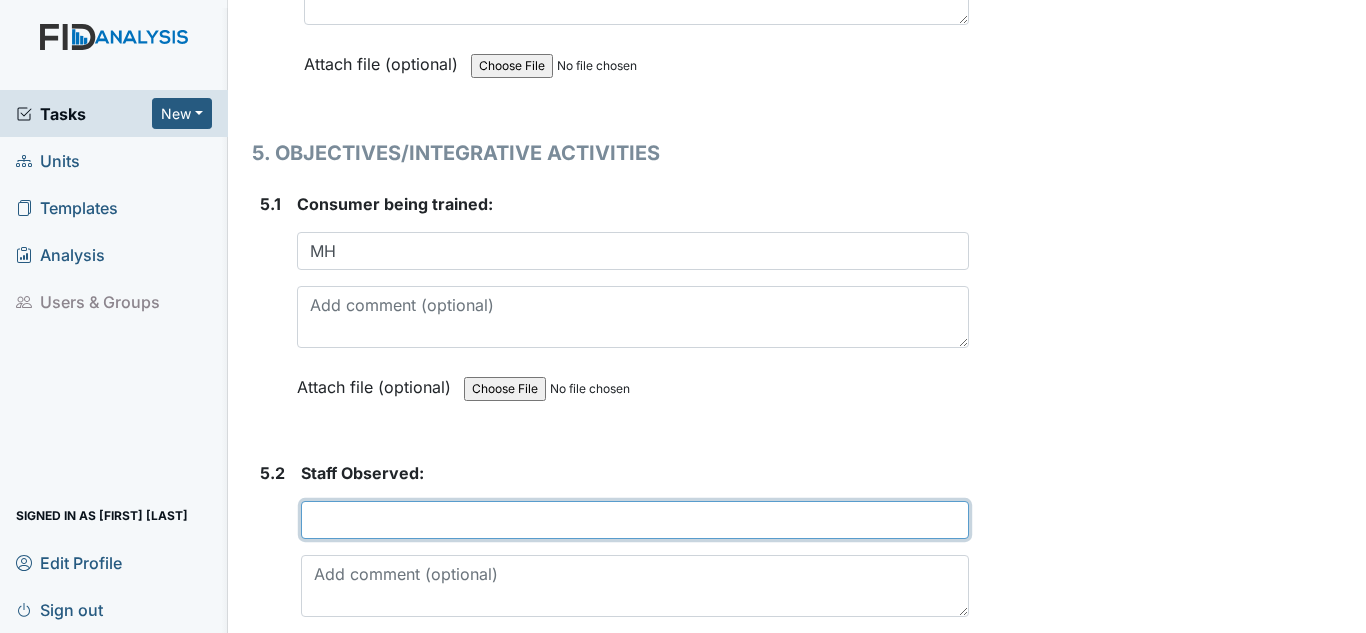 click at bounding box center [635, 520] 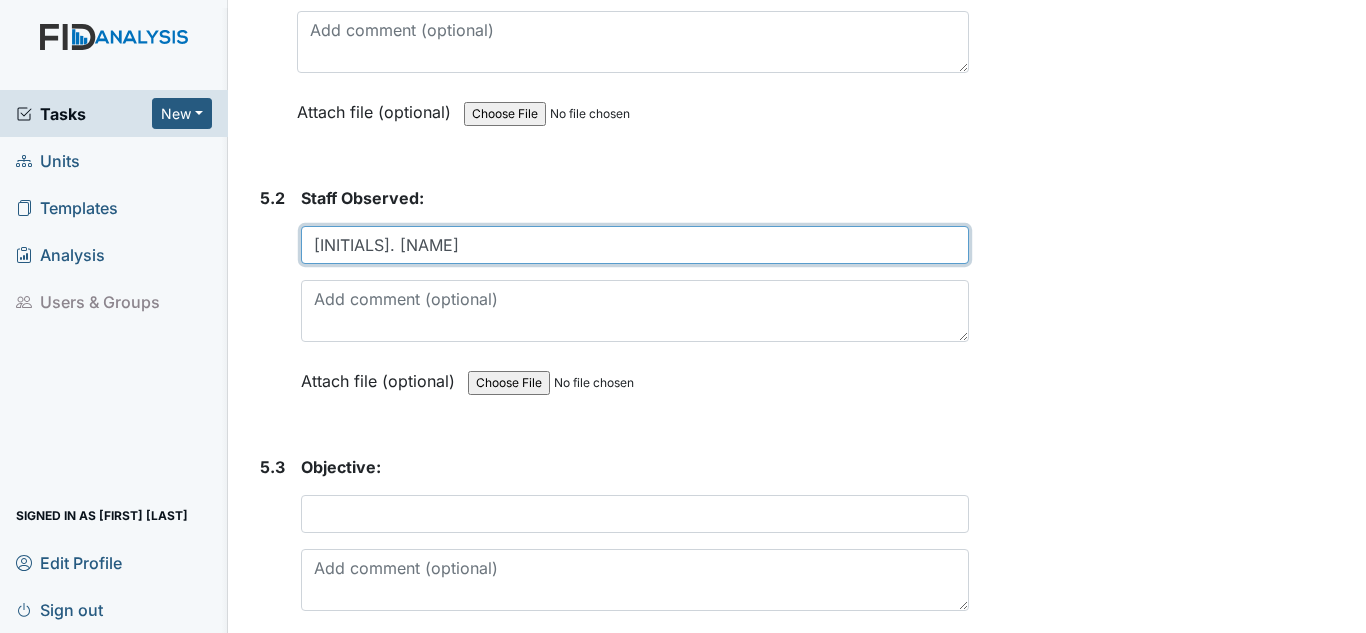 scroll, scrollTop: 12500, scrollLeft: 0, axis: vertical 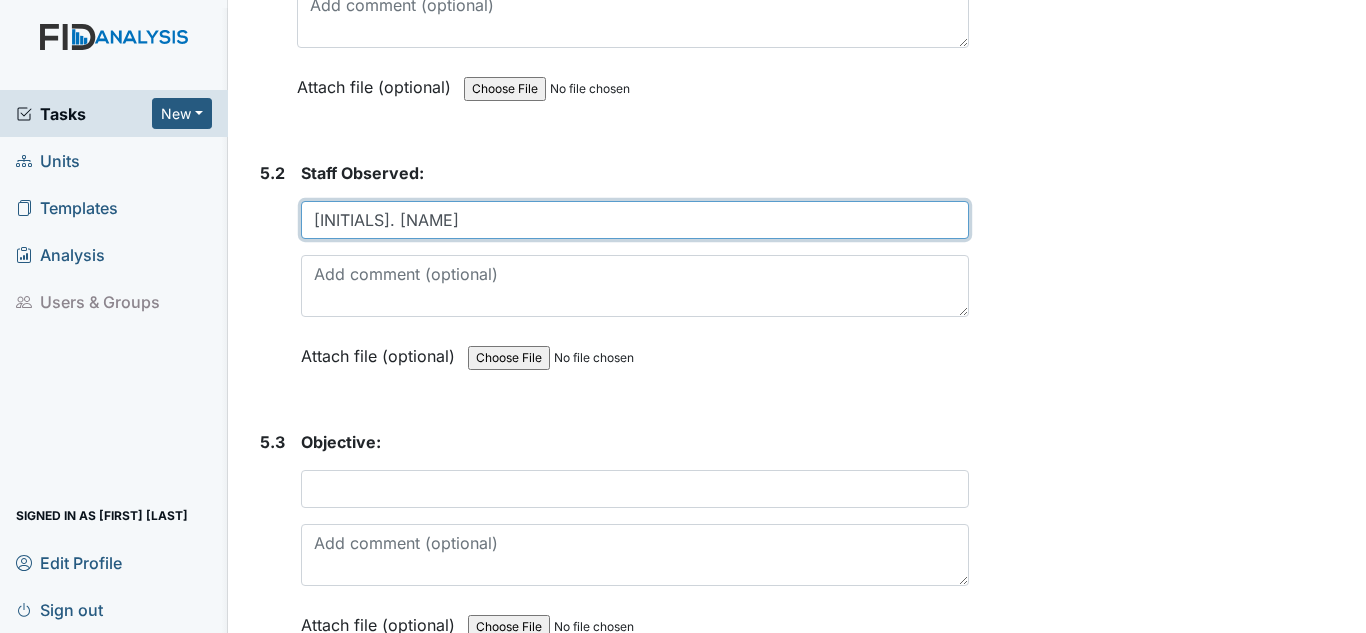 type on "[INITIALS]. [NAME]" 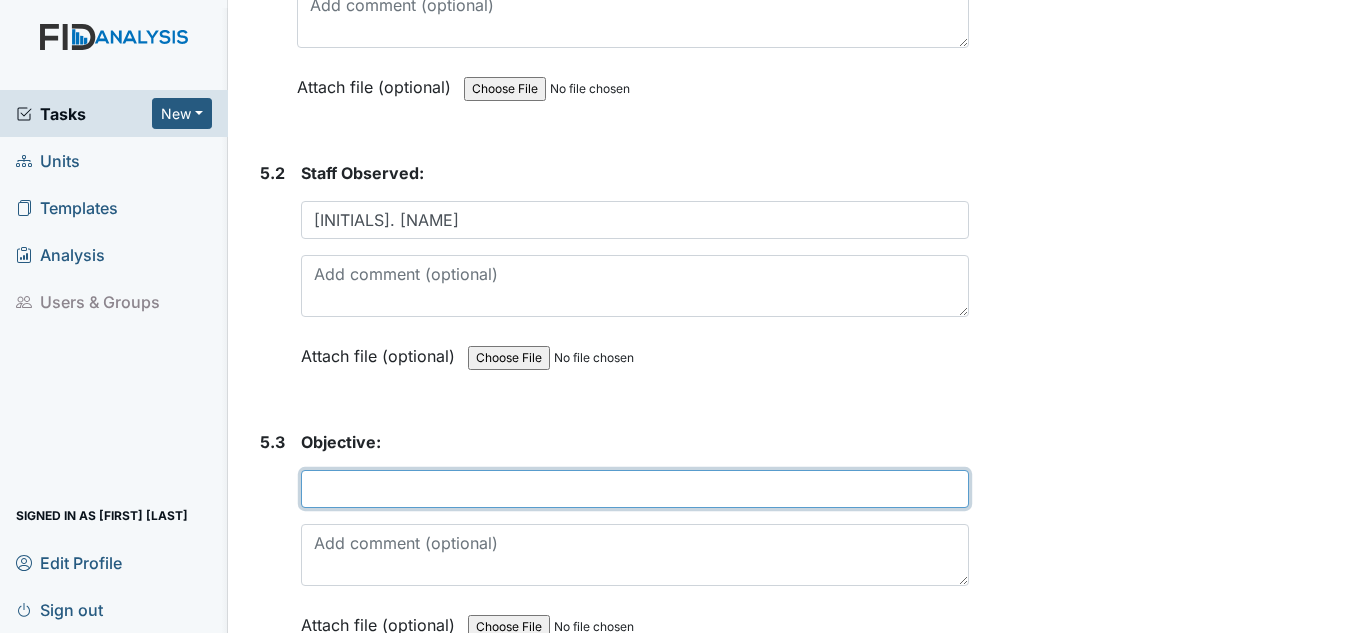 click at bounding box center (635, 489) 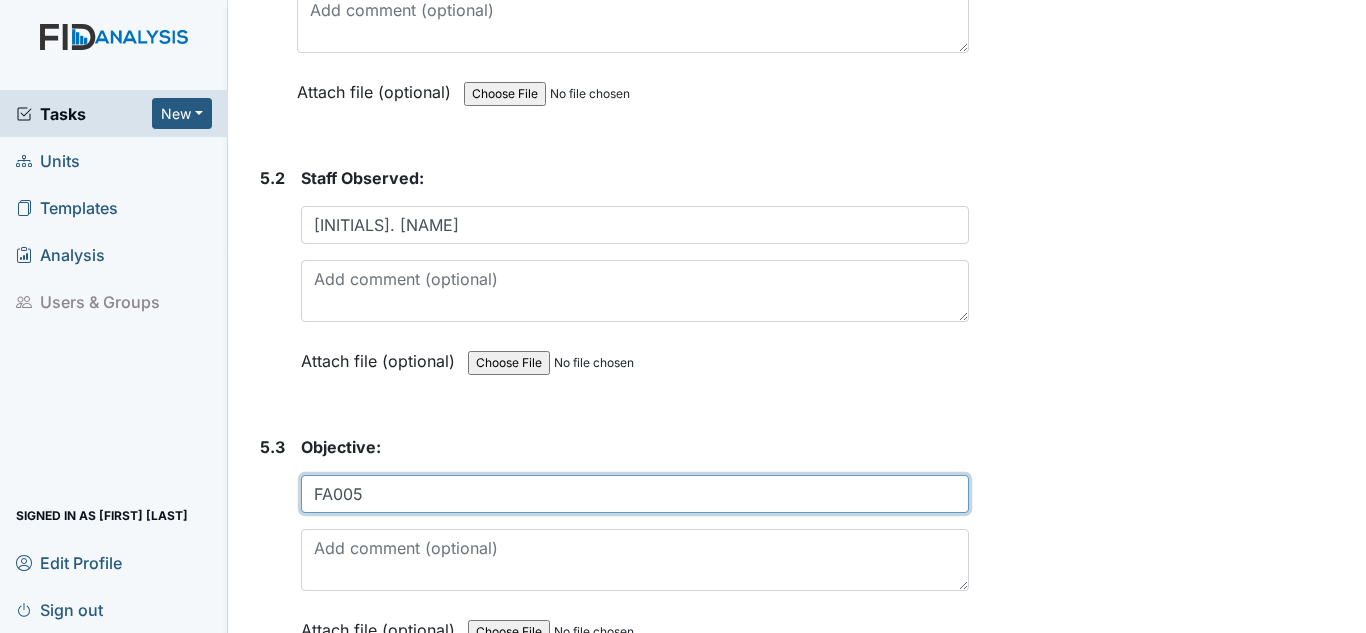 scroll, scrollTop: 12800, scrollLeft: 0, axis: vertical 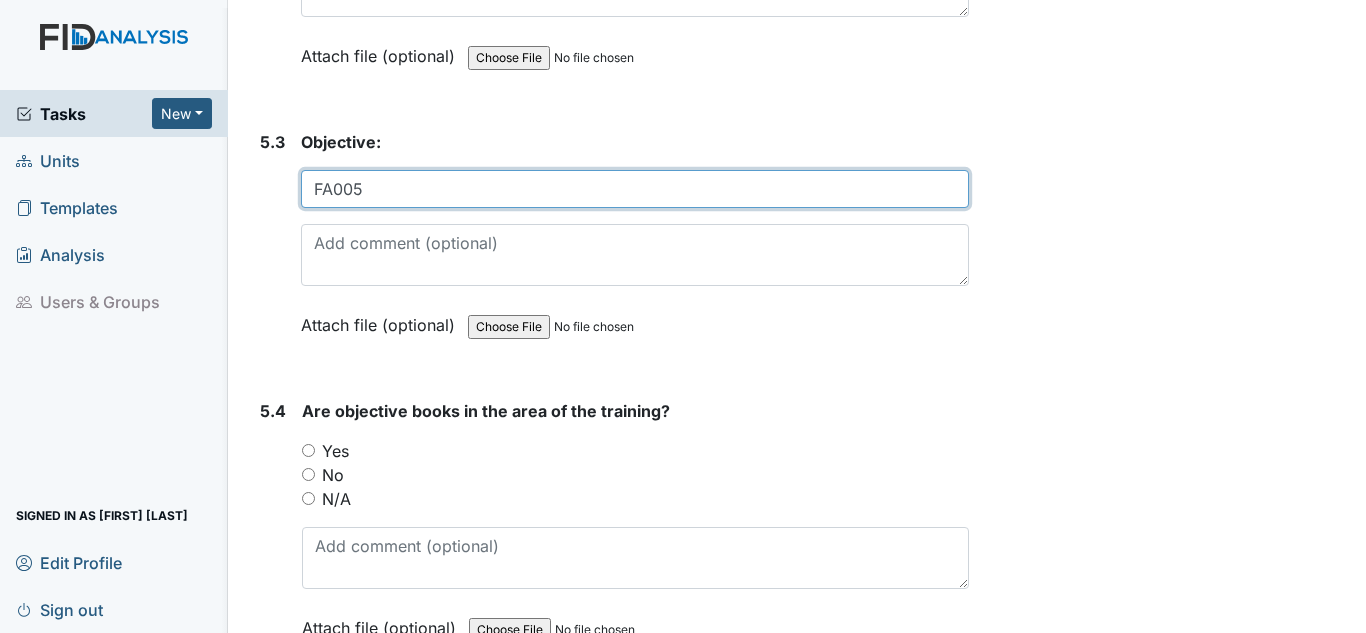 type on "FA005" 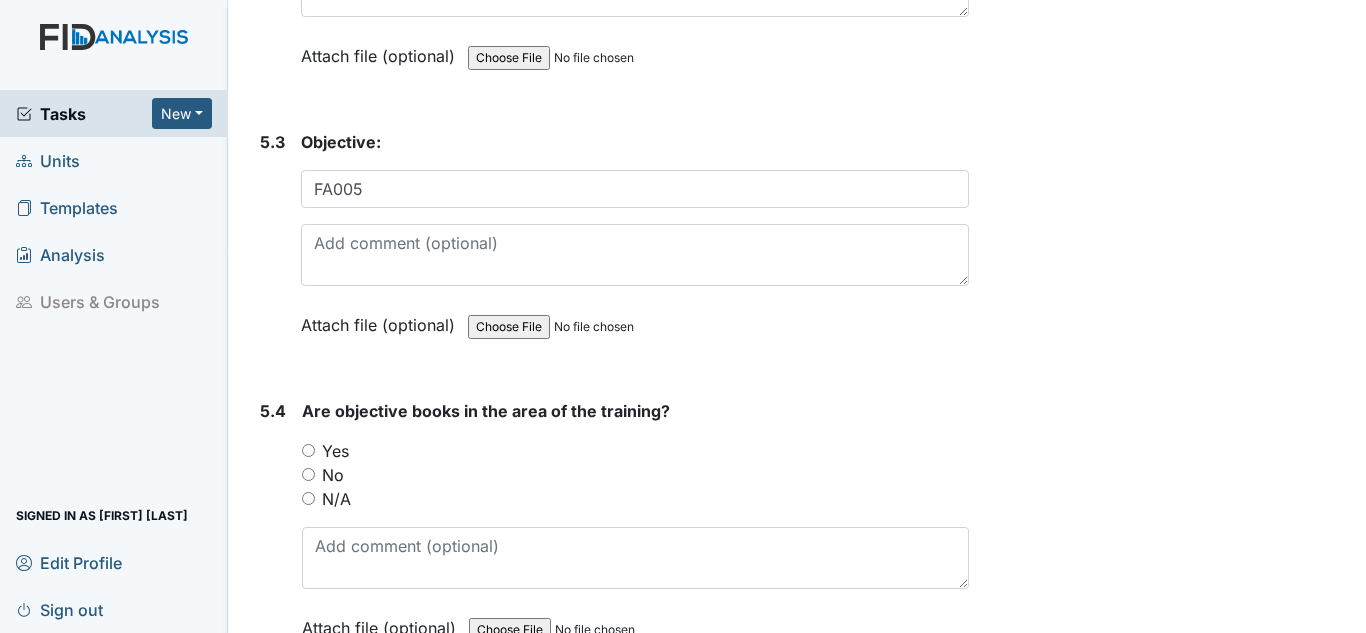 click on "Inspection:
Random Day Program Inspection
ID:
[ID_NUMBER]
Open
Autosaving...
Location:
Halifax DP
Assignee:
[NAME] [NAME]
Creator:
[NAME] [NAME]
Remediator:
Unit Managers
Approver:
[NAME] [NAME]
Created:
[MONTH] [DAY], [YEAR]
Due:
[MONTH] [DAY], [YEAR]
1. ENVIRONMENTAL/OUTSIDE
1.1
Is the area around workshop free of debris?
You must select one of the below options.
Yes
No
N/A
Attach file (optional)
You can upload .pdf, .txt, .jpg, .jpeg, .png, .csv, .xls, or .doc files under 100MB.
1.2
Are the gutters free of debris?
You must select one of the below options.
Yes
No
N/A
Work order has been submitted
Attach file (optional)
You can upload .pdf, .txt, .jpg, .jpeg, .png, .csv, .xls, or .doc files under 100MB.
1.3" at bounding box center (797, 316) 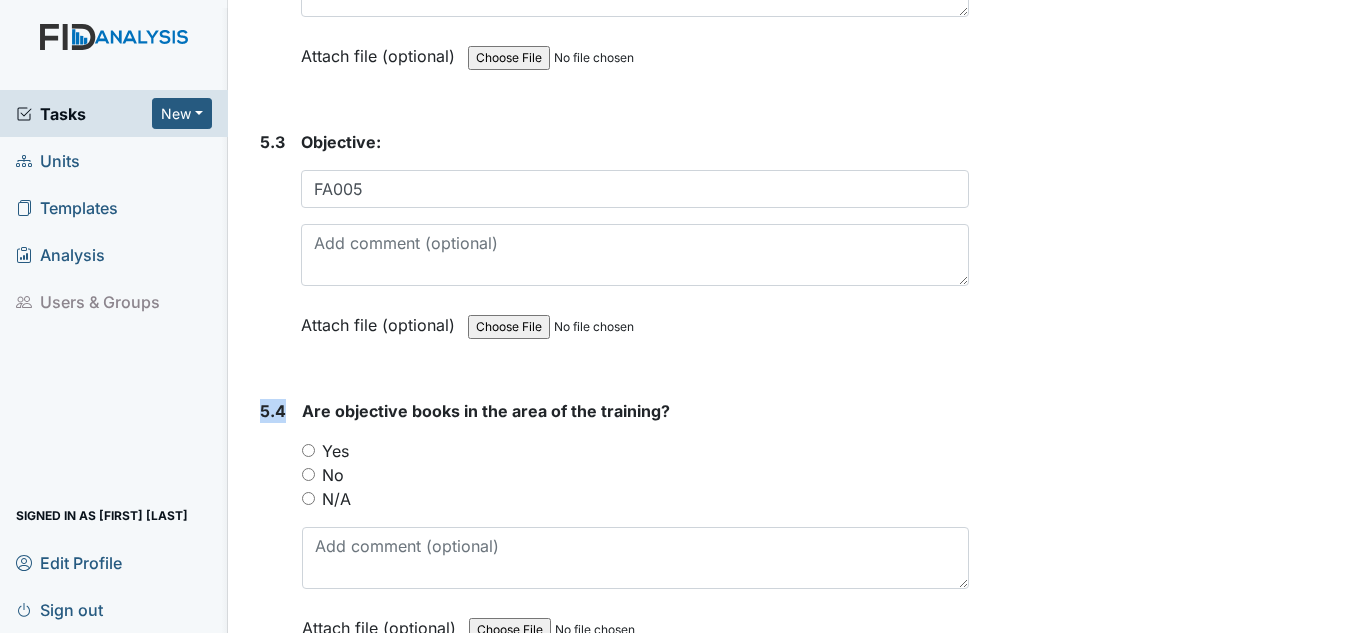 click on "Inspection:
Random Day Program Inspection
ID:
[ID_NUMBER]
Open
Autosaving...
Location:
Halifax DP
Assignee:
[NAME] [NAME]
Creator:
[NAME] [NAME]
Remediator:
Unit Managers
Approver:
[NAME] [NAME]
Created:
[MONTH] [DAY], [YEAR]
Due:
[MONTH] [DAY], [YEAR]
1. ENVIRONMENTAL/OUTSIDE
1.1
Is the area around workshop free of debris?
You must select one of the below options.
Yes
No
N/A
Attach file (optional)
You can upload .pdf, .txt, .jpg, .jpeg, .png, .csv, .xls, or .doc files under 100MB.
1.2
Are the gutters free of debris?
You must select one of the below options.
Yes
No
N/A
Work order has been submitted
Attach file (optional)
You can upload .pdf, .txt, .jpg, .jpeg, .png, .csv, .xls, or .doc files under 100MB.
1.3" at bounding box center (797, 316) 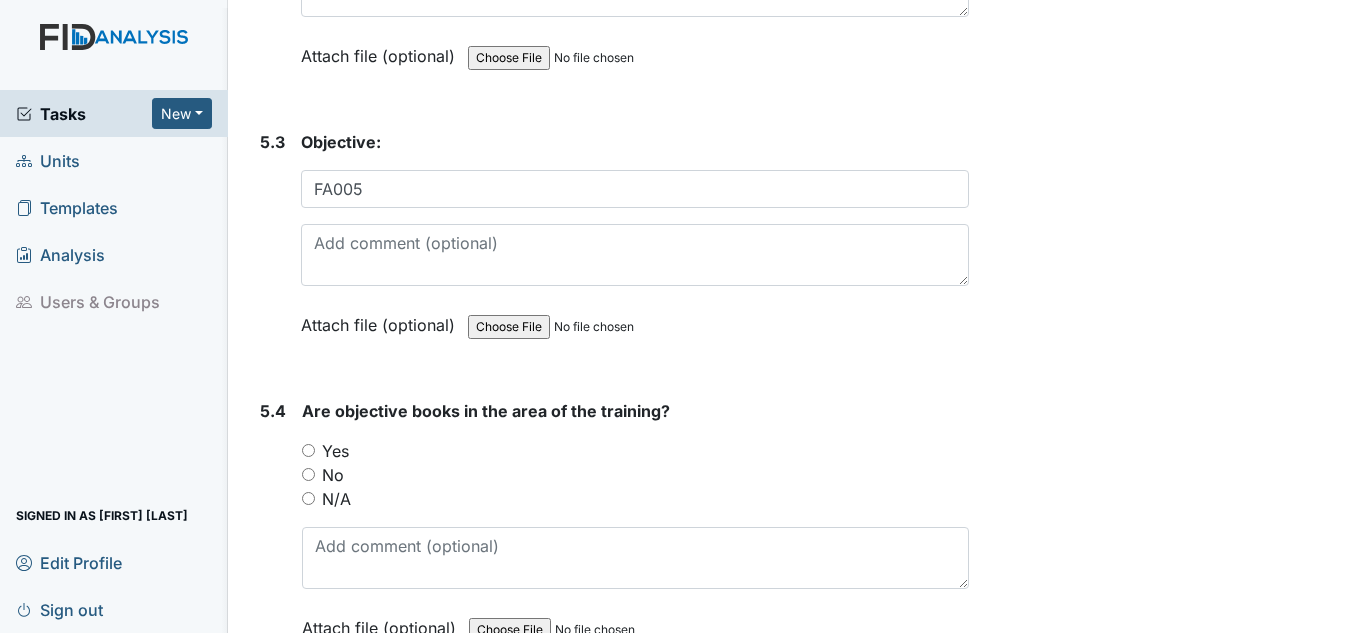click on "Inspection:
Random Day Program Inspection
ID:
[ID_NUMBER]
Open
Autosaving...
Location:
Halifax DP
Assignee:
[NAME] [NAME]
Creator:
[NAME] [NAME]
Remediator:
Unit Managers
Approver:
[NAME] [NAME]
Created:
[MONTH] [DAY], [YEAR]
Due:
[MONTH] [DAY], [YEAR]
1. ENVIRONMENTAL/OUTSIDE
1.1
Is the area around workshop free of debris?
You must select one of the below options.
Yes
No
N/A
Attach file (optional)
You can upload .pdf, .txt, .jpg, .jpeg, .png, .csv, .xls, or .doc files under 100MB.
1.2
Are the gutters free of debris?
You must select one of the below options.
Yes
No
N/A
Work order has been submitted
Attach file (optional)
You can upload .pdf, .txt, .jpg, .jpeg, .png, .csv, .xls, or .doc files under 100MB.
1.3" at bounding box center [797, 316] 